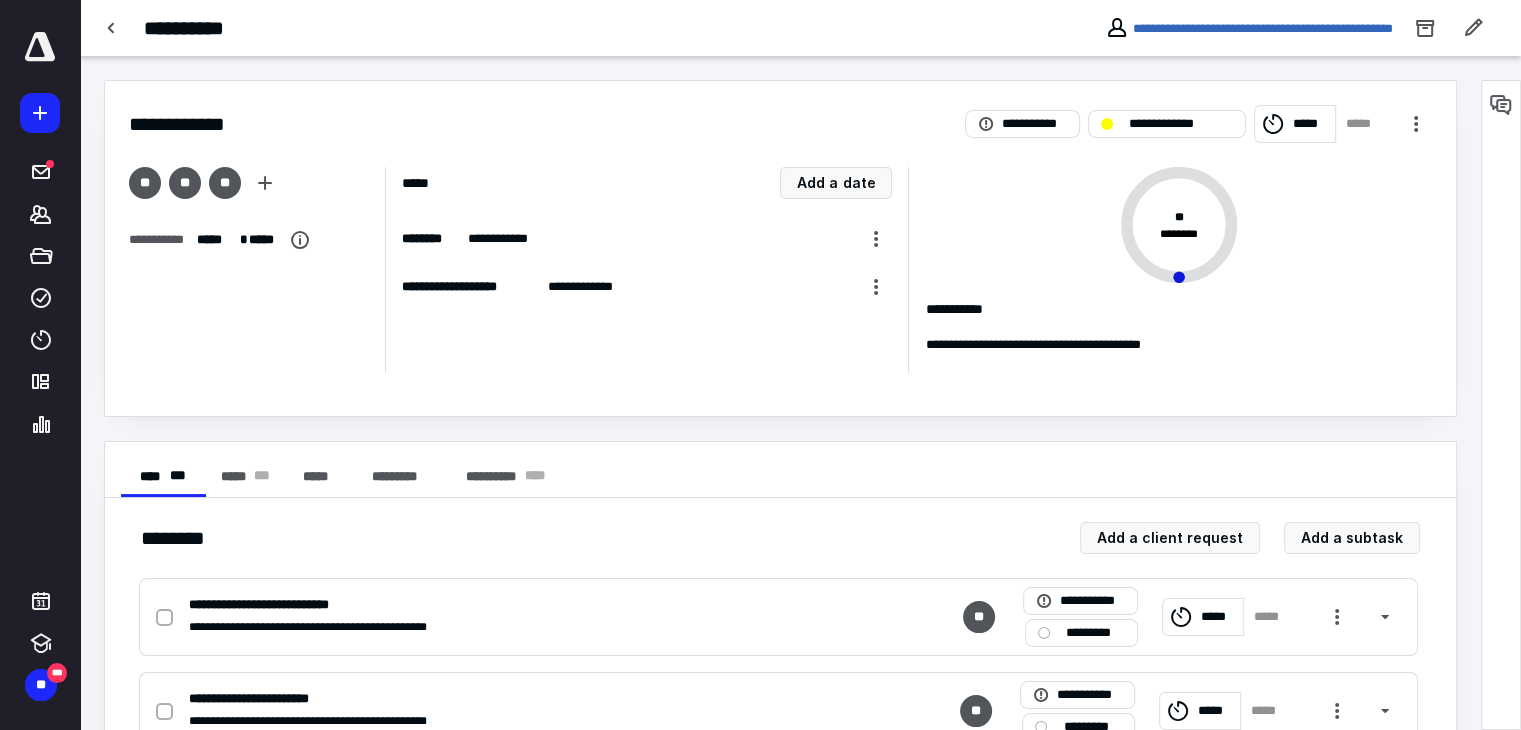 scroll, scrollTop: 0, scrollLeft: 0, axis: both 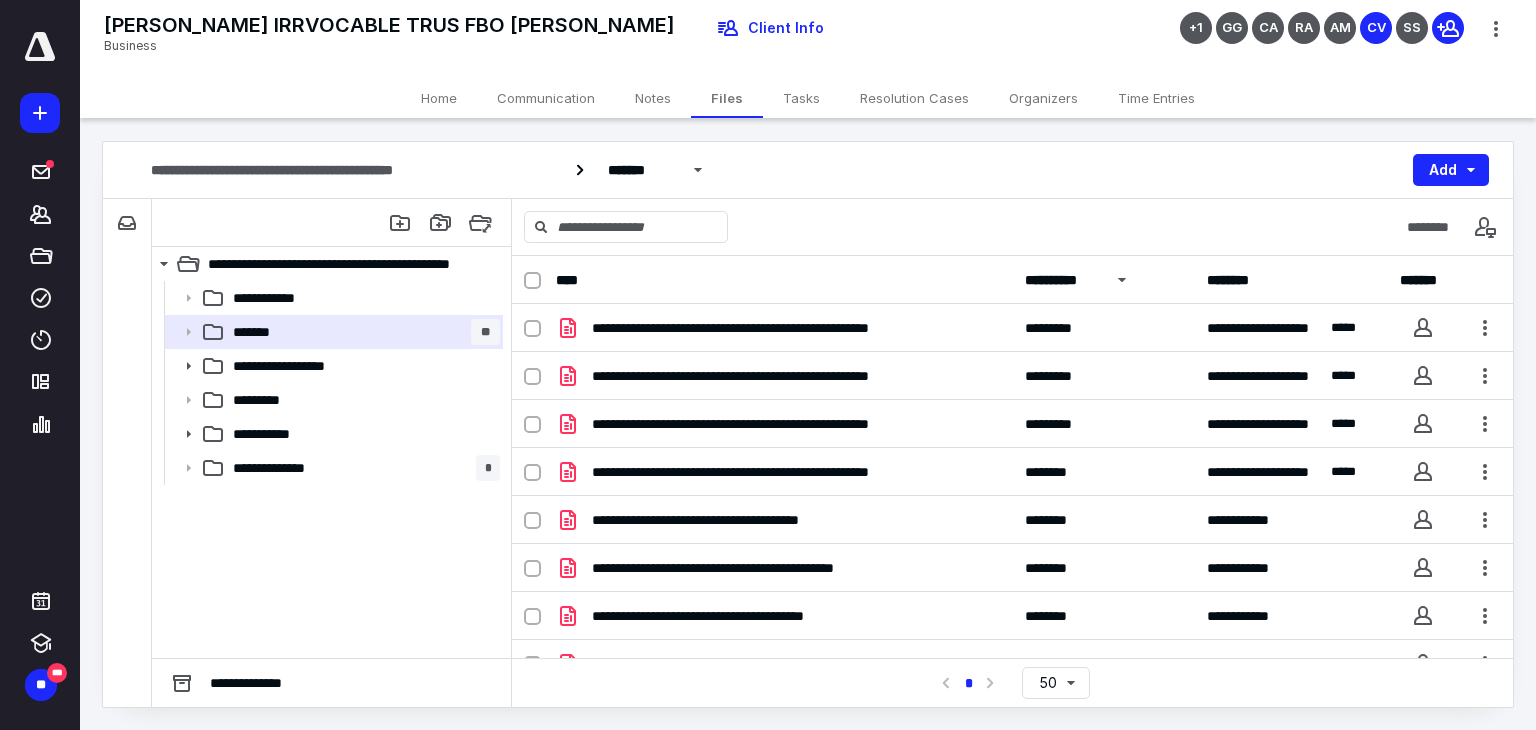 click on "SHEILA FEELEY IRRVOCABLE TRUS FBO STEVEN MANDELL Business Client Info +1 GG CA RA AM CV SS" at bounding box center (808, 39) 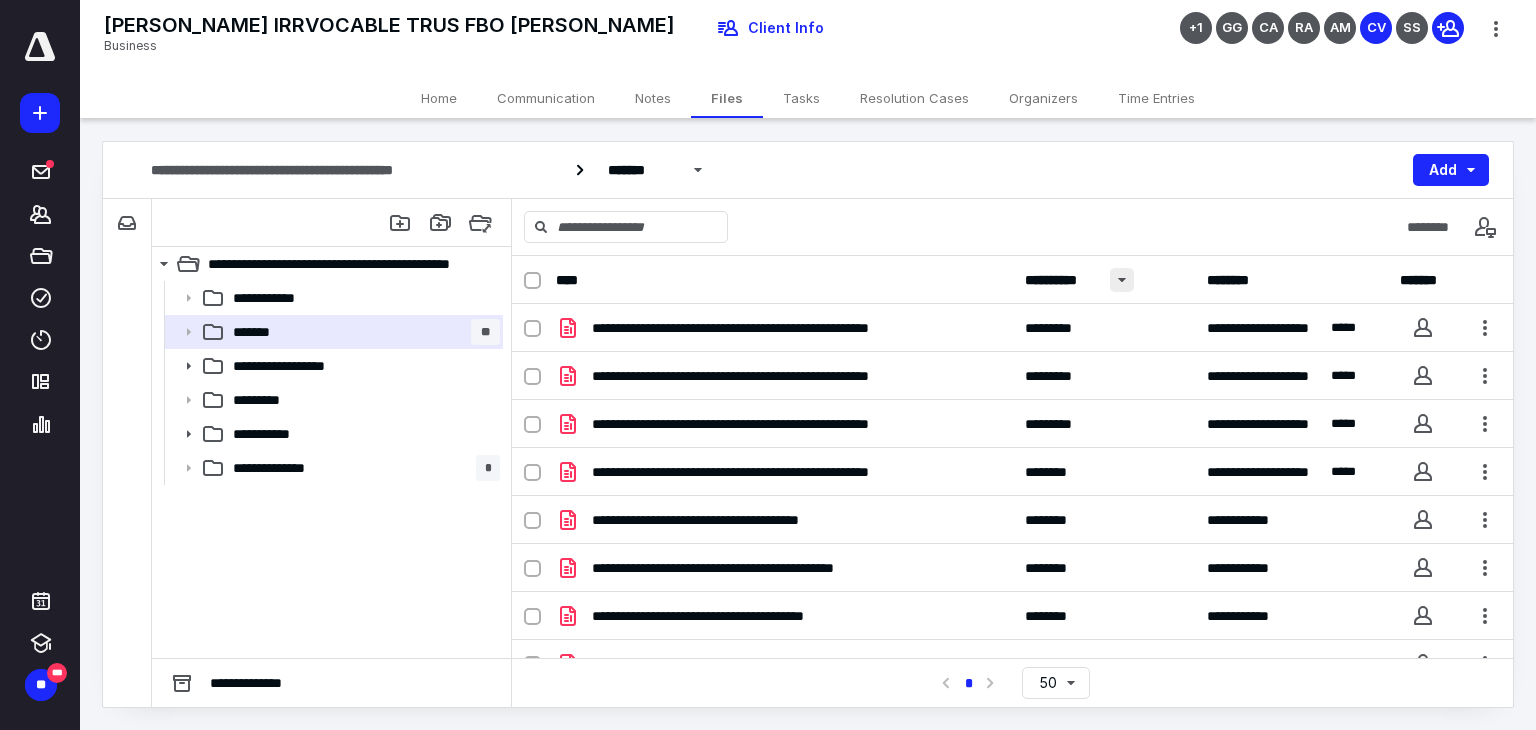 click at bounding box center [1122, 280] 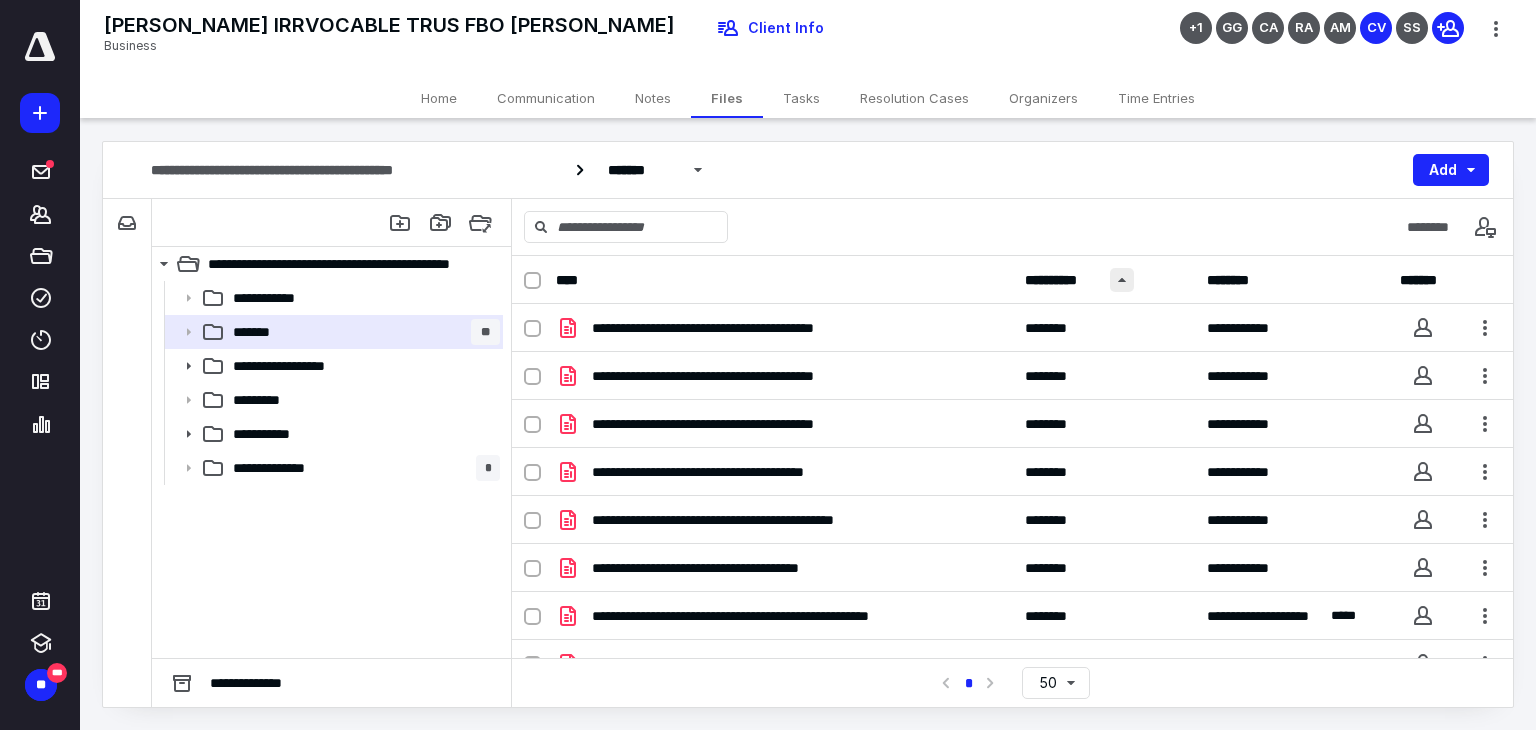 click at bounding box center (1122, 280) 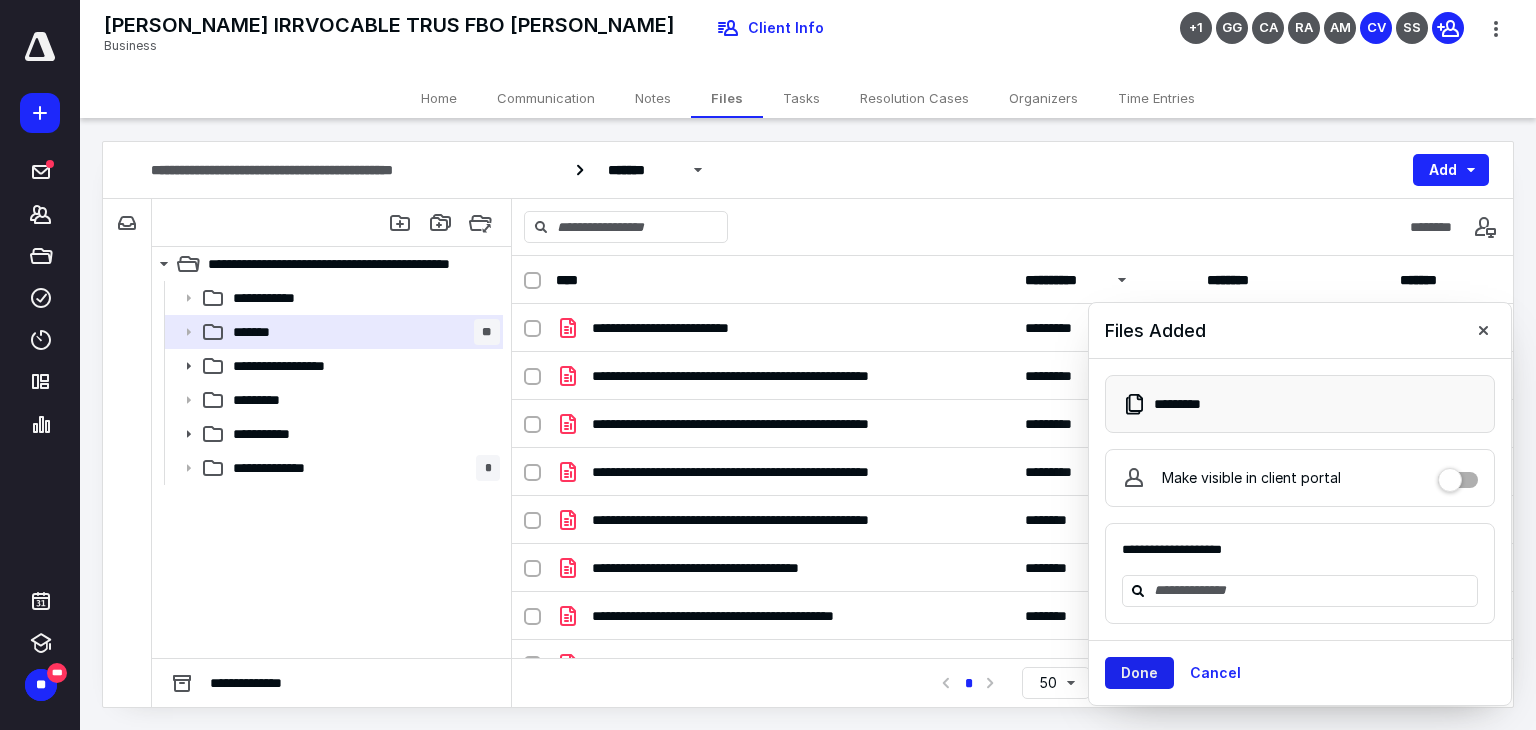 click on "Done" at bounding box center [1139, 673] 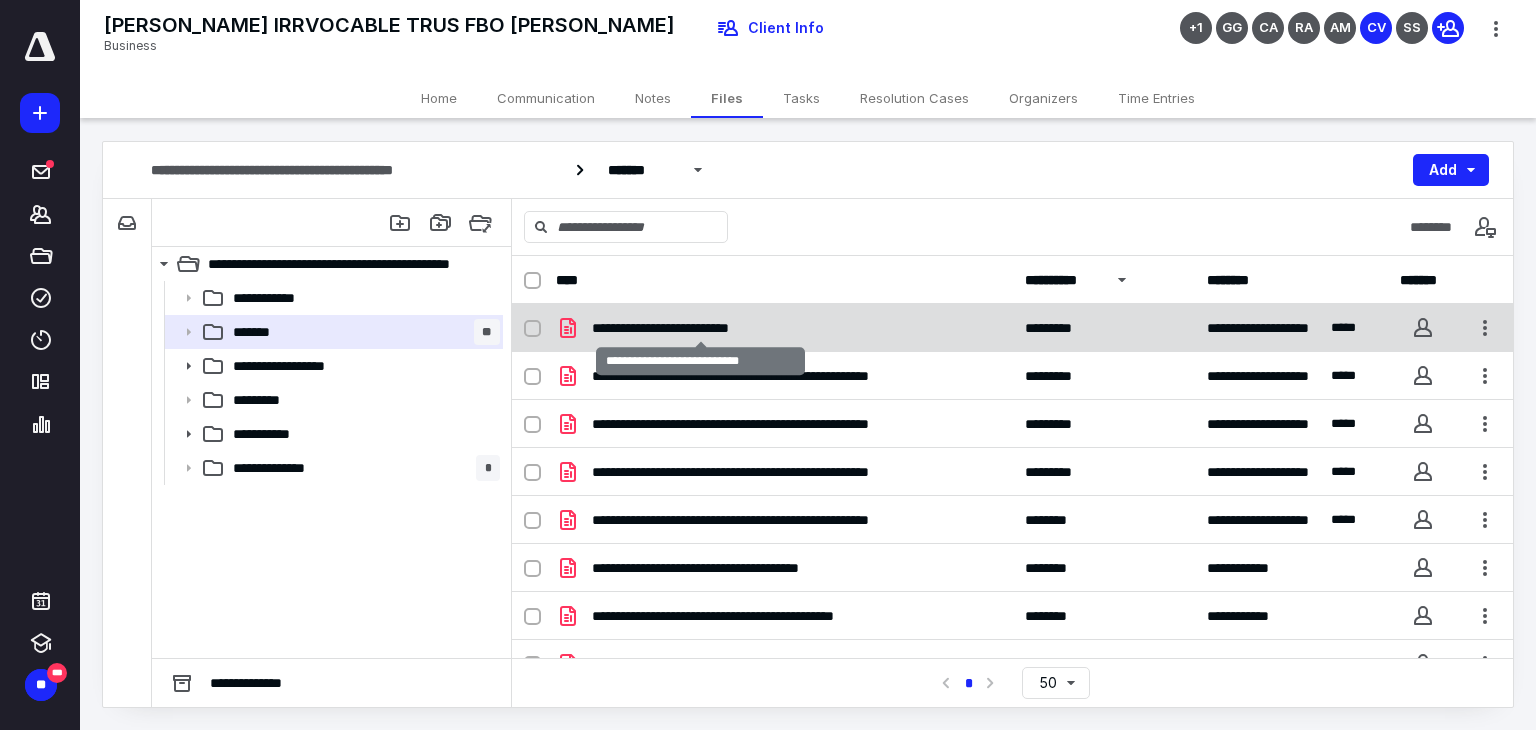 click on "**********" at bounding box center [700, 328] 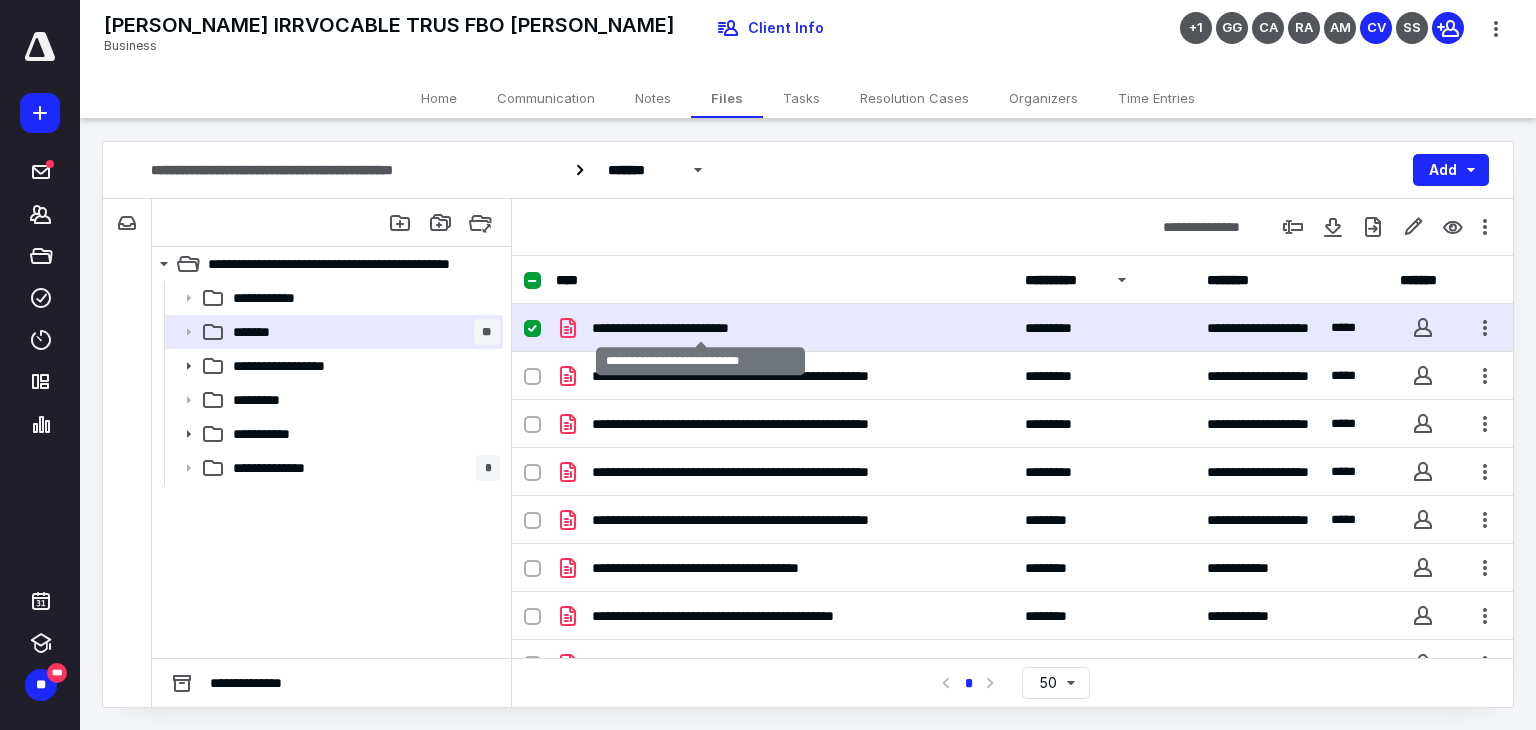 click on "**********" at bounding box center [700, 328] 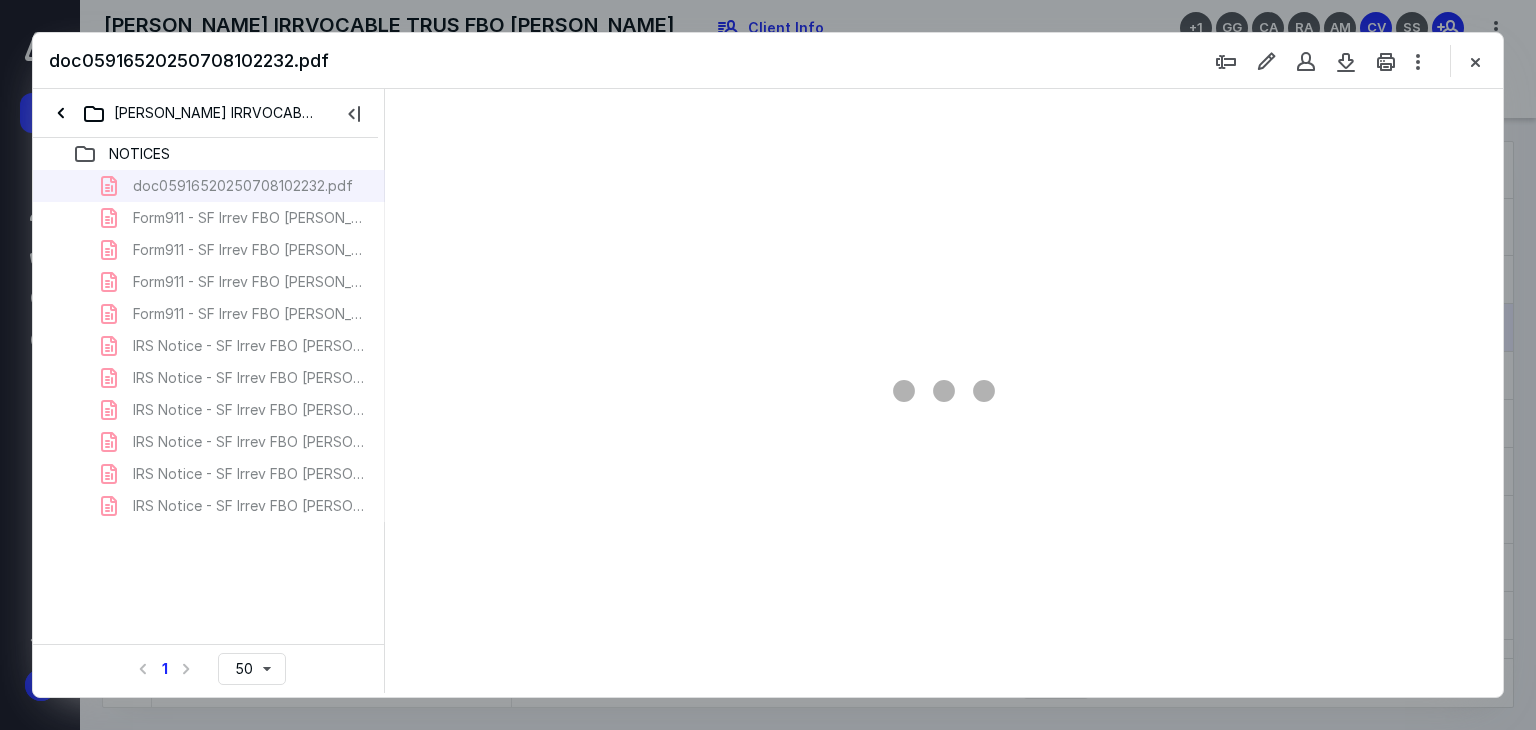 scroll, scrollTop: 0, scrollLeft: 0, axis: both 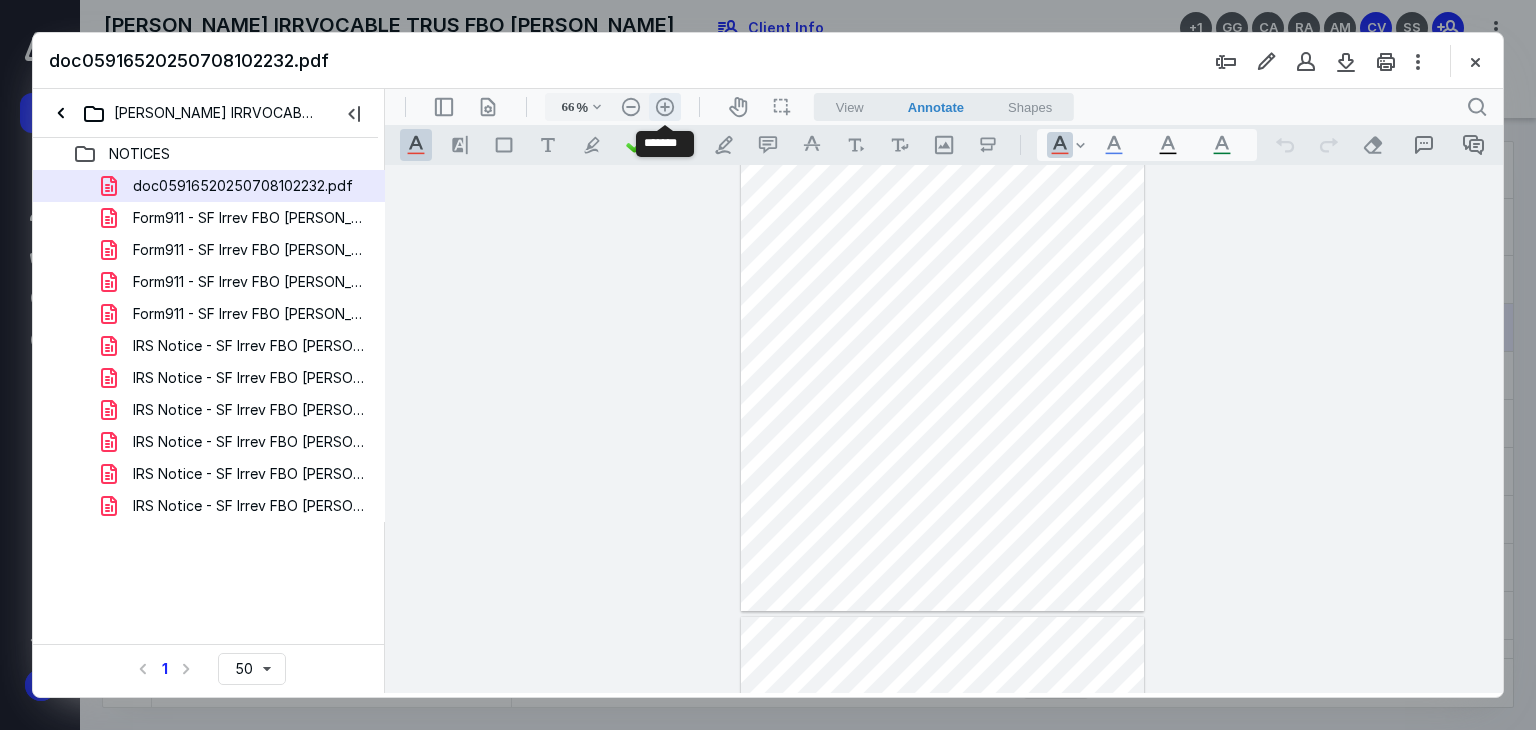 click on ".cls-1{fill:#abb0c4;} icon - header - zoom - in - line" at bounding box center [665, 107] 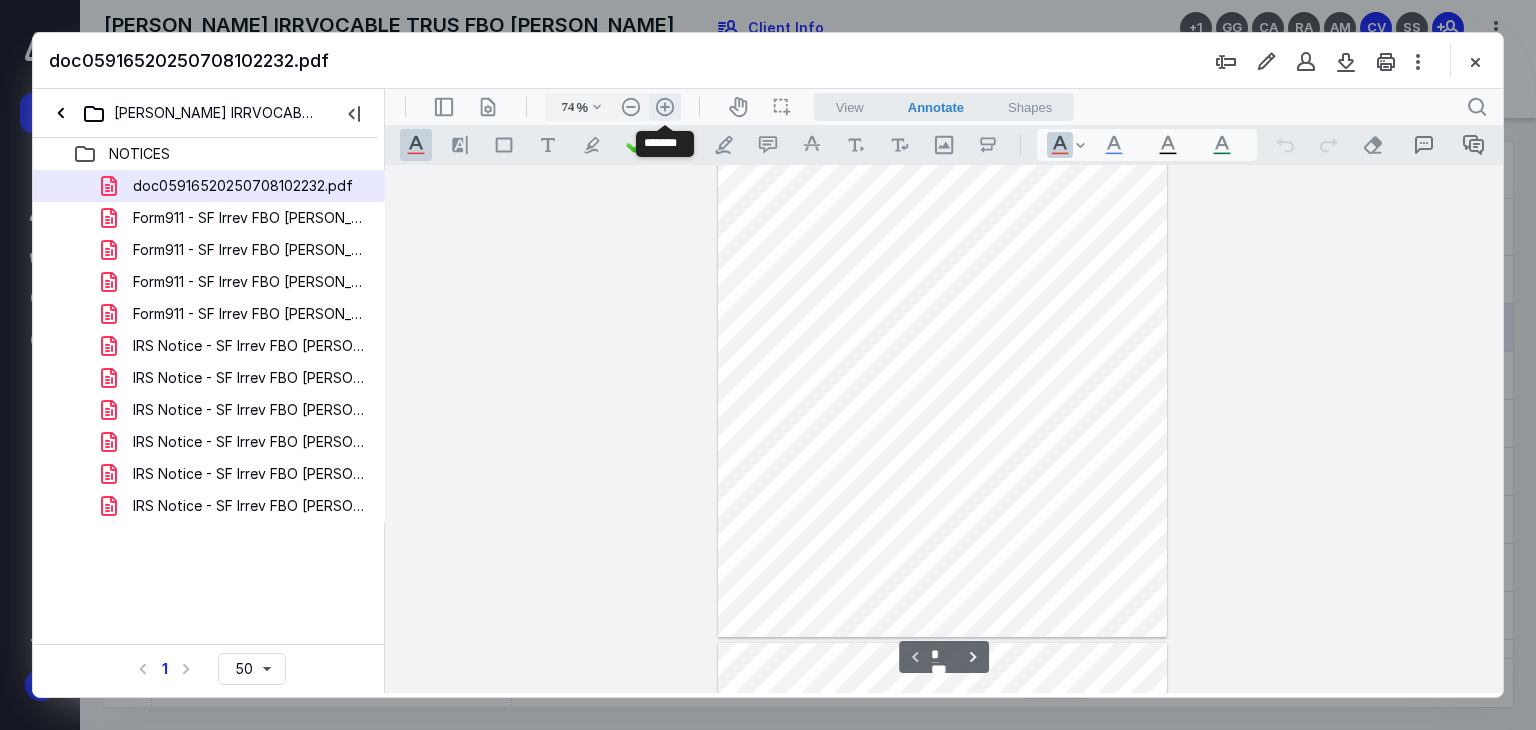 click on ".cls-1{fill:#abb0c4;} icon - header - zoom - in - line" at bounding box center [665, 107] 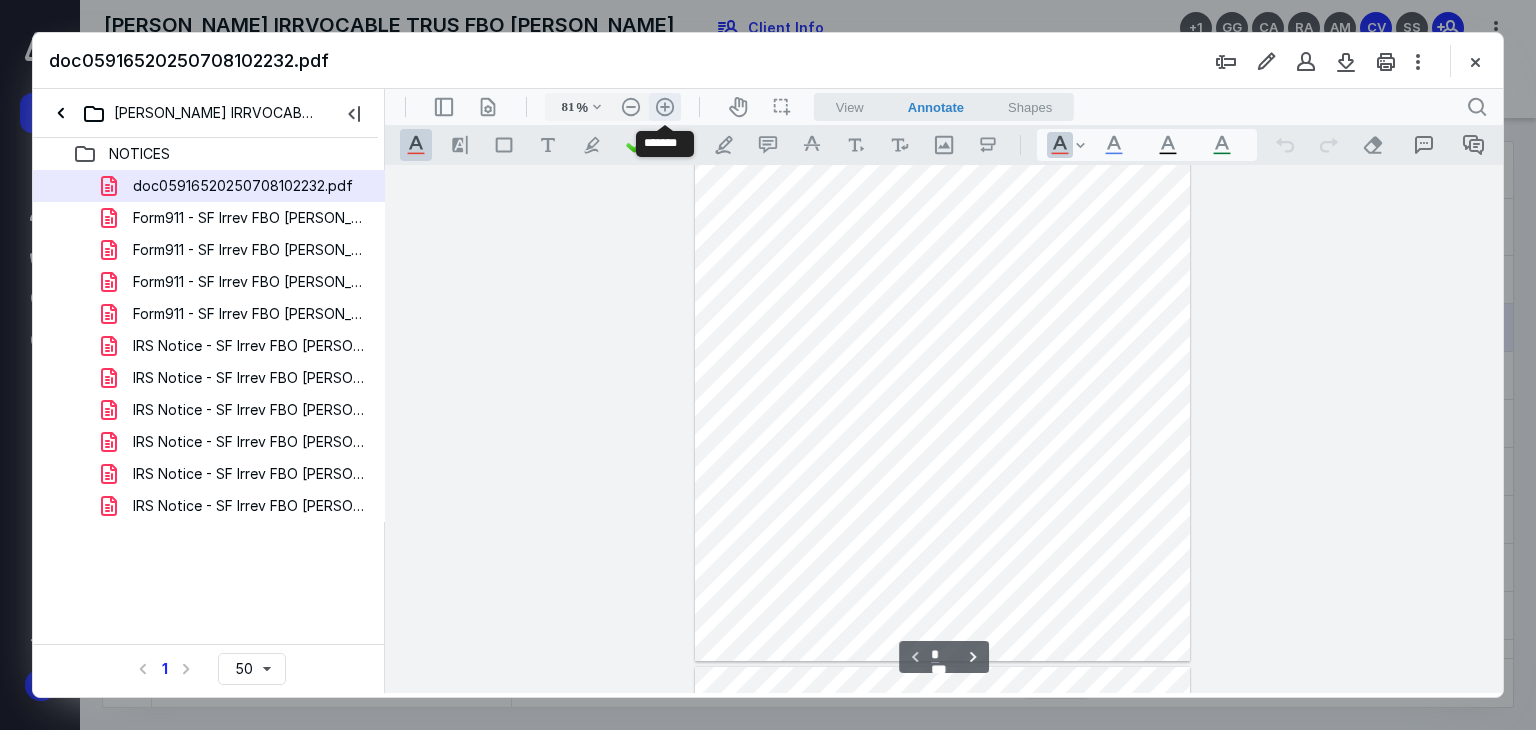 click on ".cls-1{fill:#abb0c4;} icon - header - zoom - in - line" at bounding box center (665, 107) 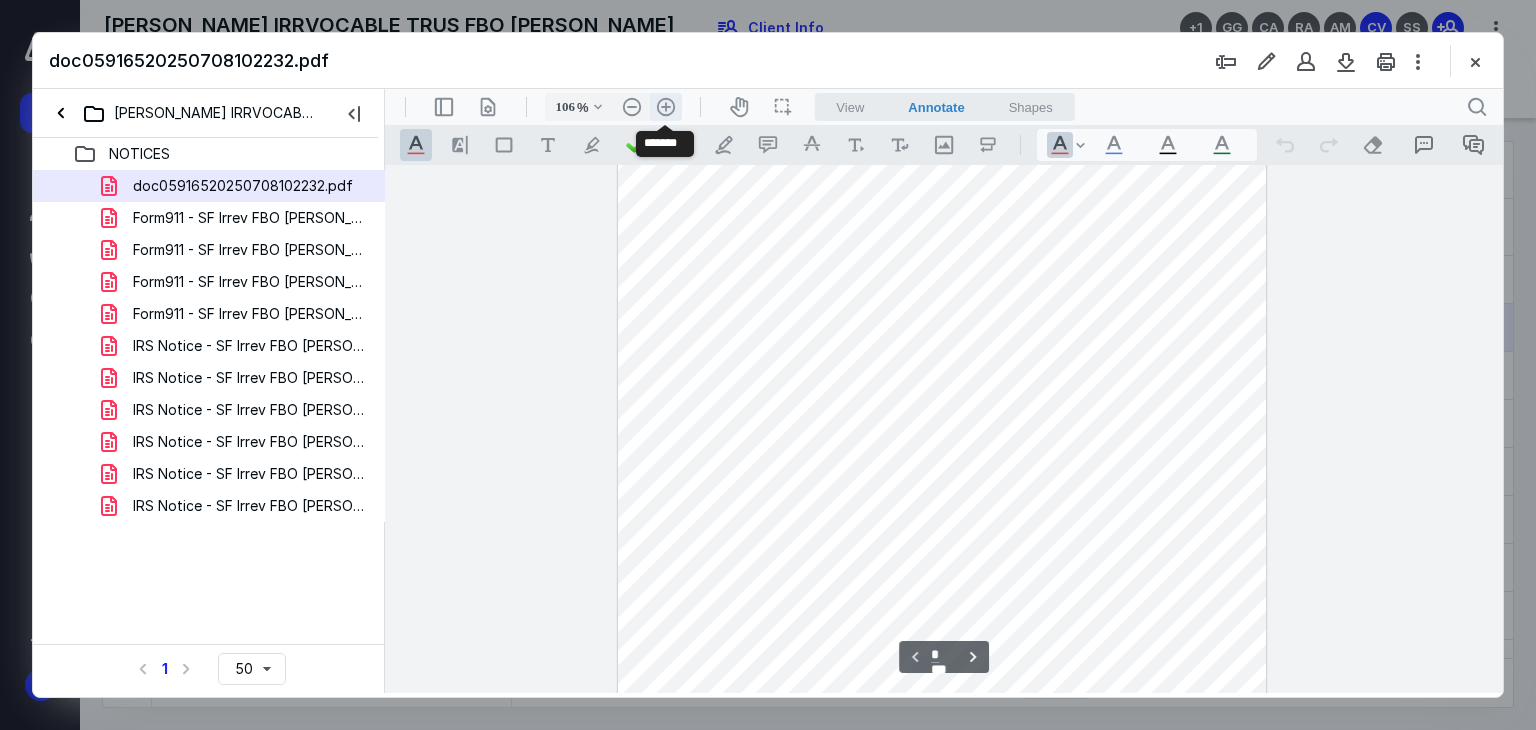 click on ".cls-1{fill:#abb0c4;} icon - header - zoom - in - line" at bounding box center (666, 107) 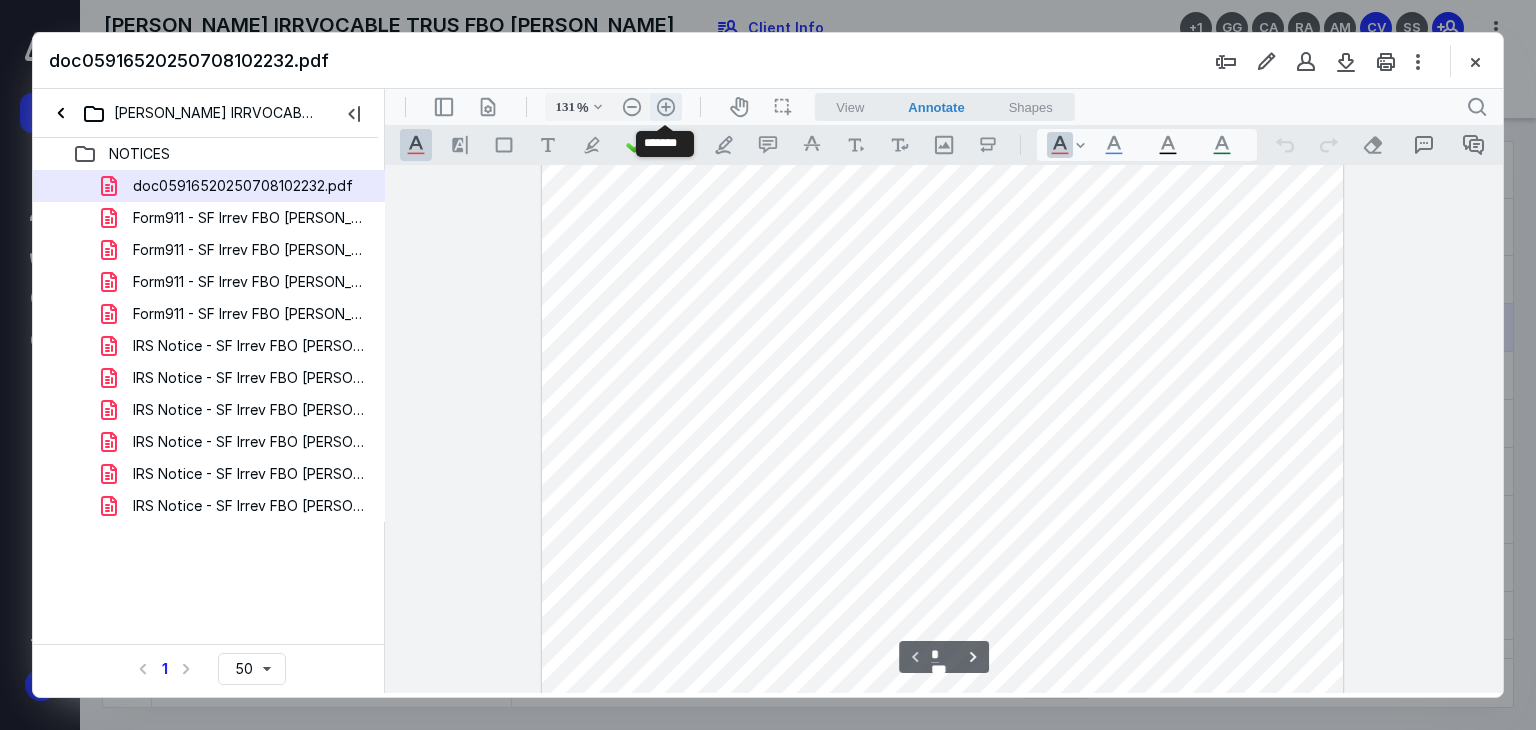 click on ".cls-1{fill:#abb0c4;} icon - header - zoom - in - line" at bounding box center [666, 107] 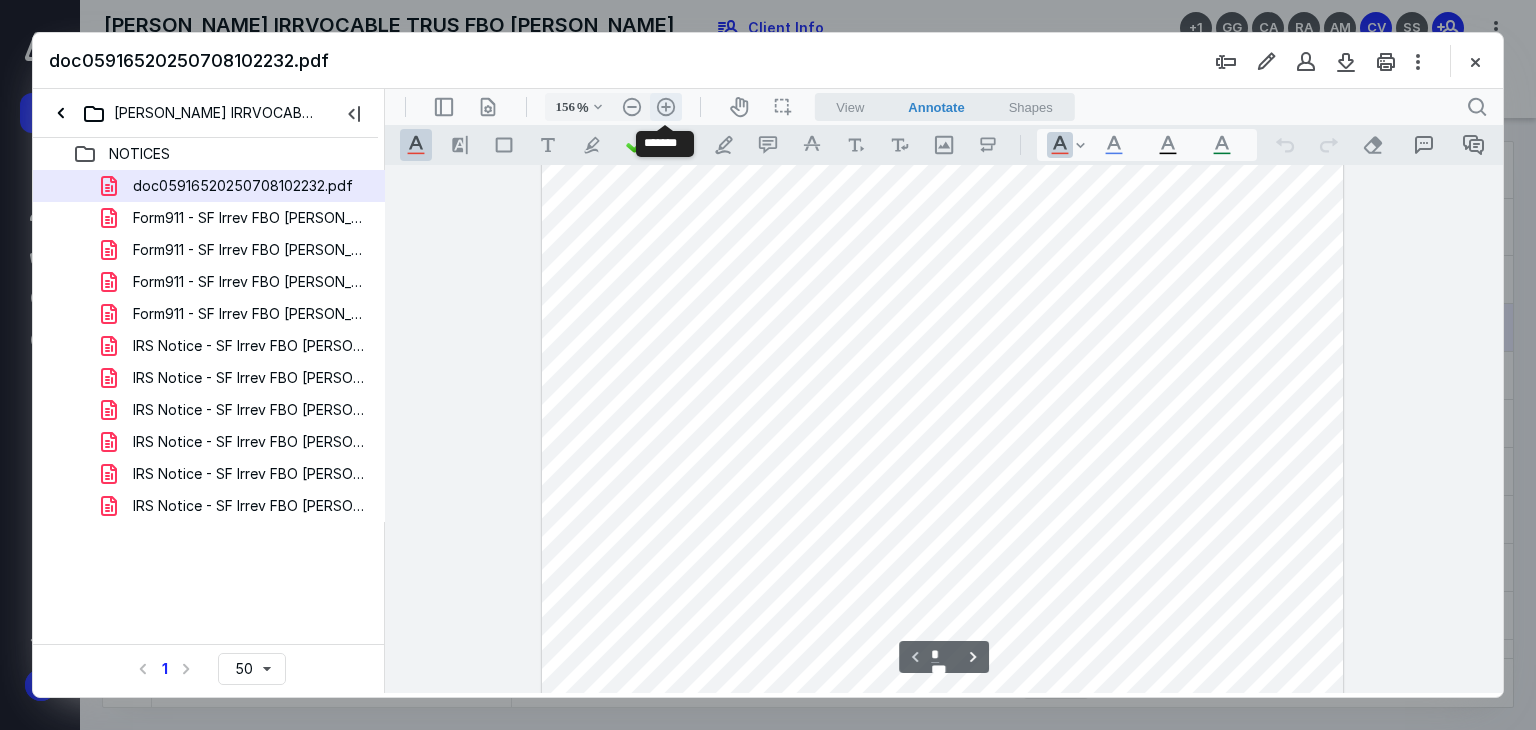 scroll, scrollTop: 493, scrollLeft: 0, axis: vertical 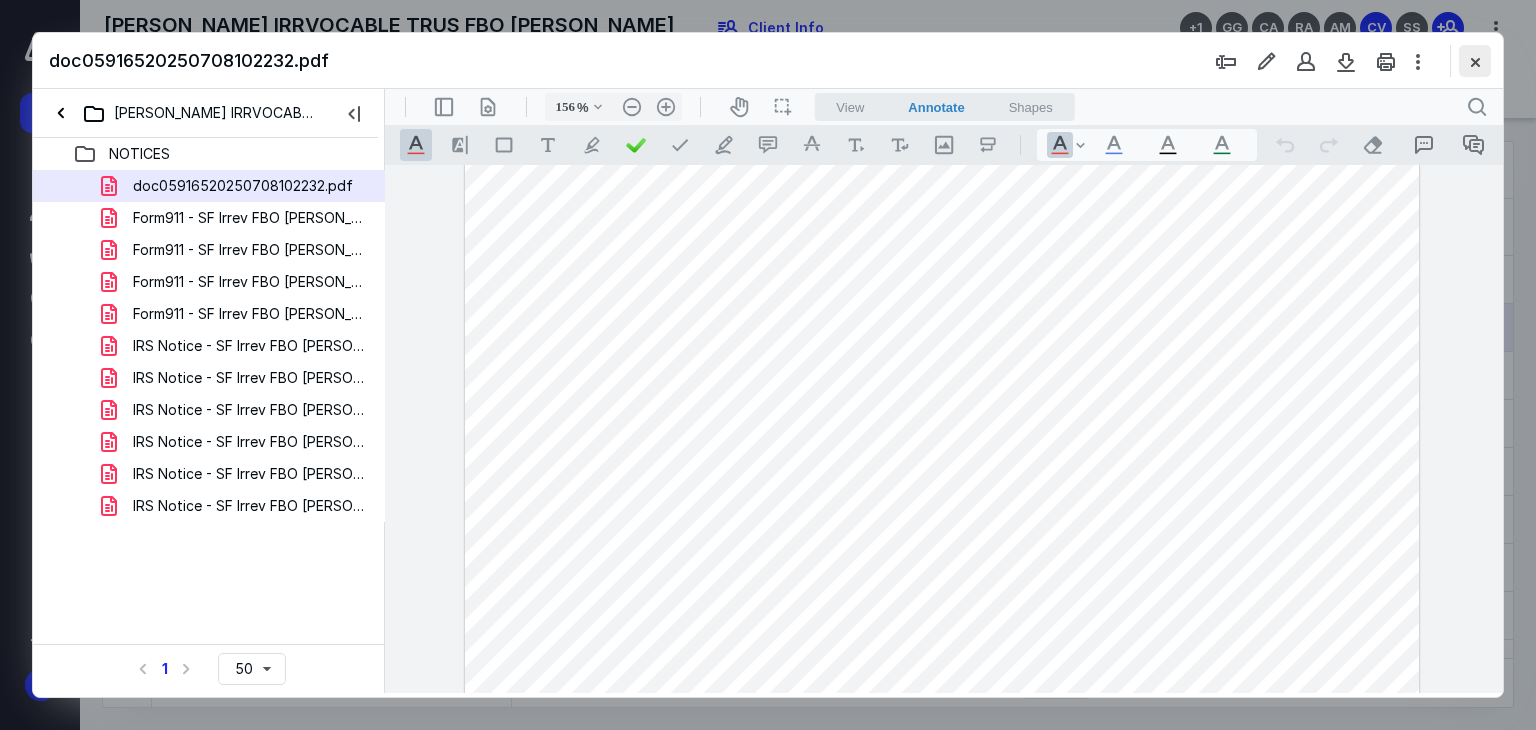 click at bounding box center (1475, 61) 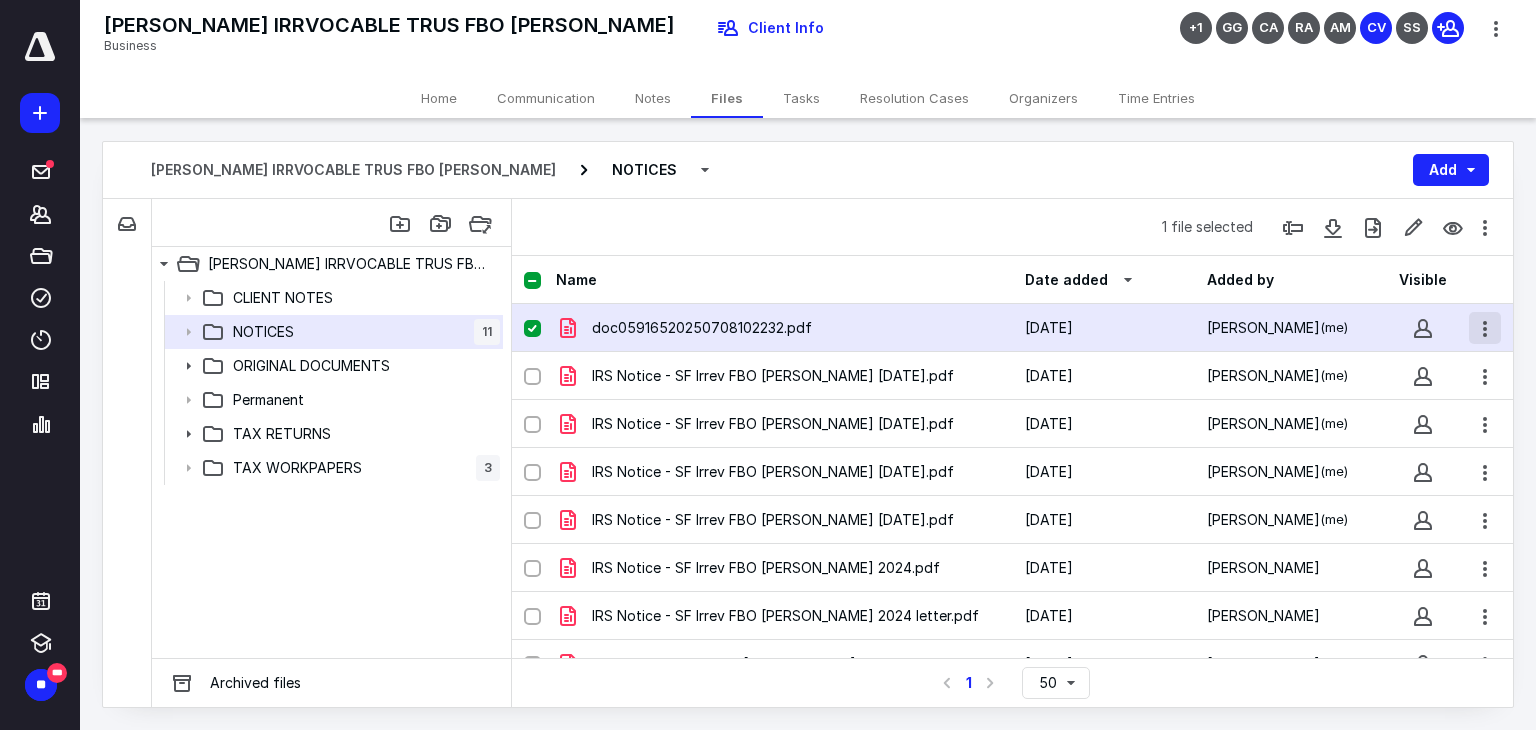 click at bounding box center (1485, 328) 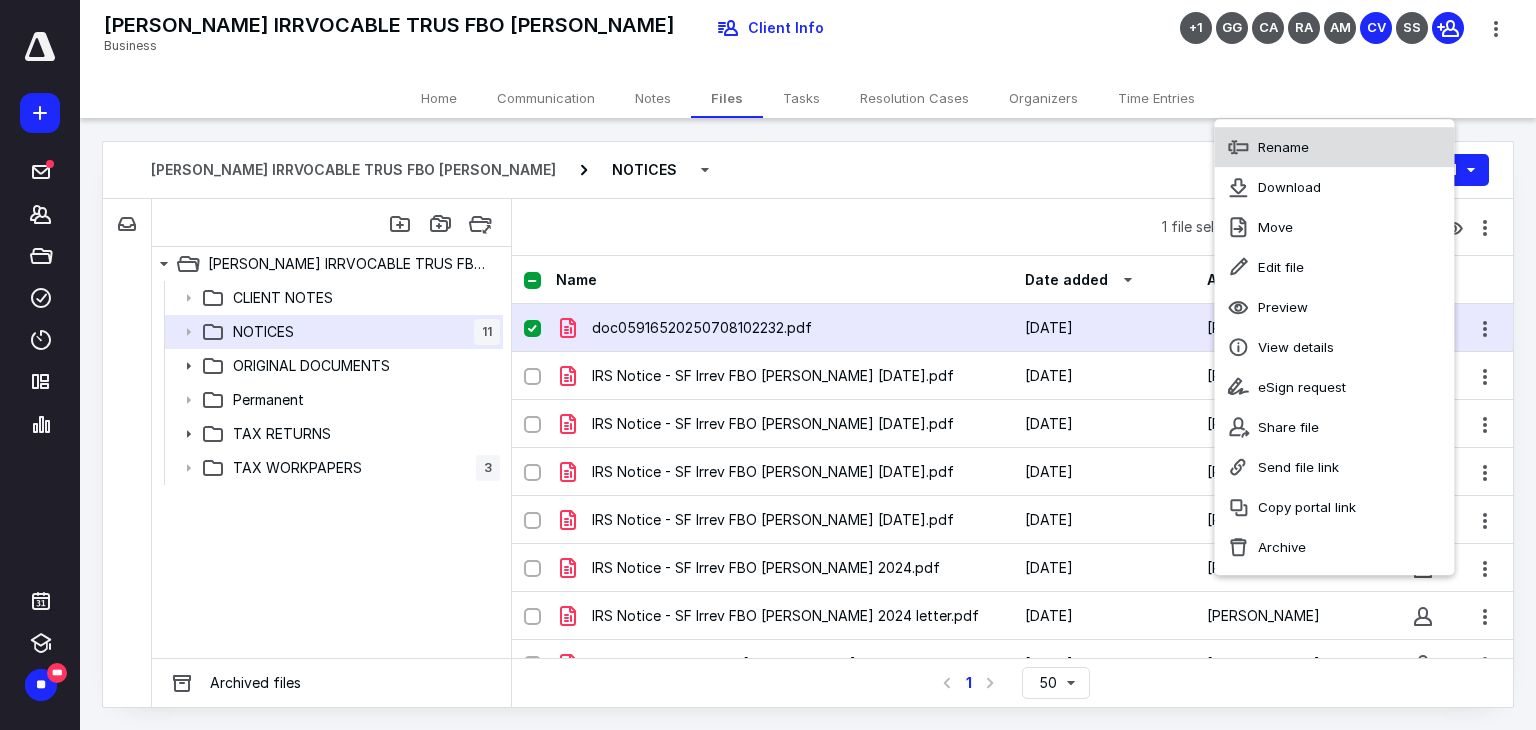click on "Rename" at bounding box center [1334, 147] 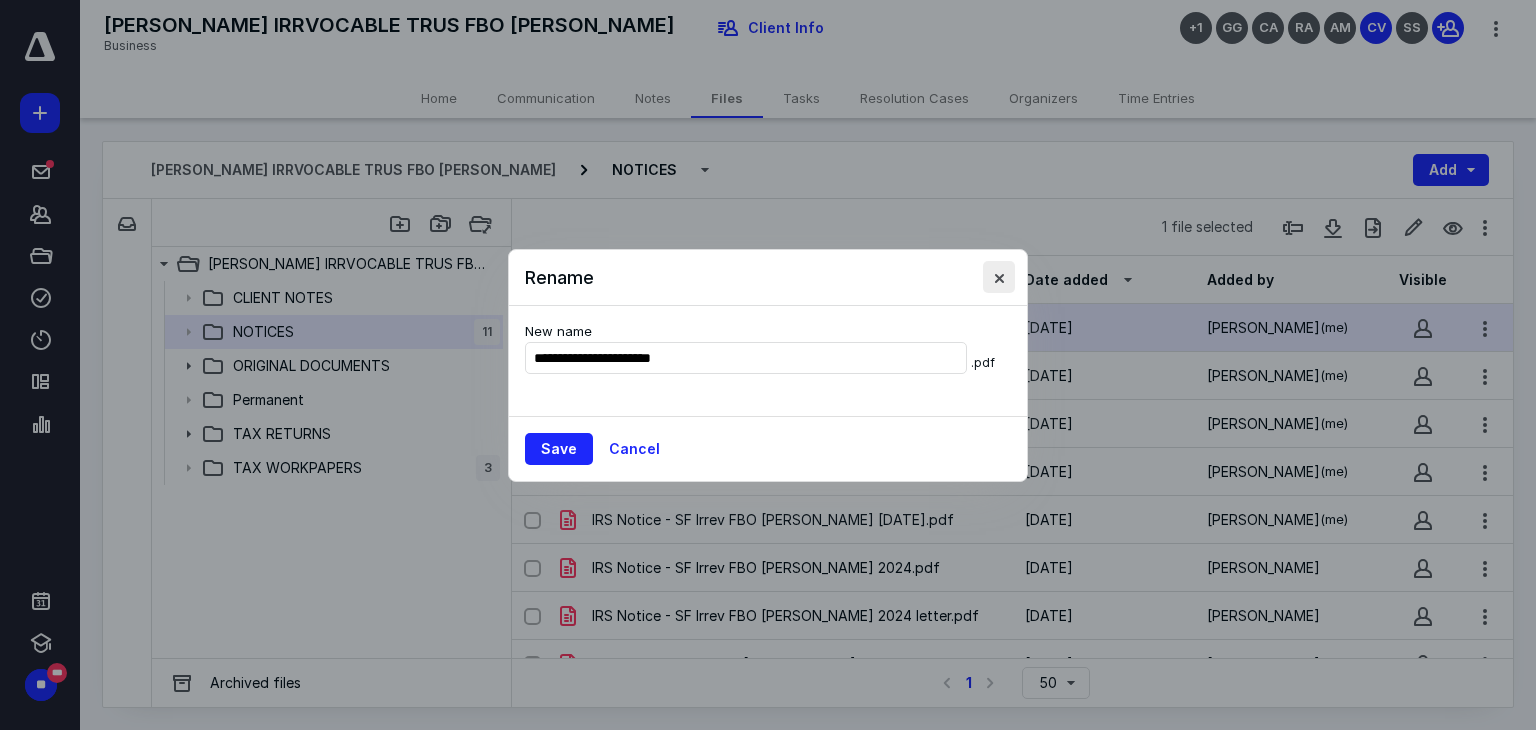 click at bounding box center (999, 277) 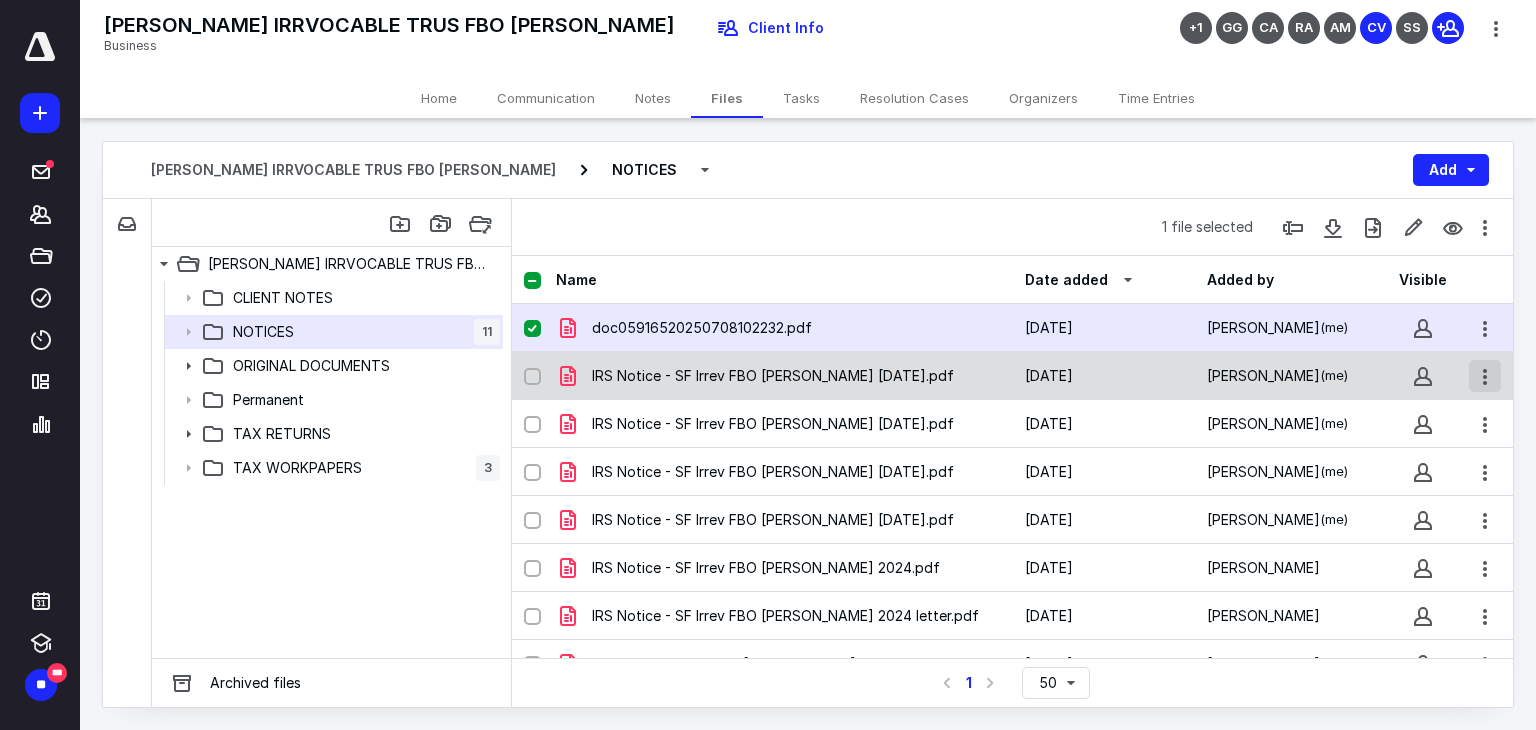 click at bounding box center [1485, 376] 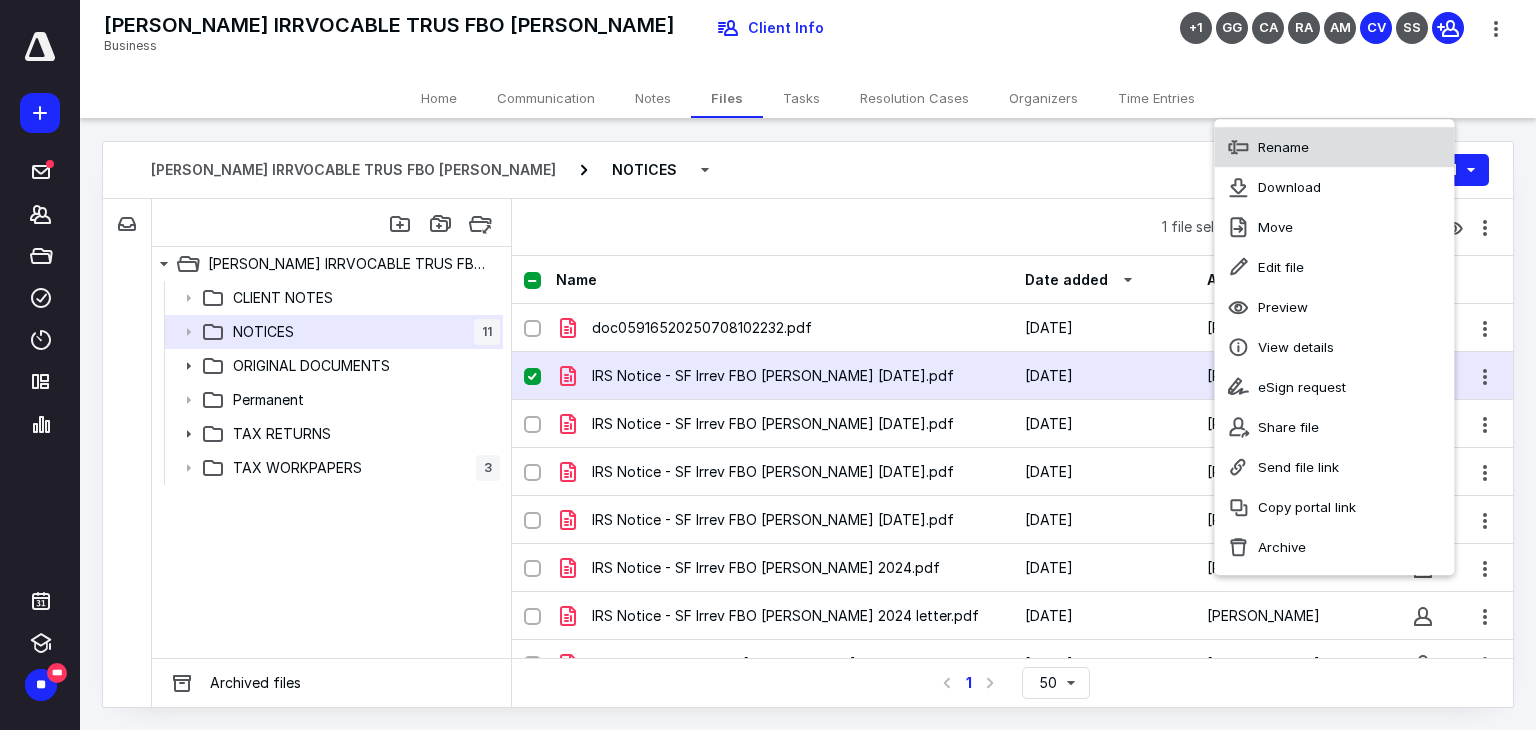 click on "Rename" at bounding box center (1334, 147) 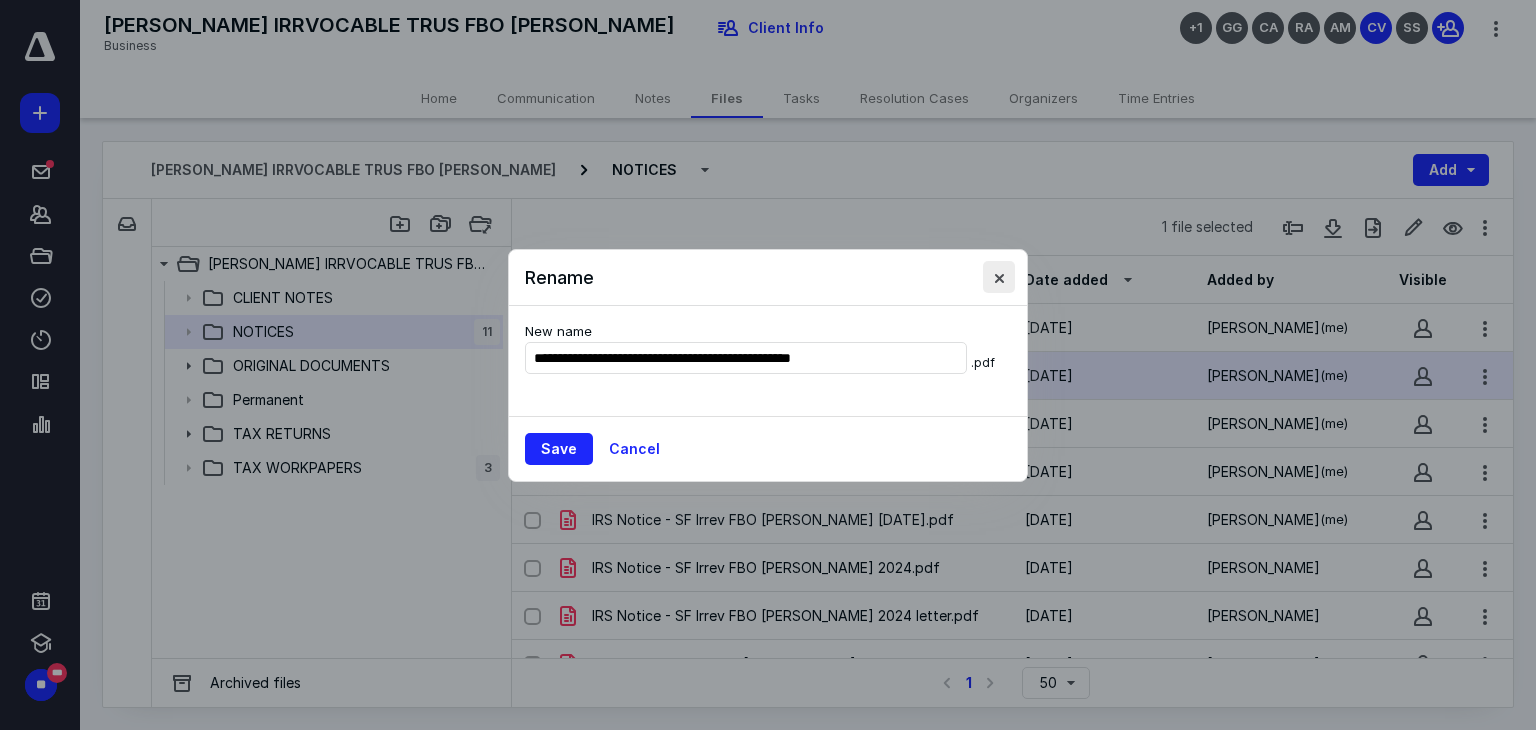 click at bounding box center [999, 277] 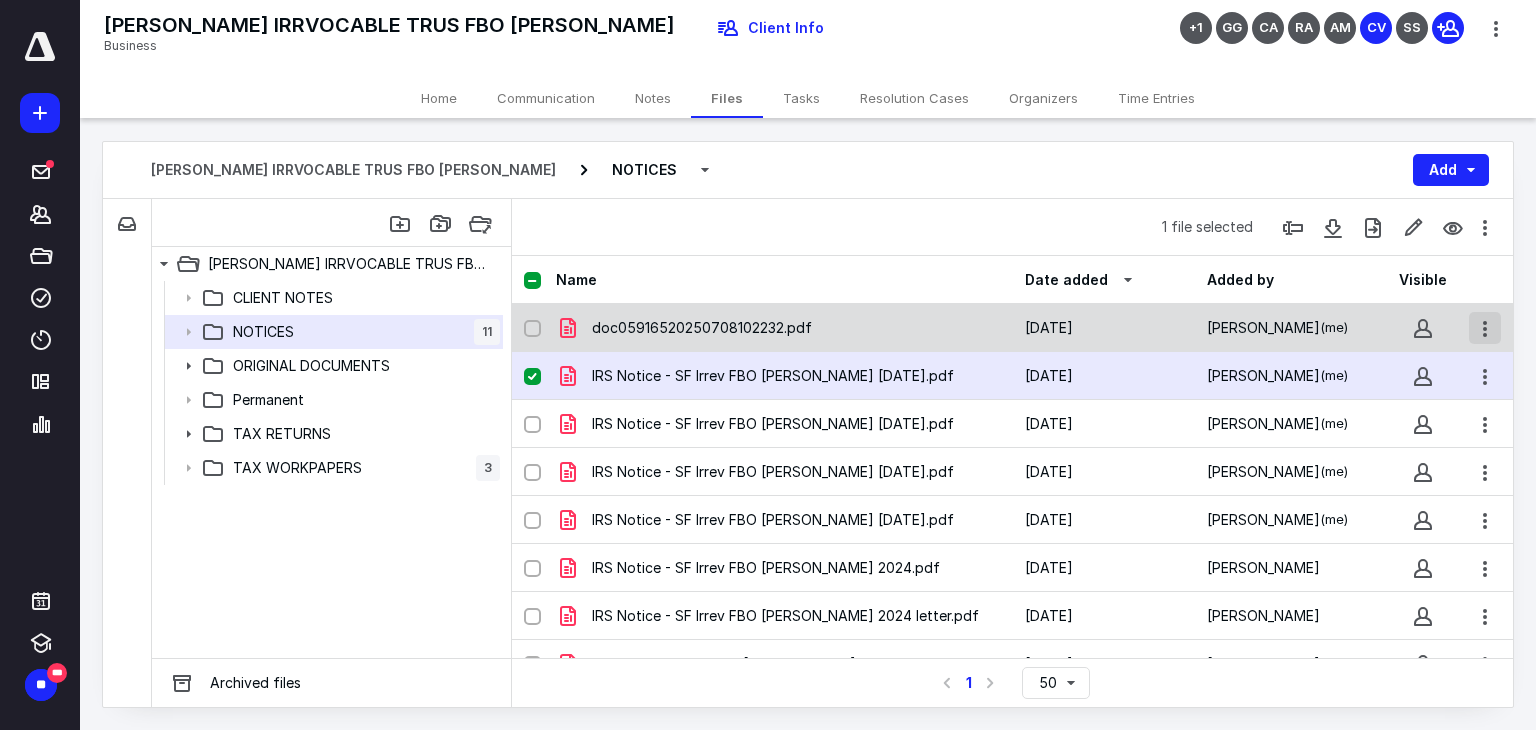 click at bounding box center (1485, 328) 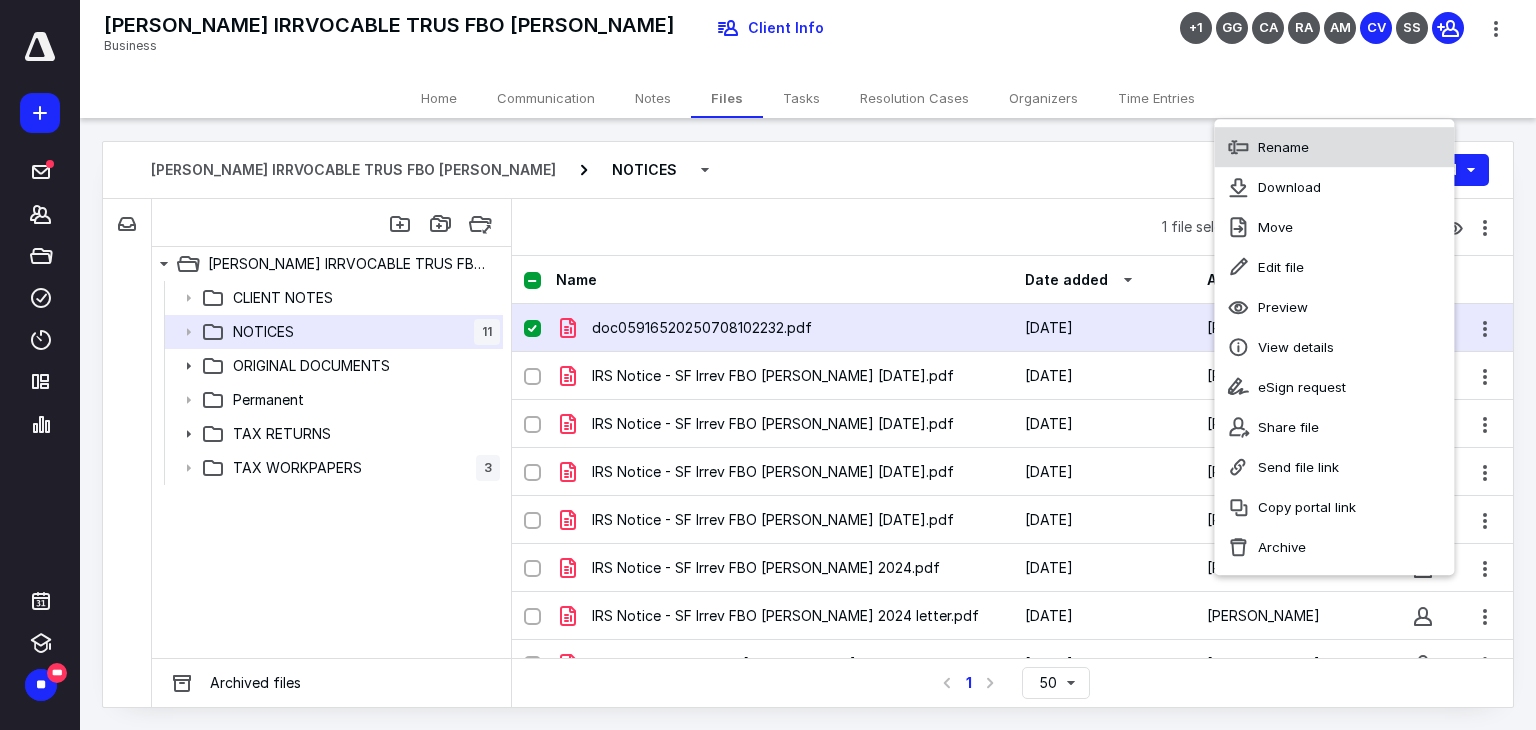click on "Rename" at bounding box center (1334, 147) 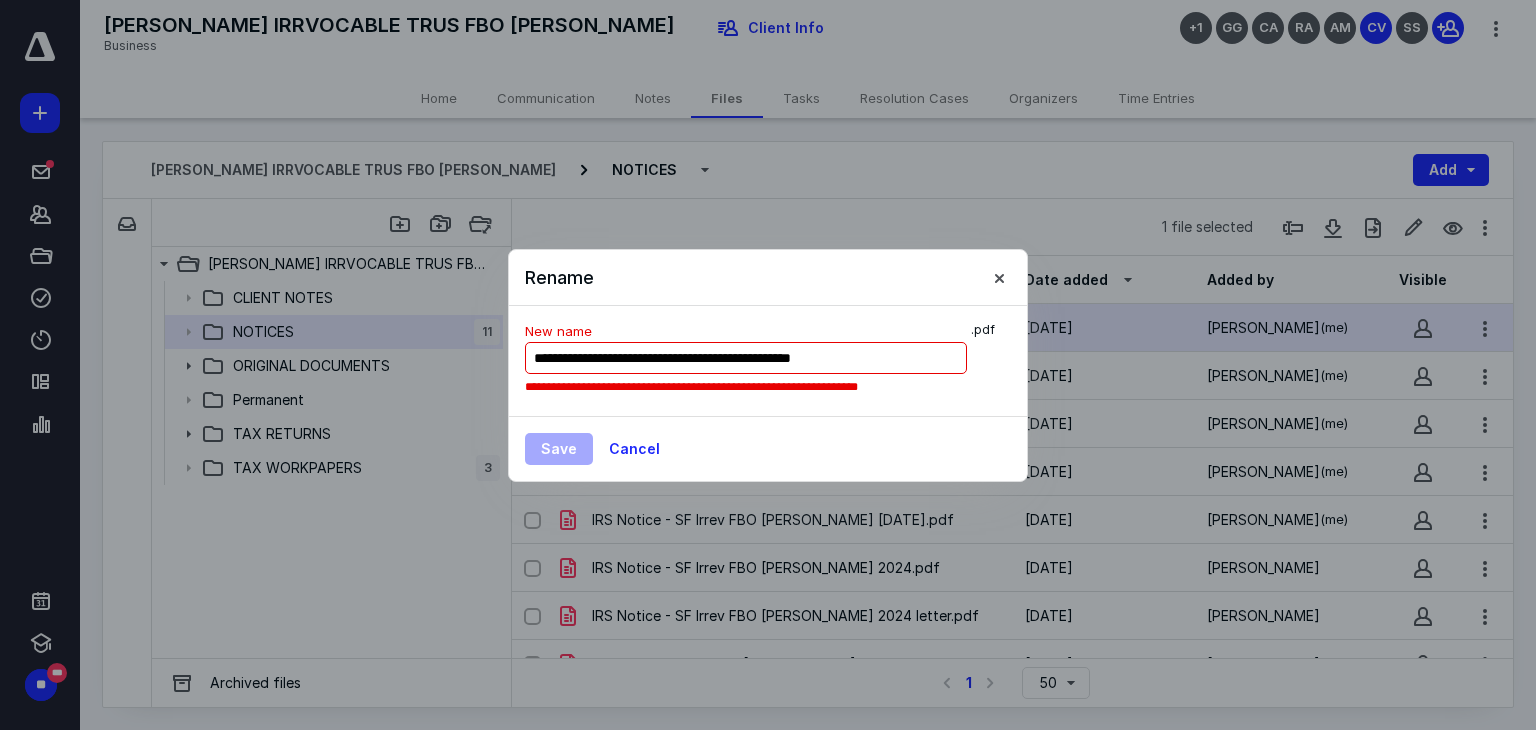 click on "**********" at bounding box center [746, 358] 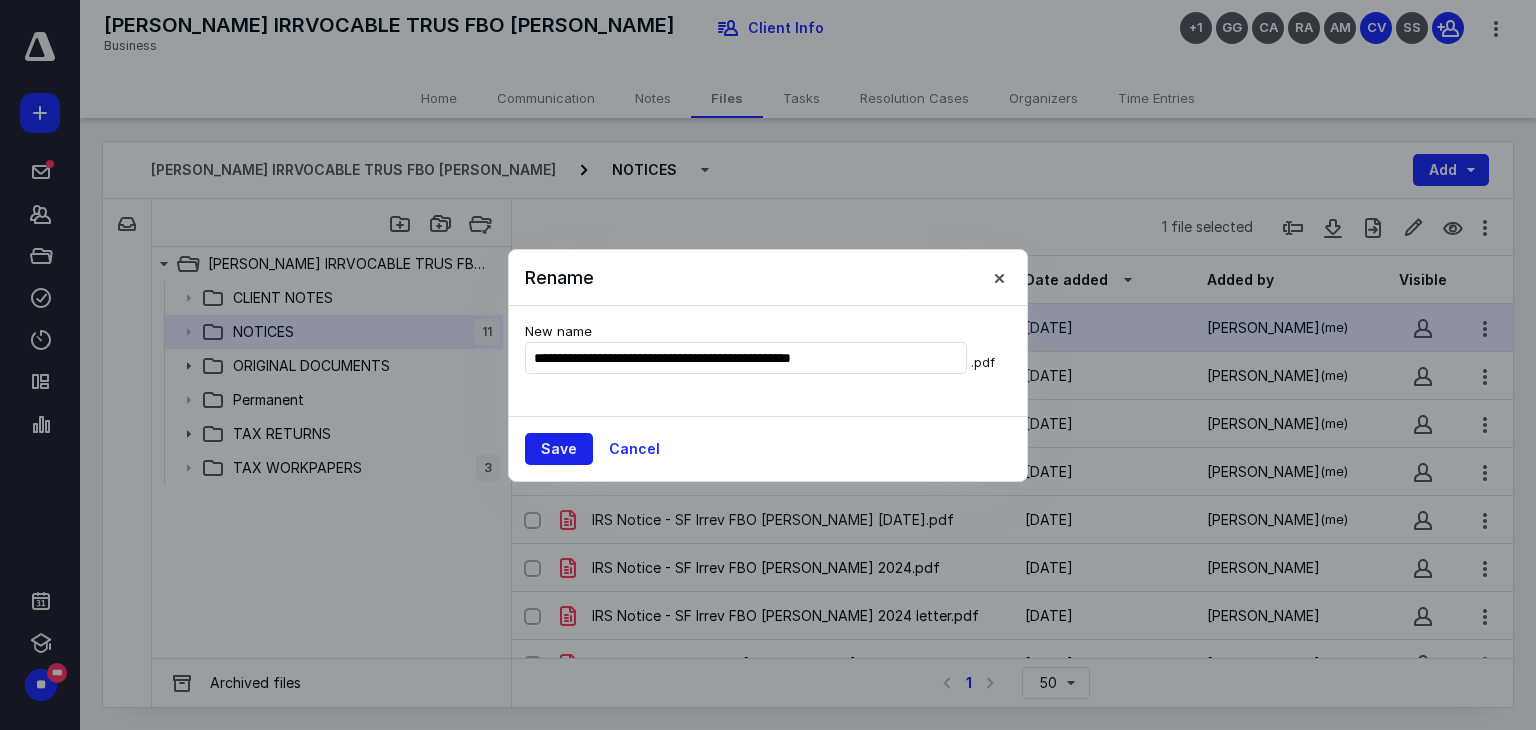 type on "**********" 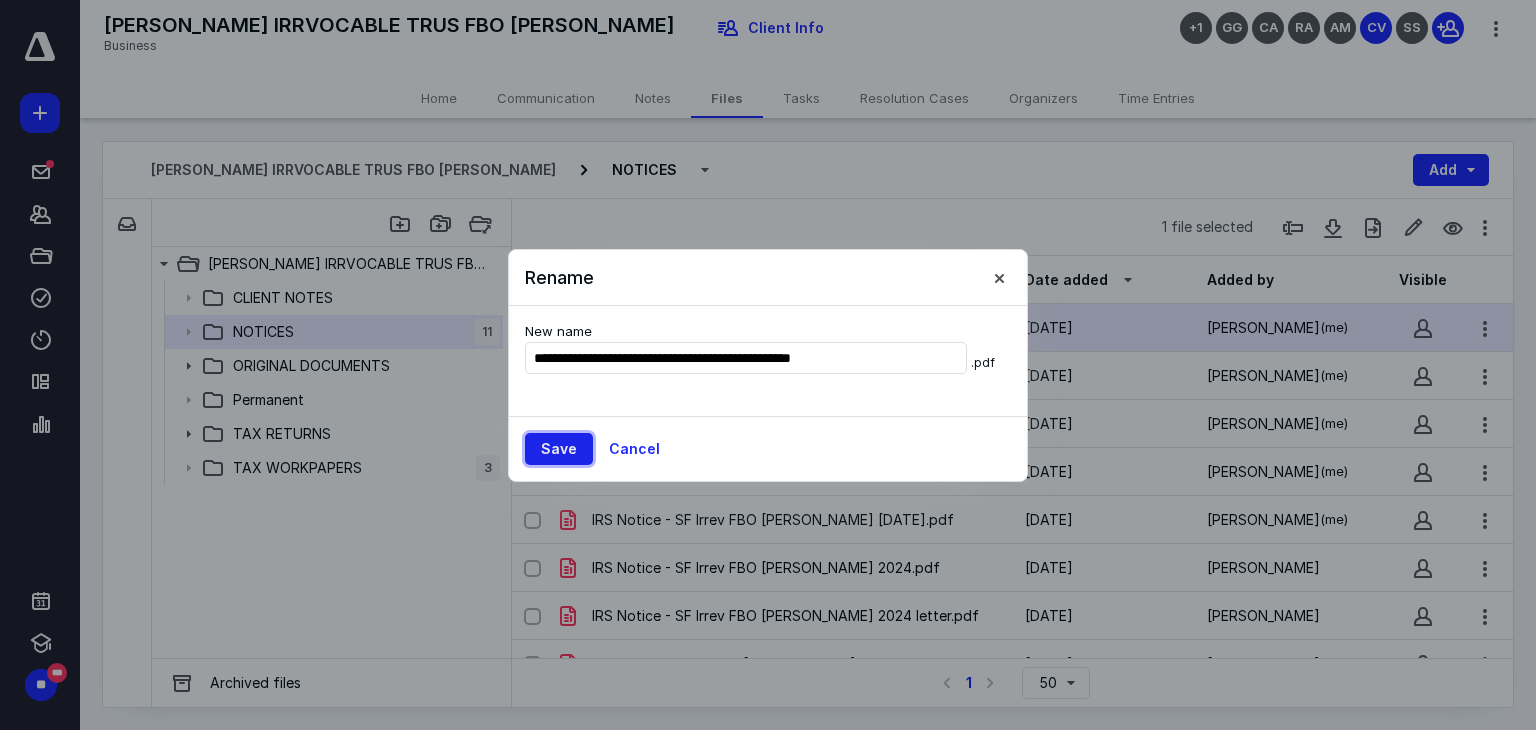 click on "Save" at bounding box center [559, 449] 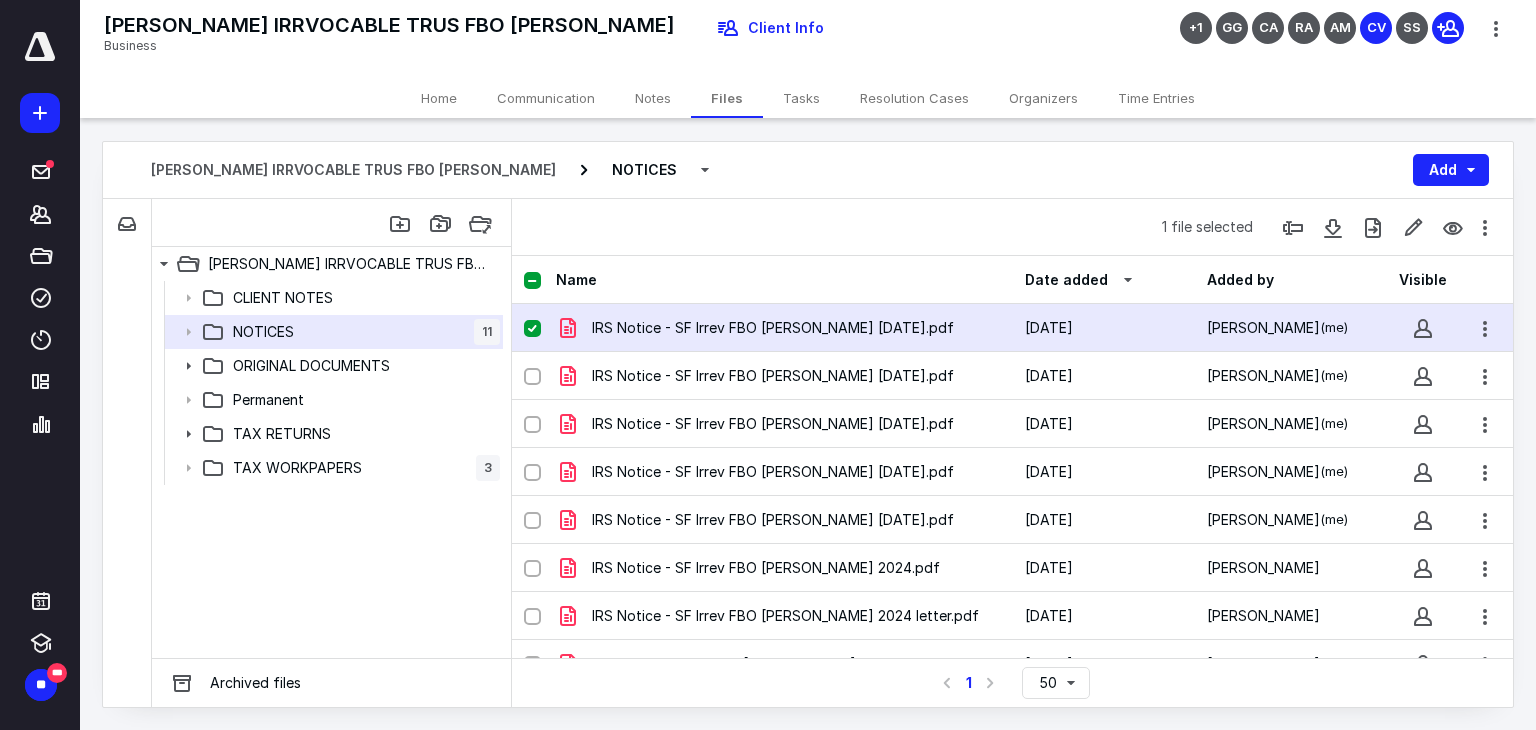 click on "Tasks" at bounding box center [801, 98] 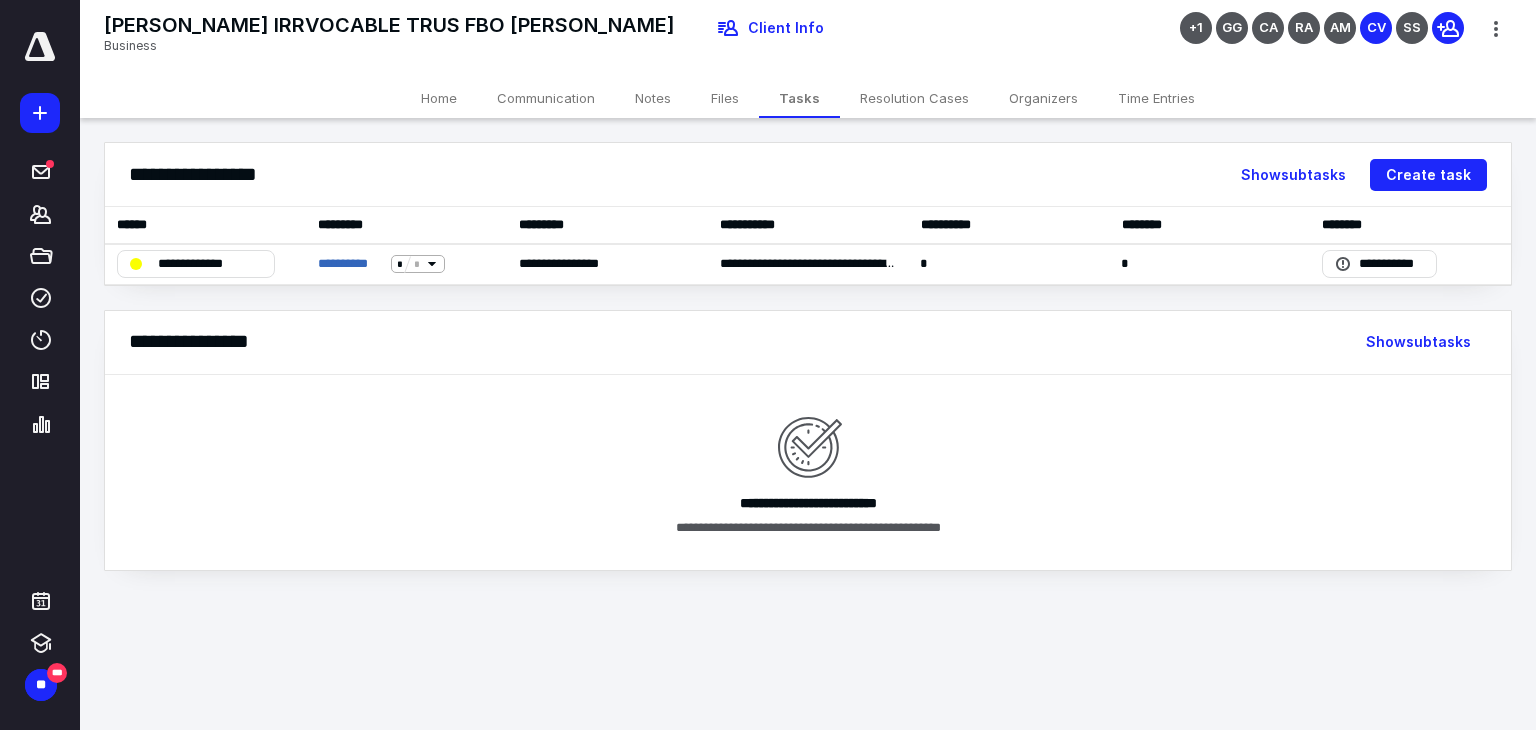 drag, startPoint x: 682, startPoint y: 22, endPoint x: 104, endPoint y: 22, distance: 578 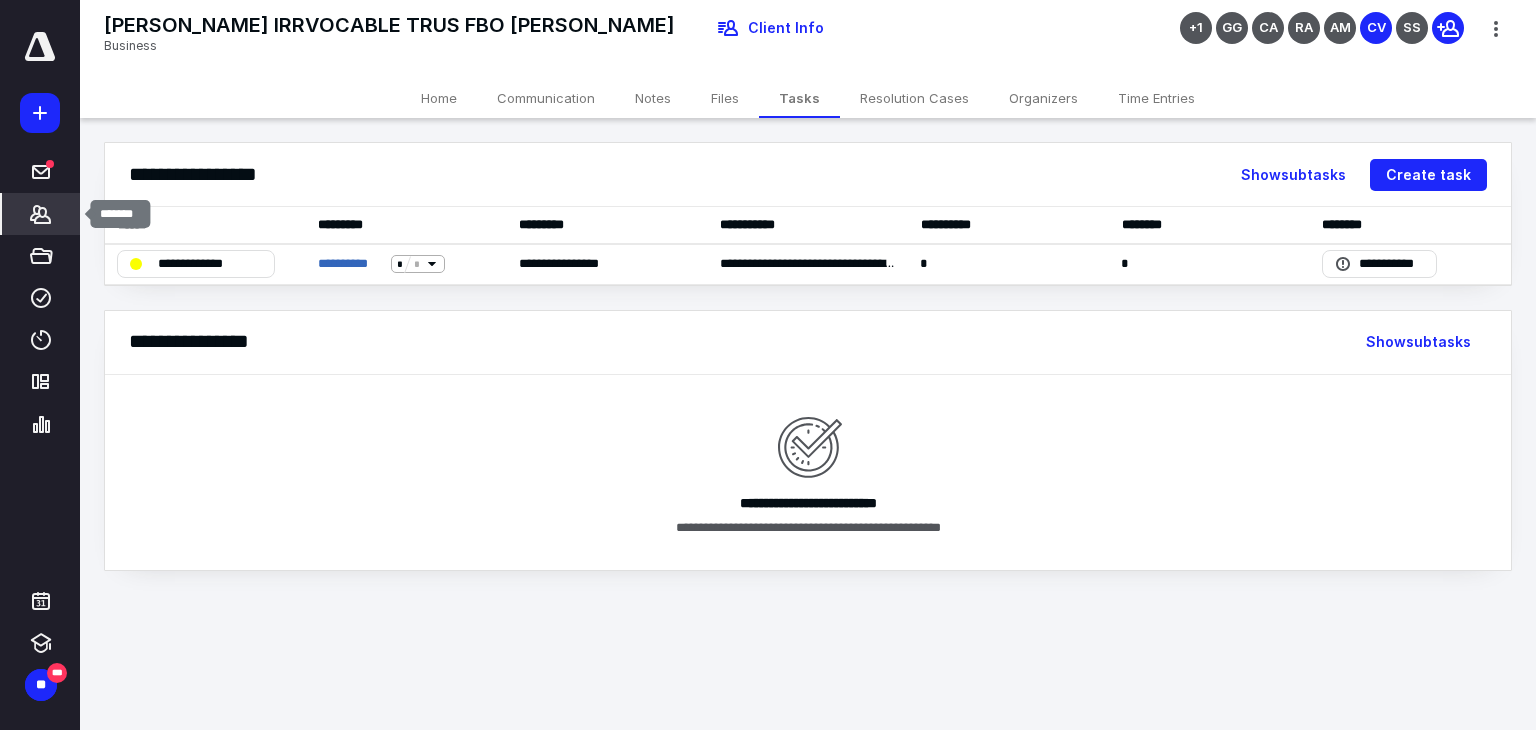 click 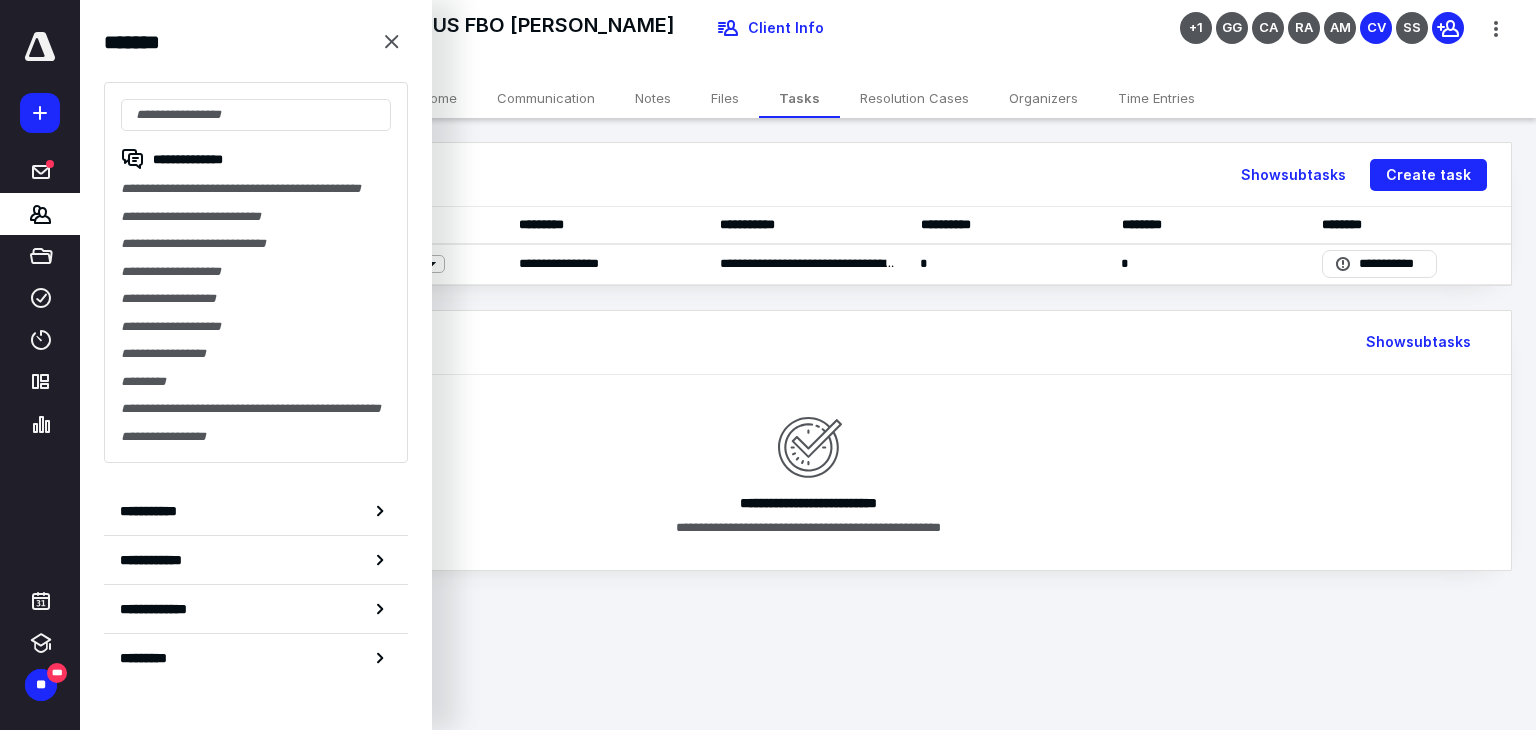 click on "SHEILA FEELEY IRRVOCABLE TRUS FBO STEVEN MANDELL Business" at bounding box center [389, 45] 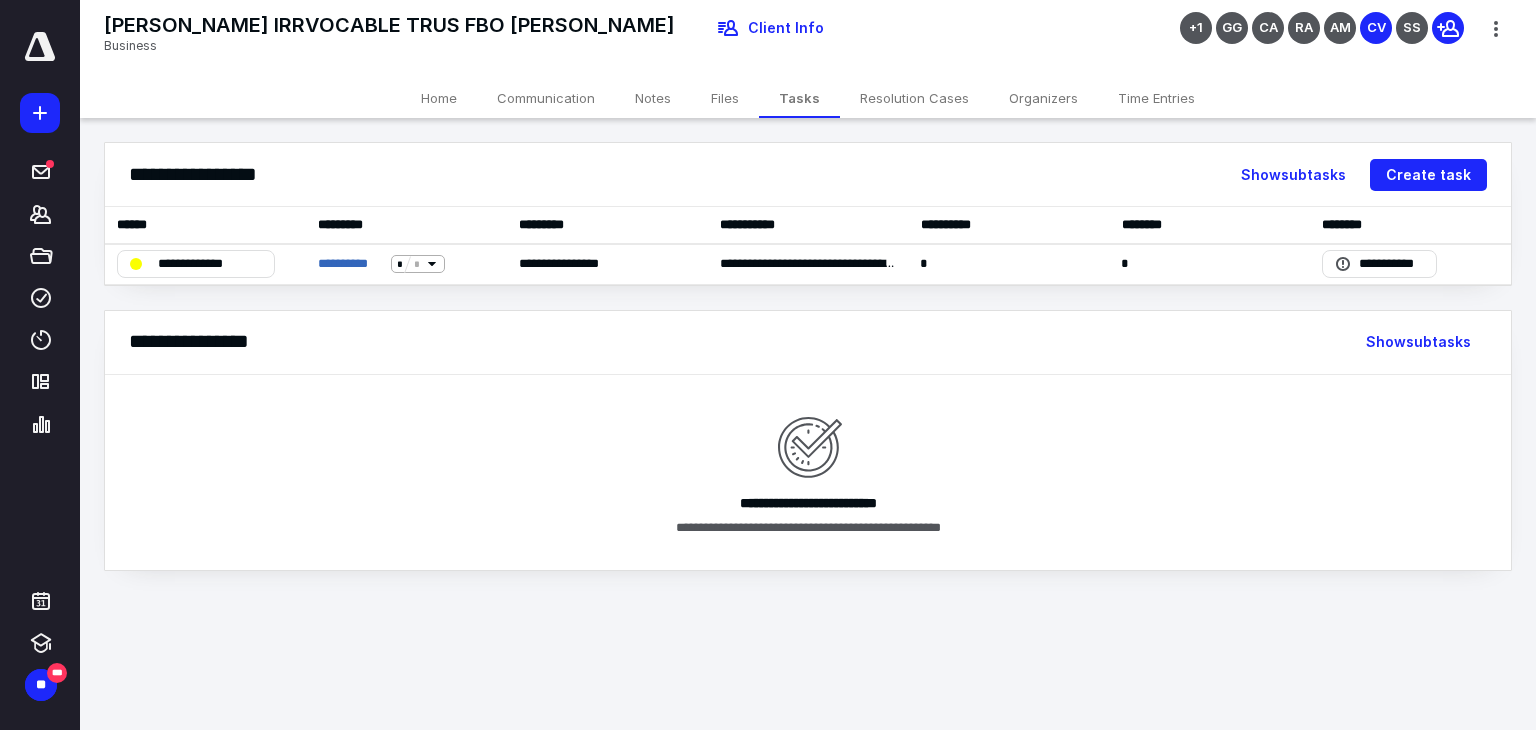 click on "Files" at bounding box center (725, 98) 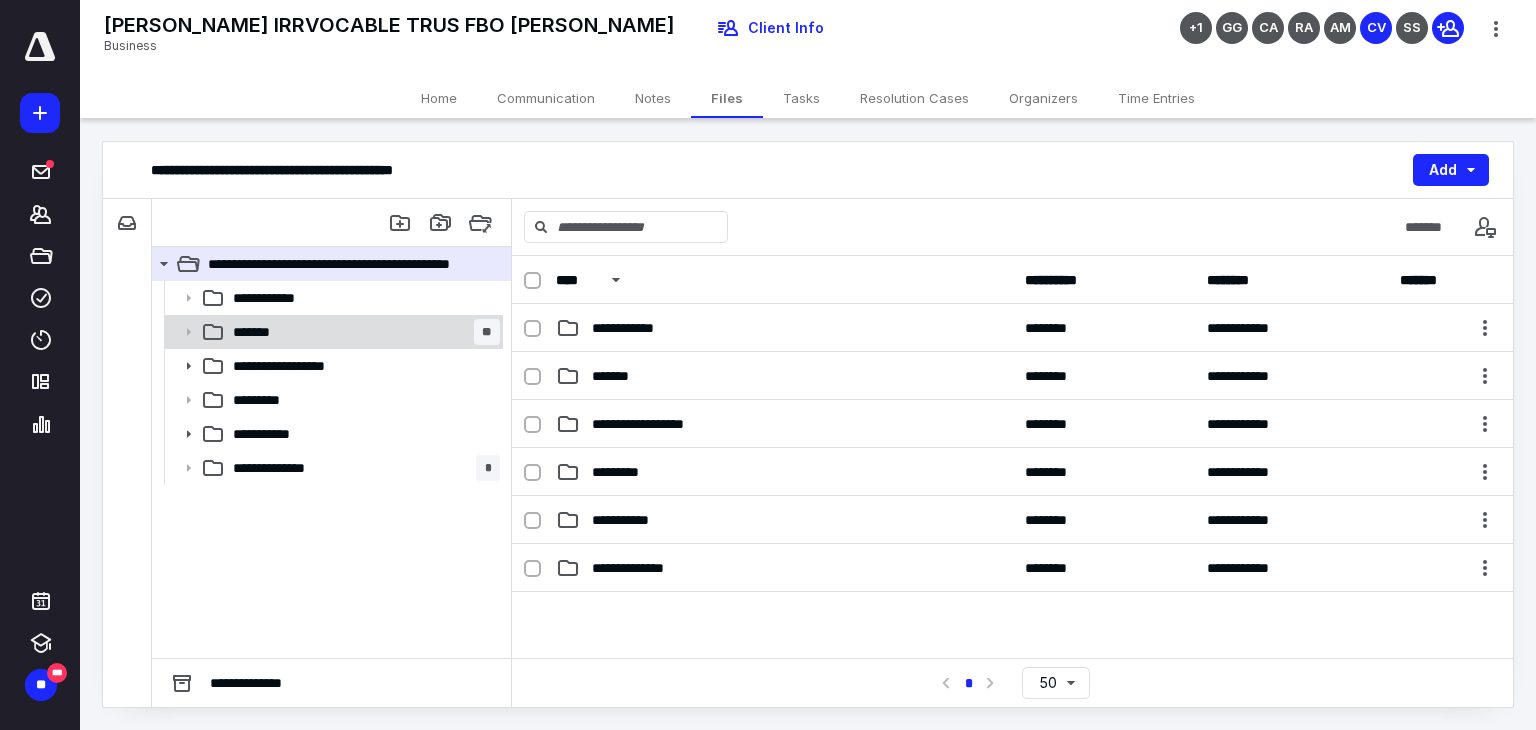 click on "******* **" at bounding box center [362, 332] 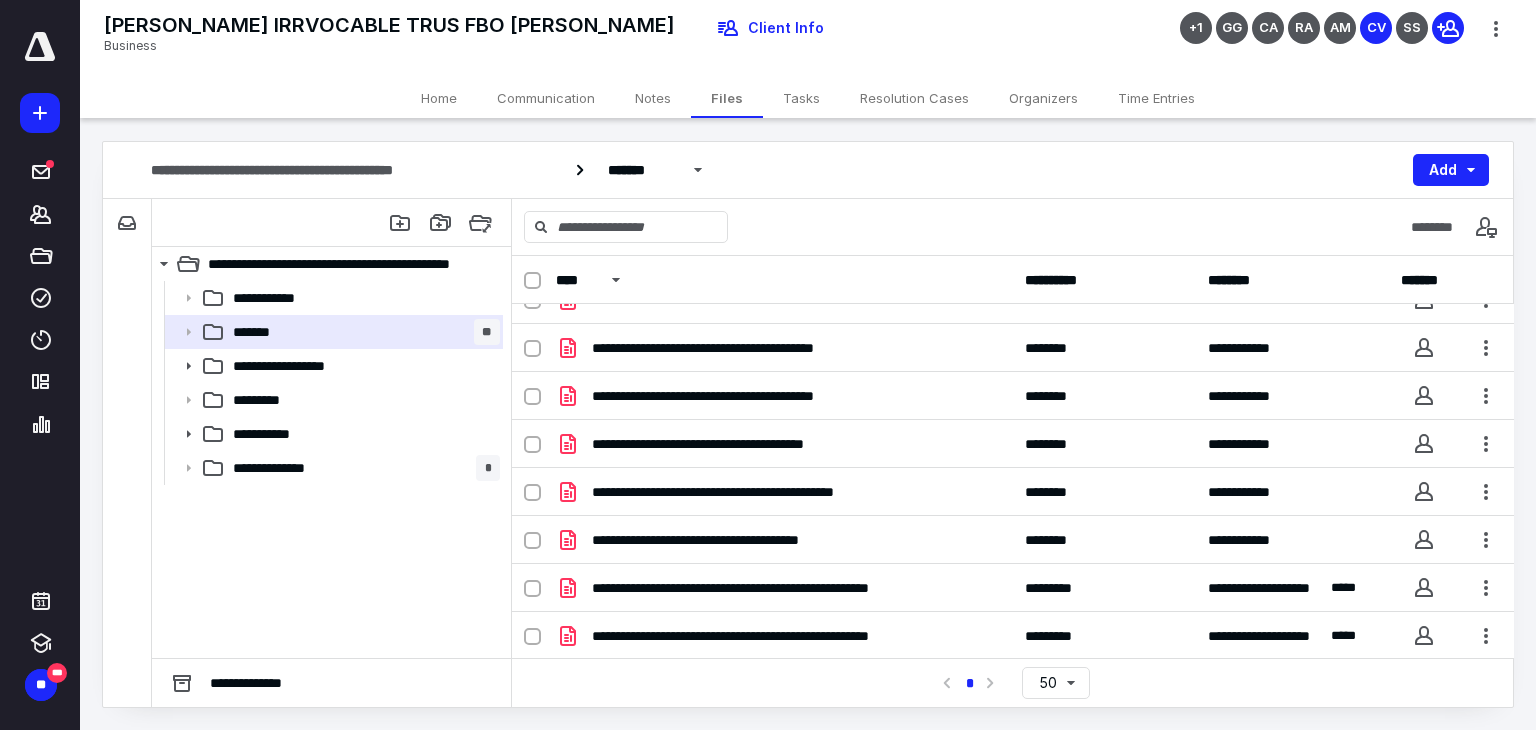 scroll, scrollTop: 40, scrollLeft: 0, axis: vertical 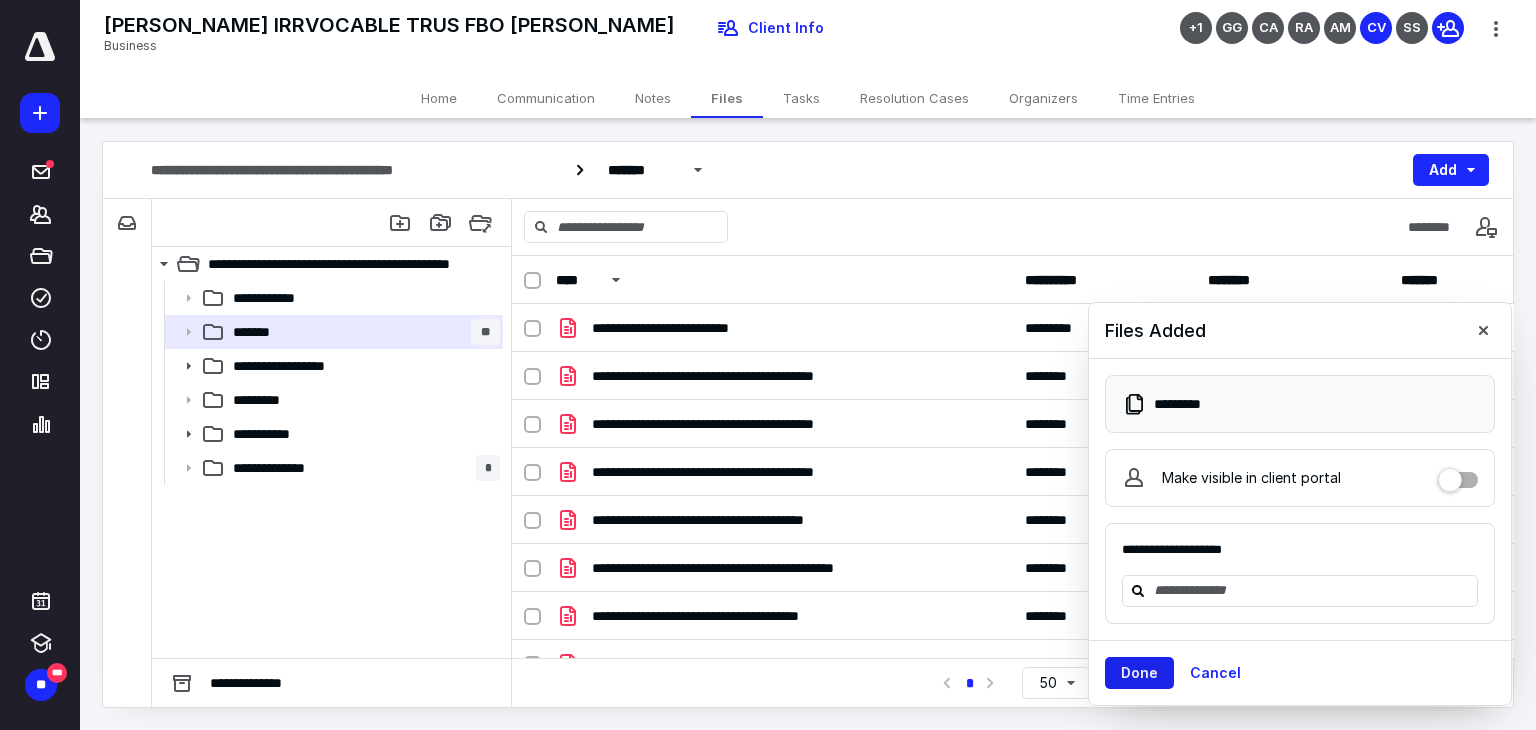 click on "Done" at bounding box center (1139, 673) 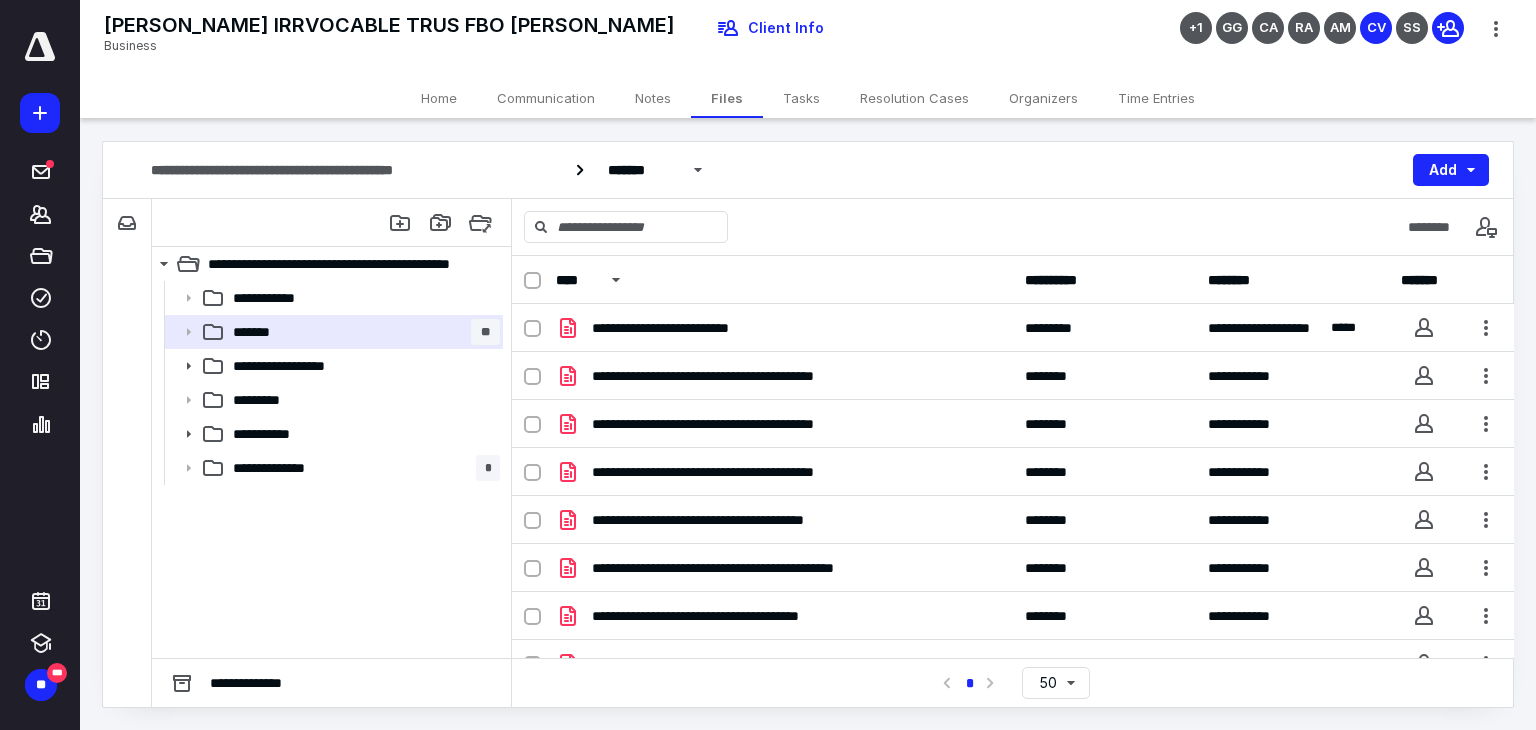 scroll, scrollTop: 219, scrollLeft: 0, axis: vertical 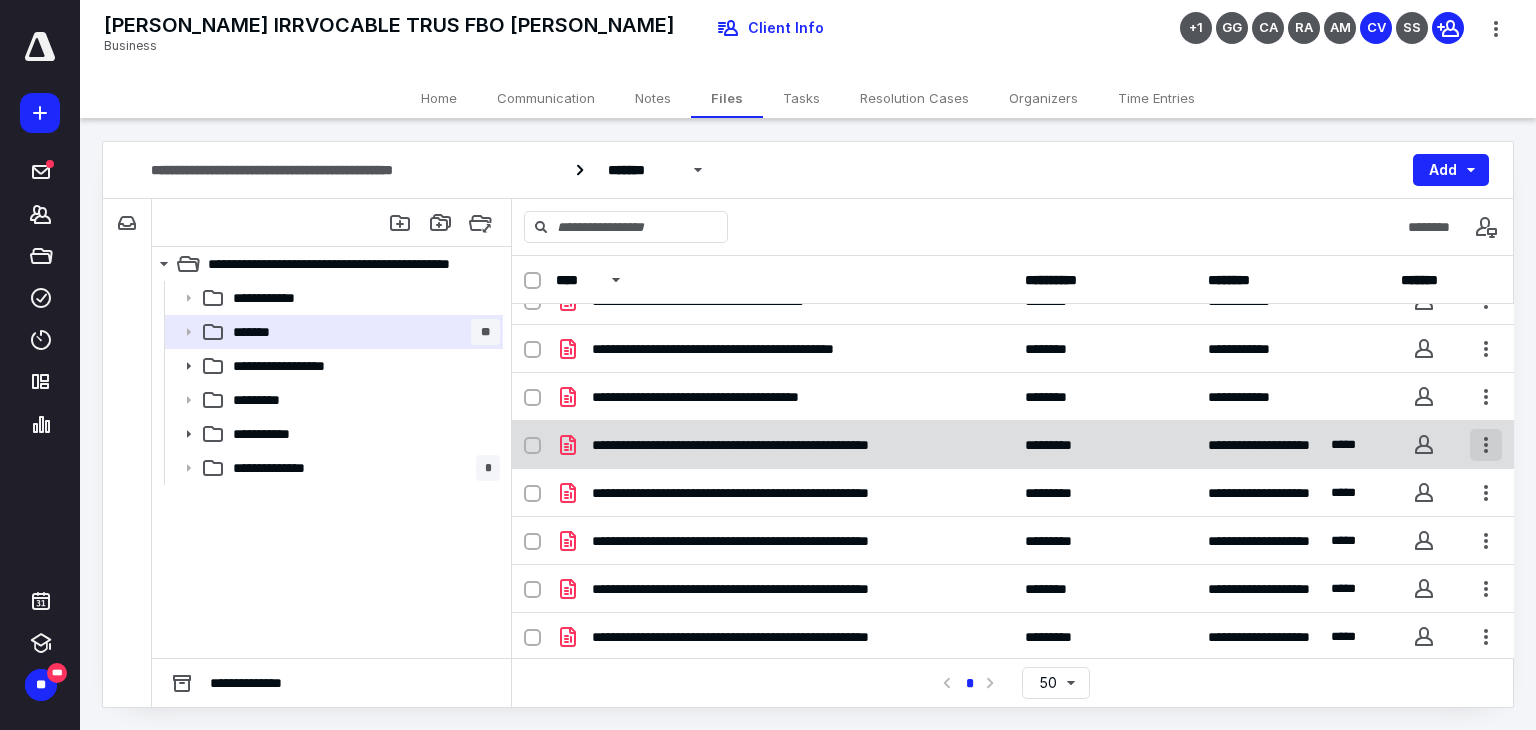 click at bounding box center (1486, 445) 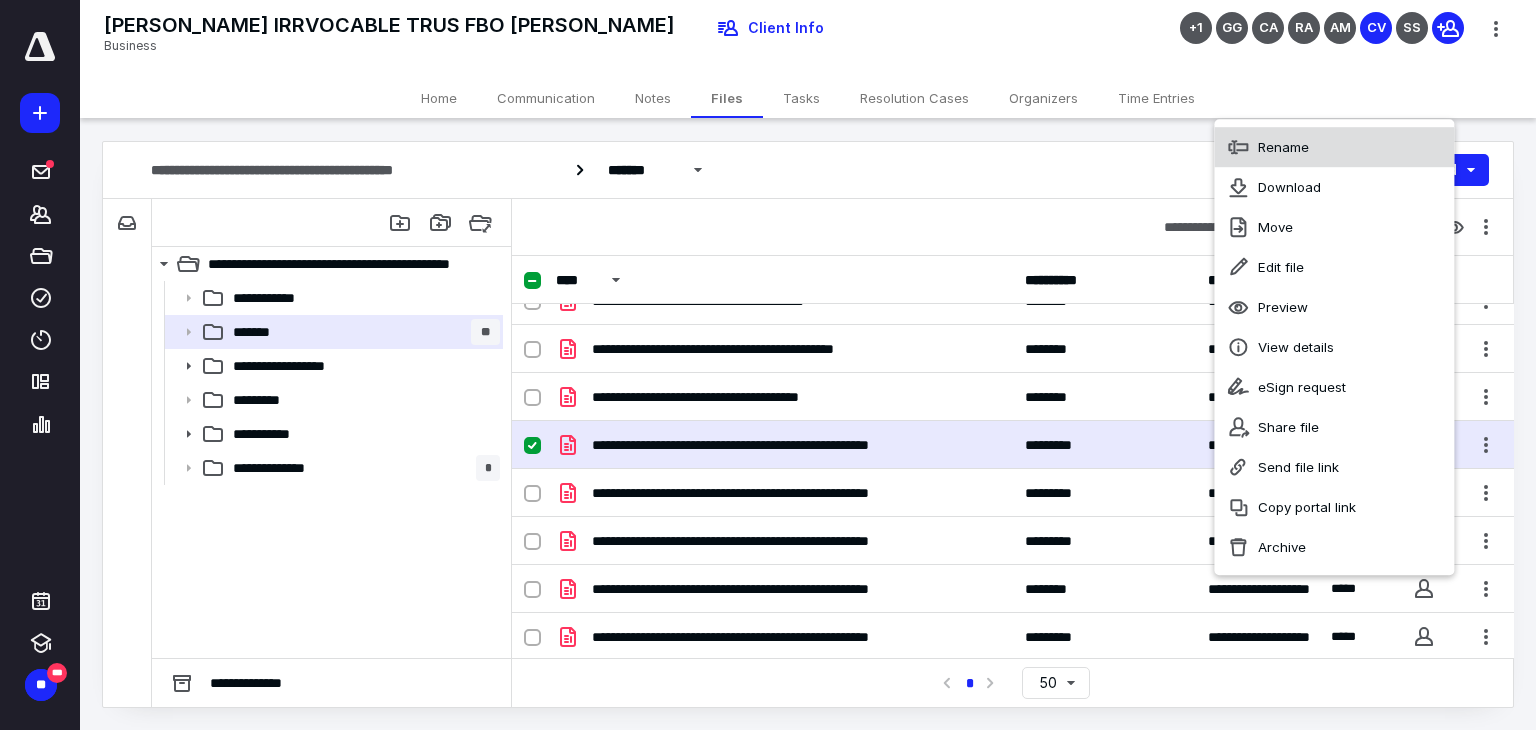 click on "Rename" at bounding box center [1334, 147] 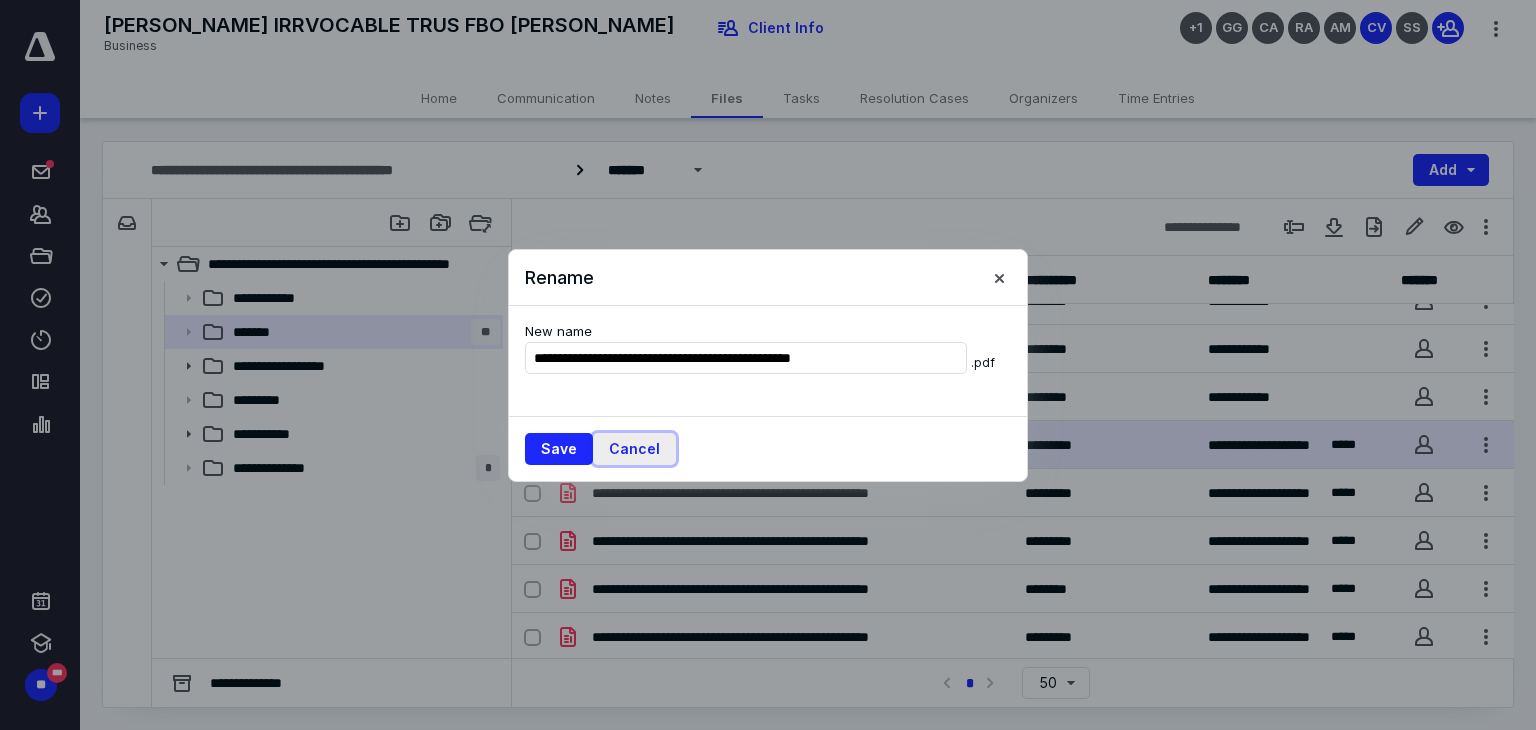 click on "Cancel" at bounding box center [634, 449] 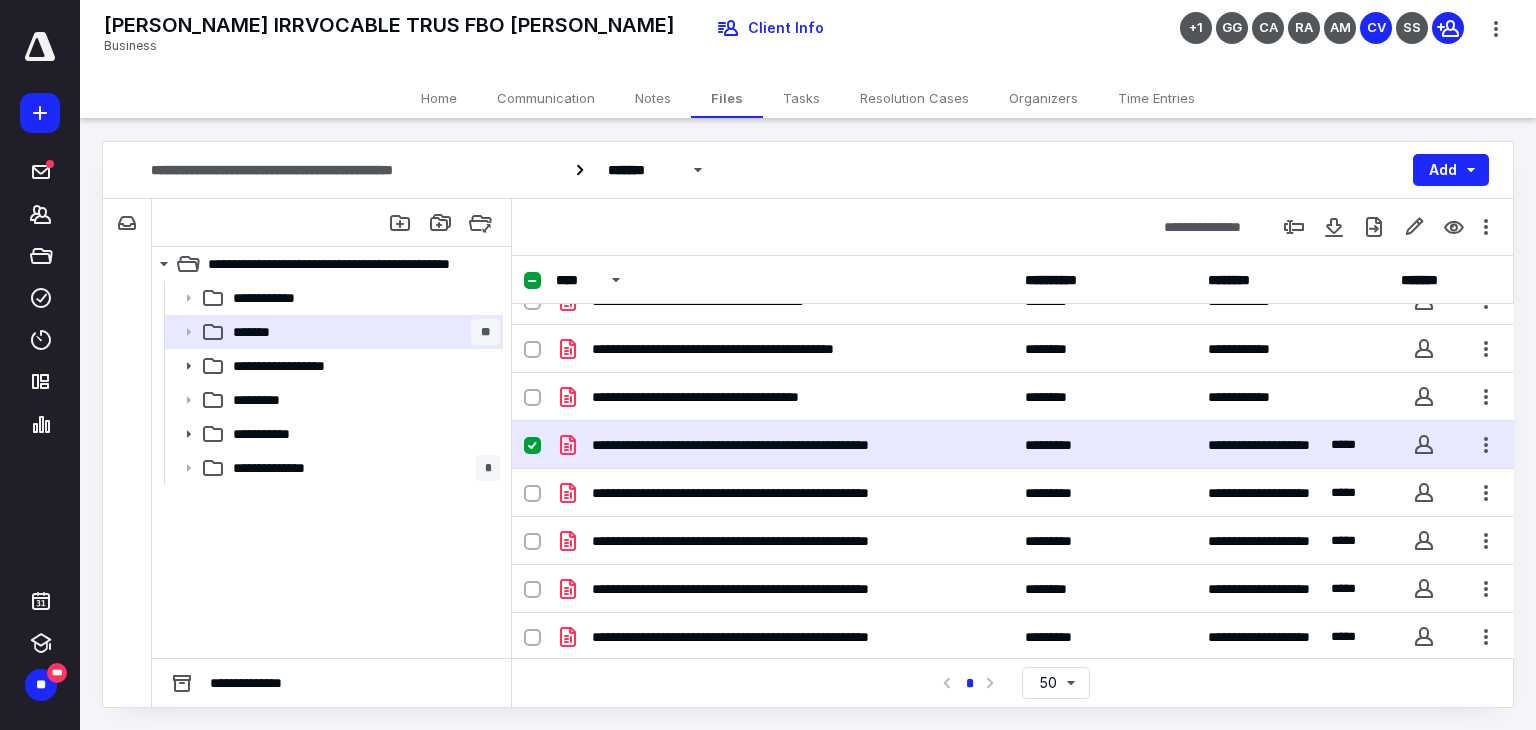 scroll, scrollTop: 0, scrollLeft: 0, axis: both 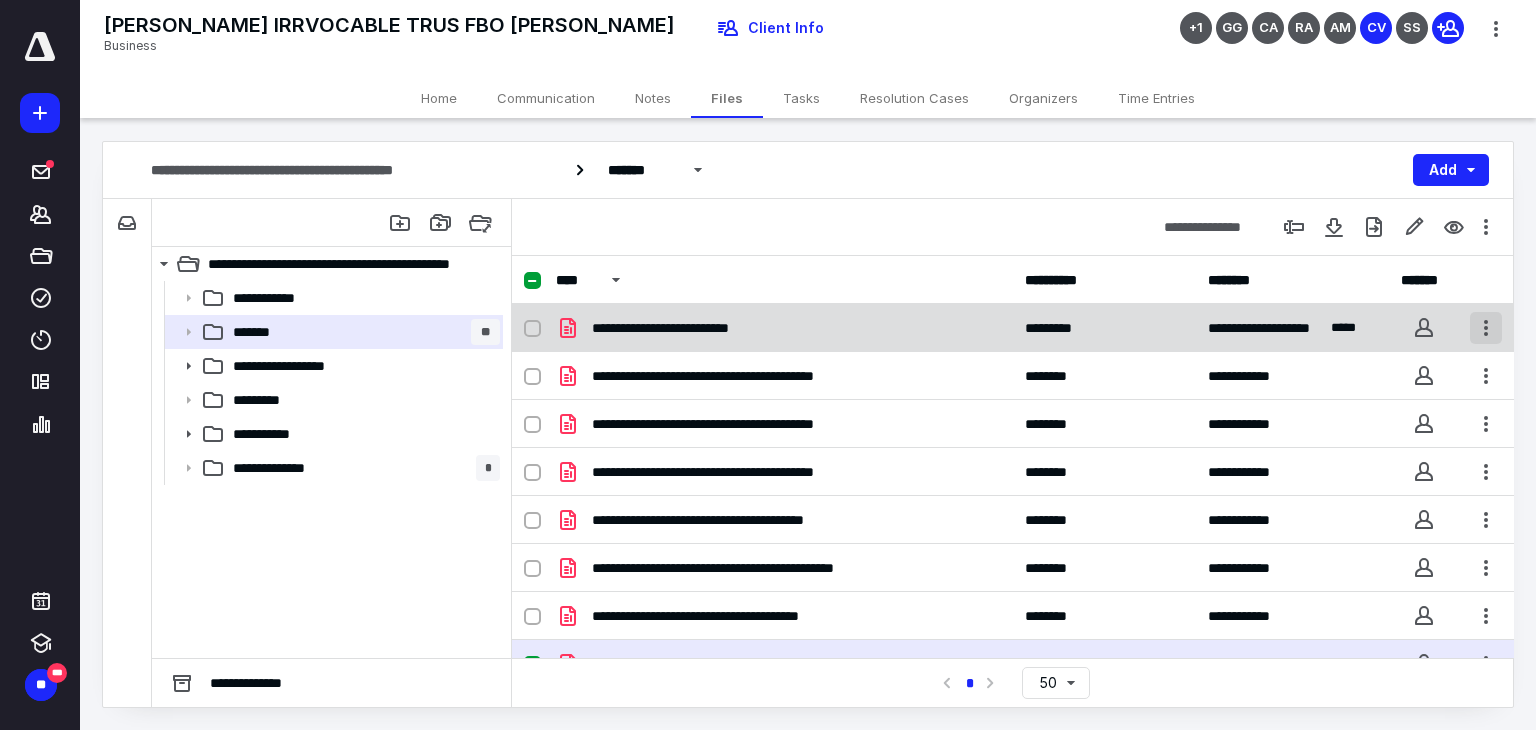 click at bounding box center [1486, 328] 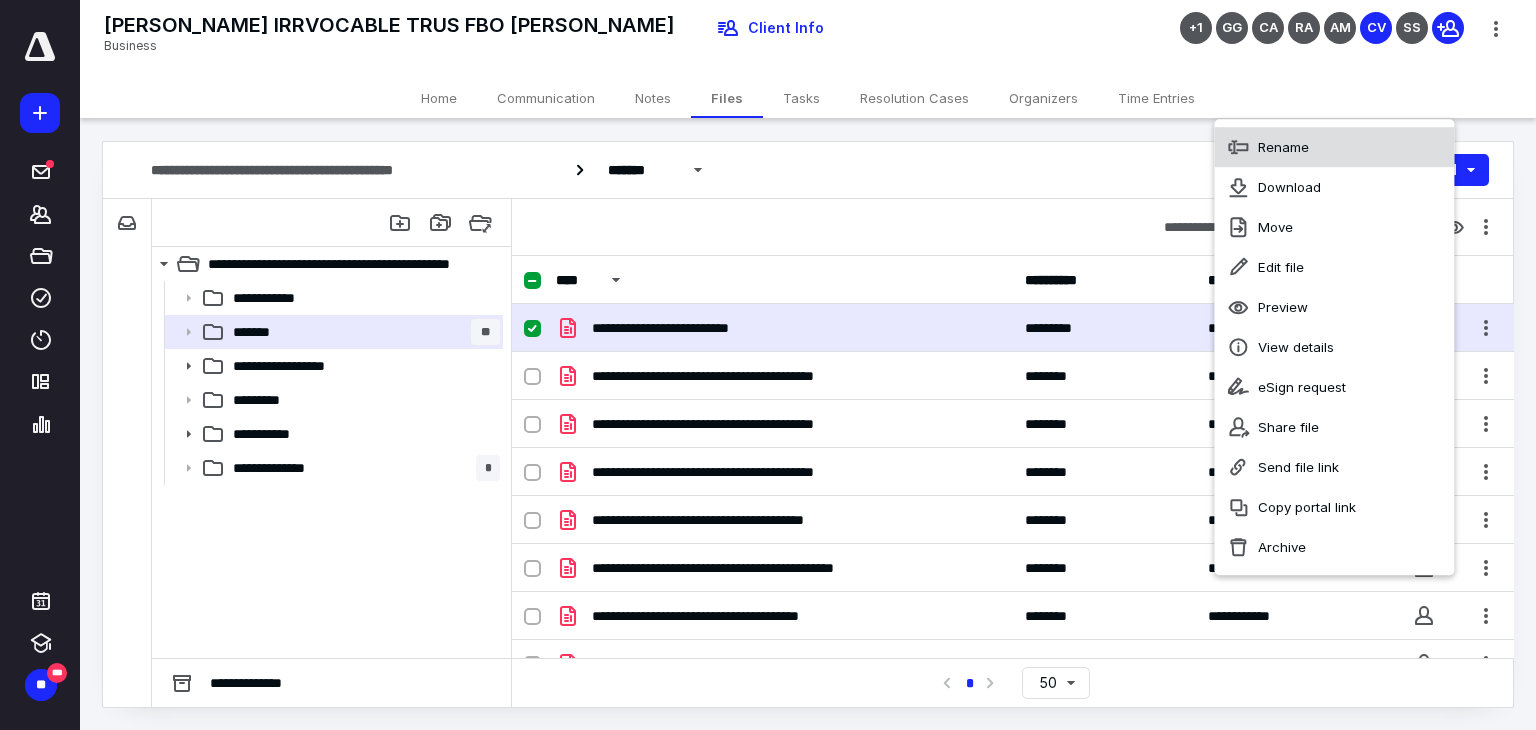click on "Rename" at bounding box center (1334, 147) 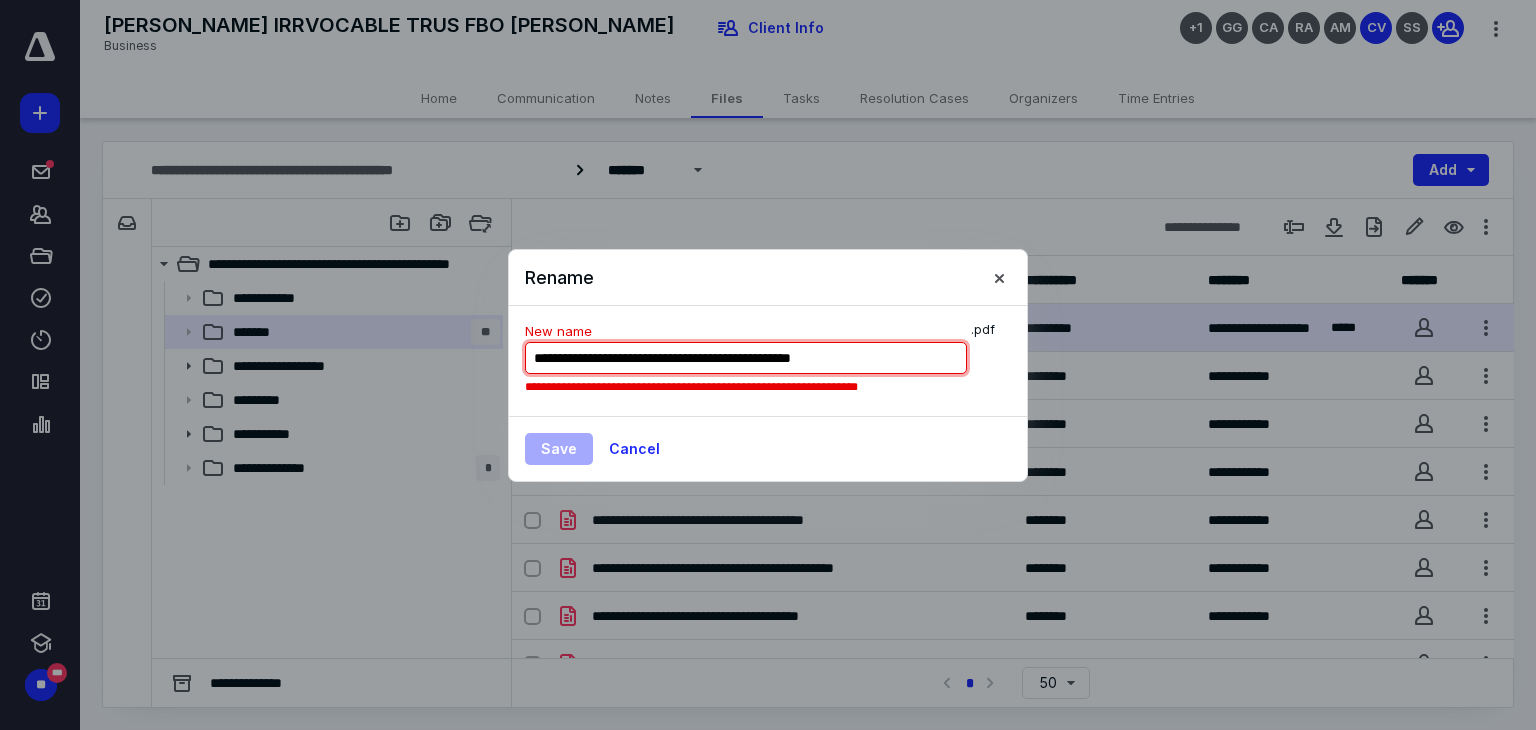 click on "**********" at bounding box center [746, 358] 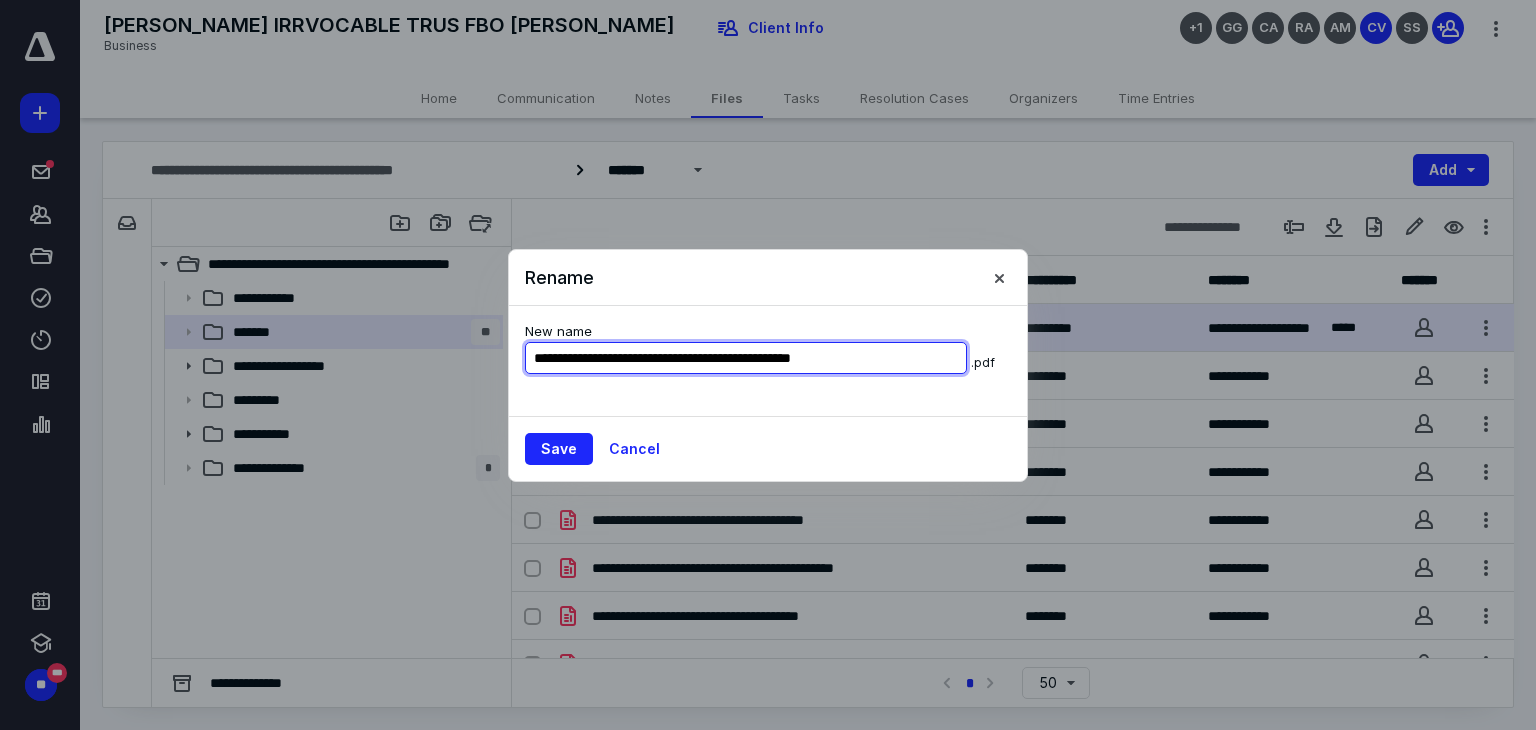 click on "**********" at bounding box center (746, 358) 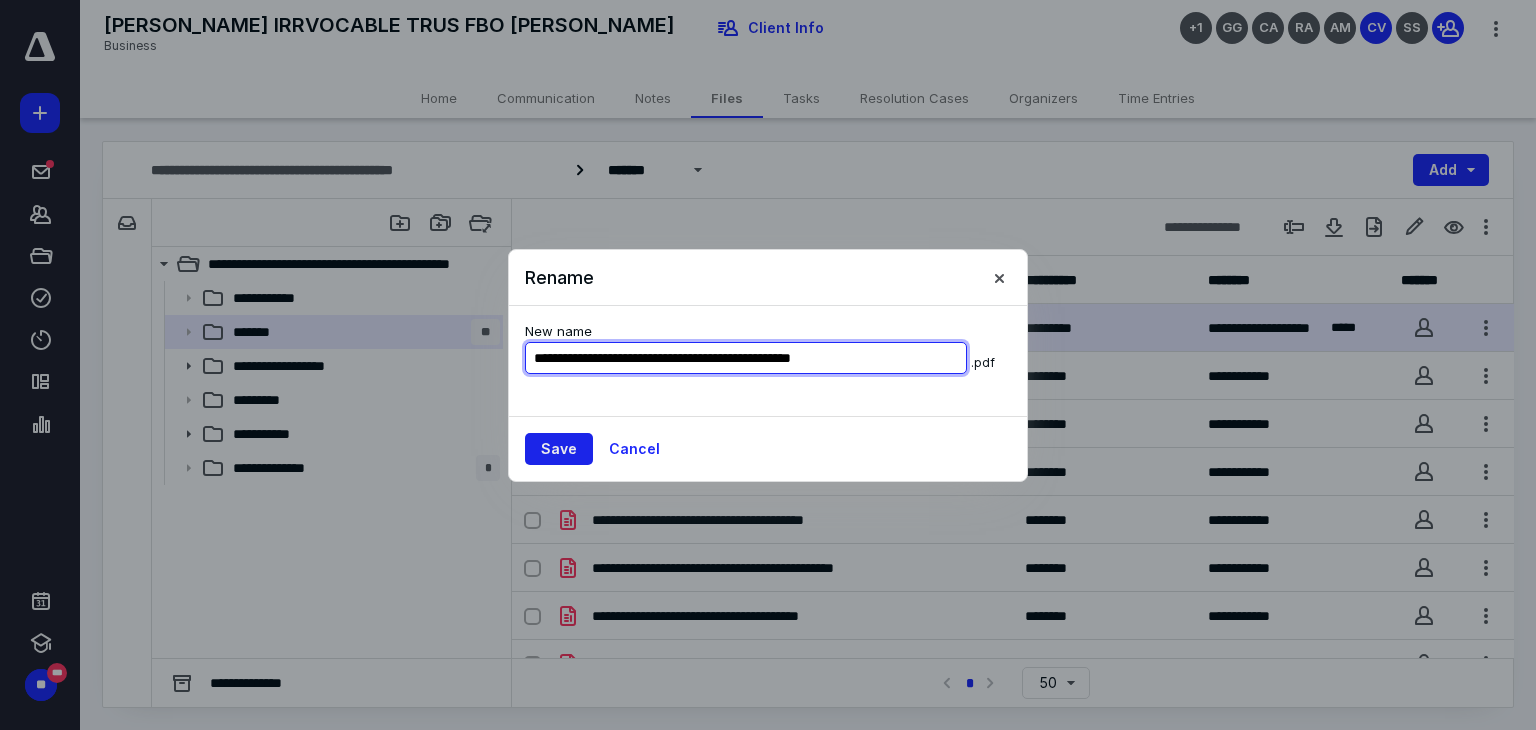 type on "**********" 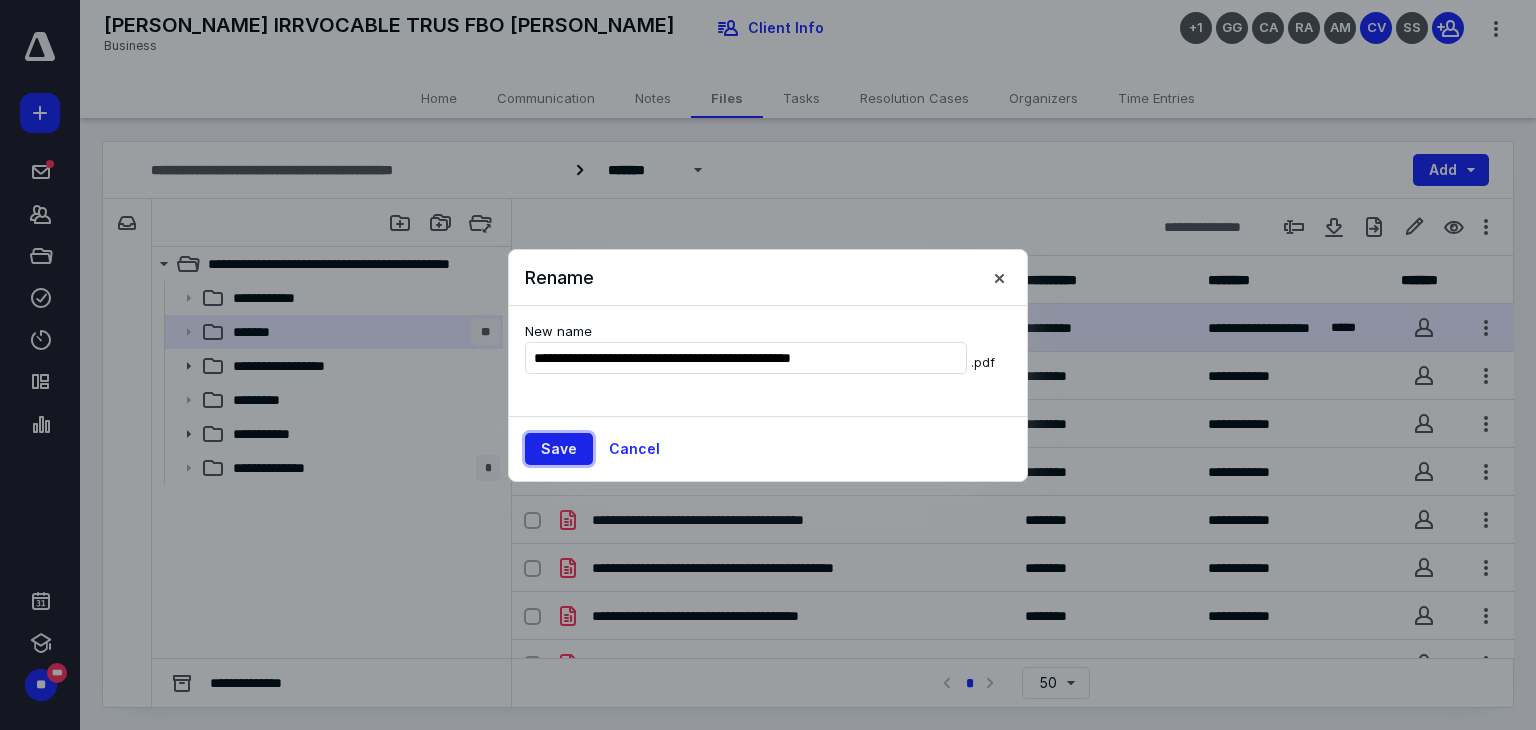 click on "Save" at bounding box center (559, 449) 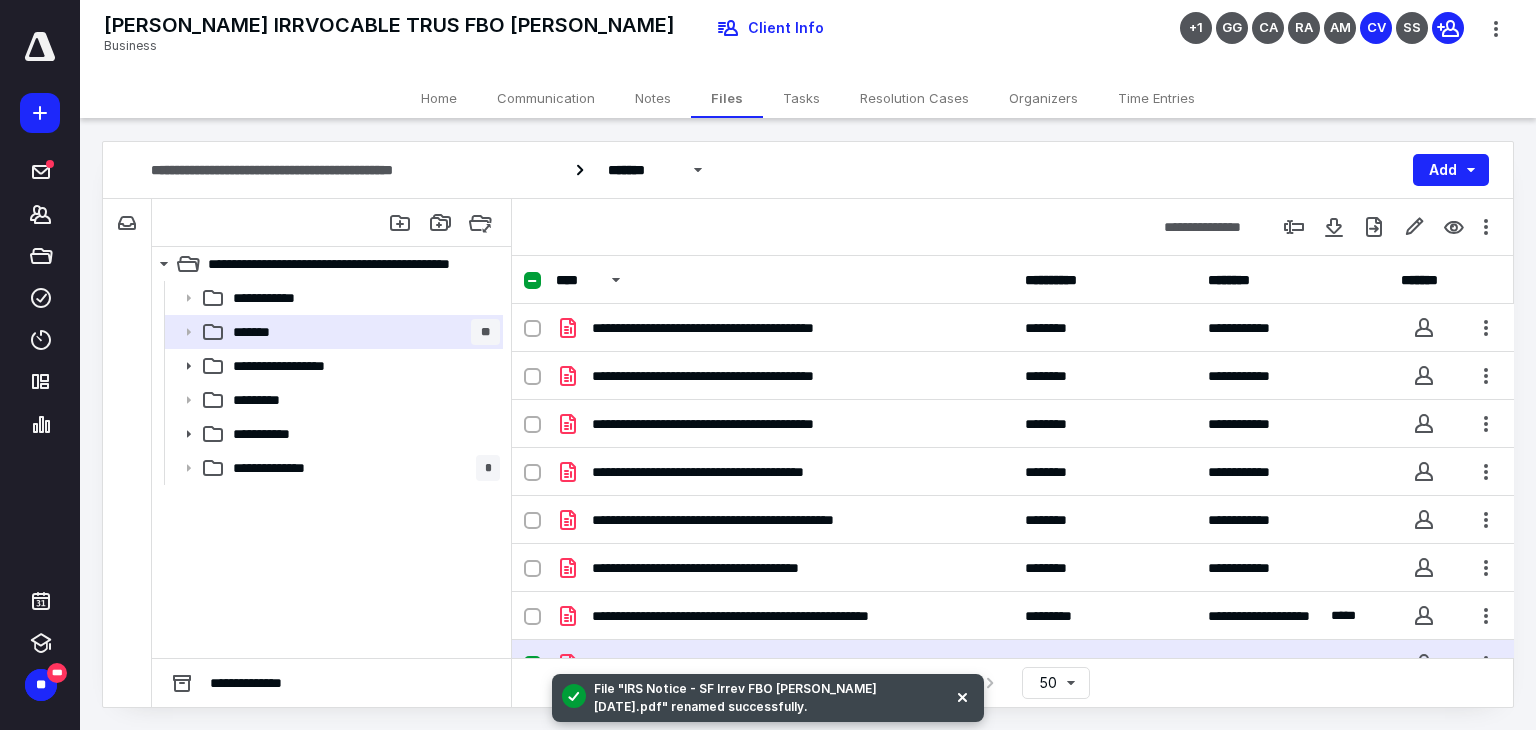 scroll, scrollTop: 219, scrollLeft: 0, axis: vertical 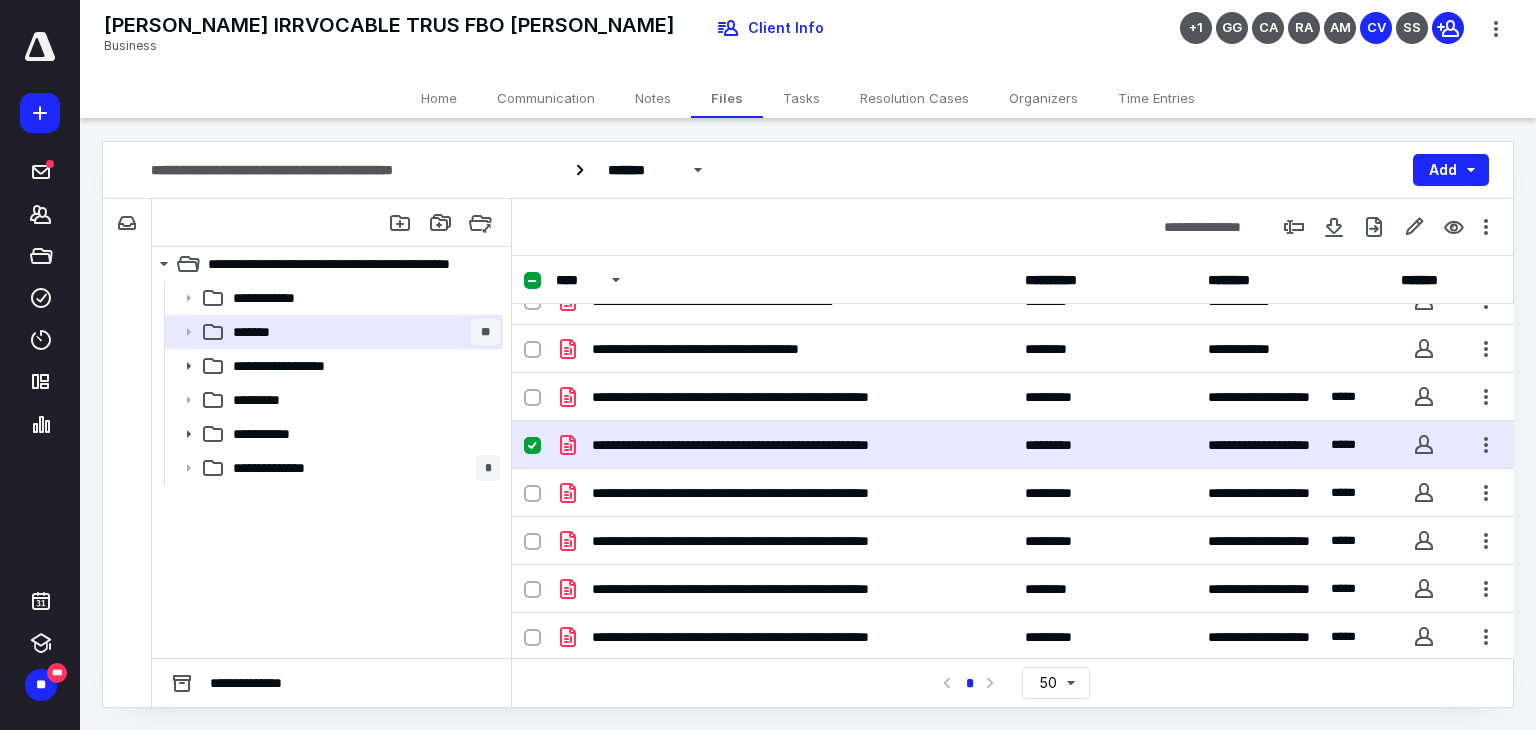 click at bounding box center [532, 281] 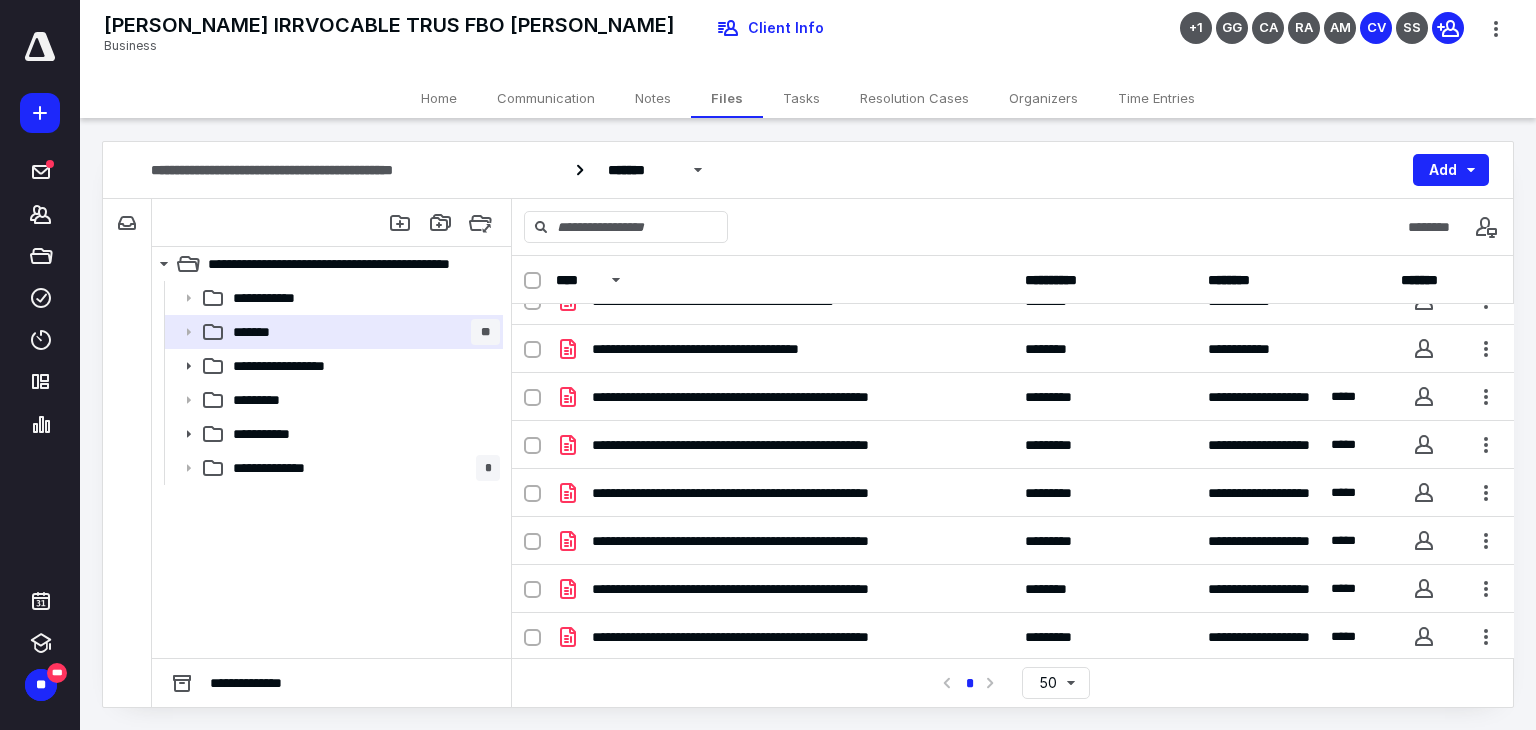 drag, startPoint x: 677, startPoint y: 27, endPoint x: 108, endPoint y: 25, distance: 569.00354 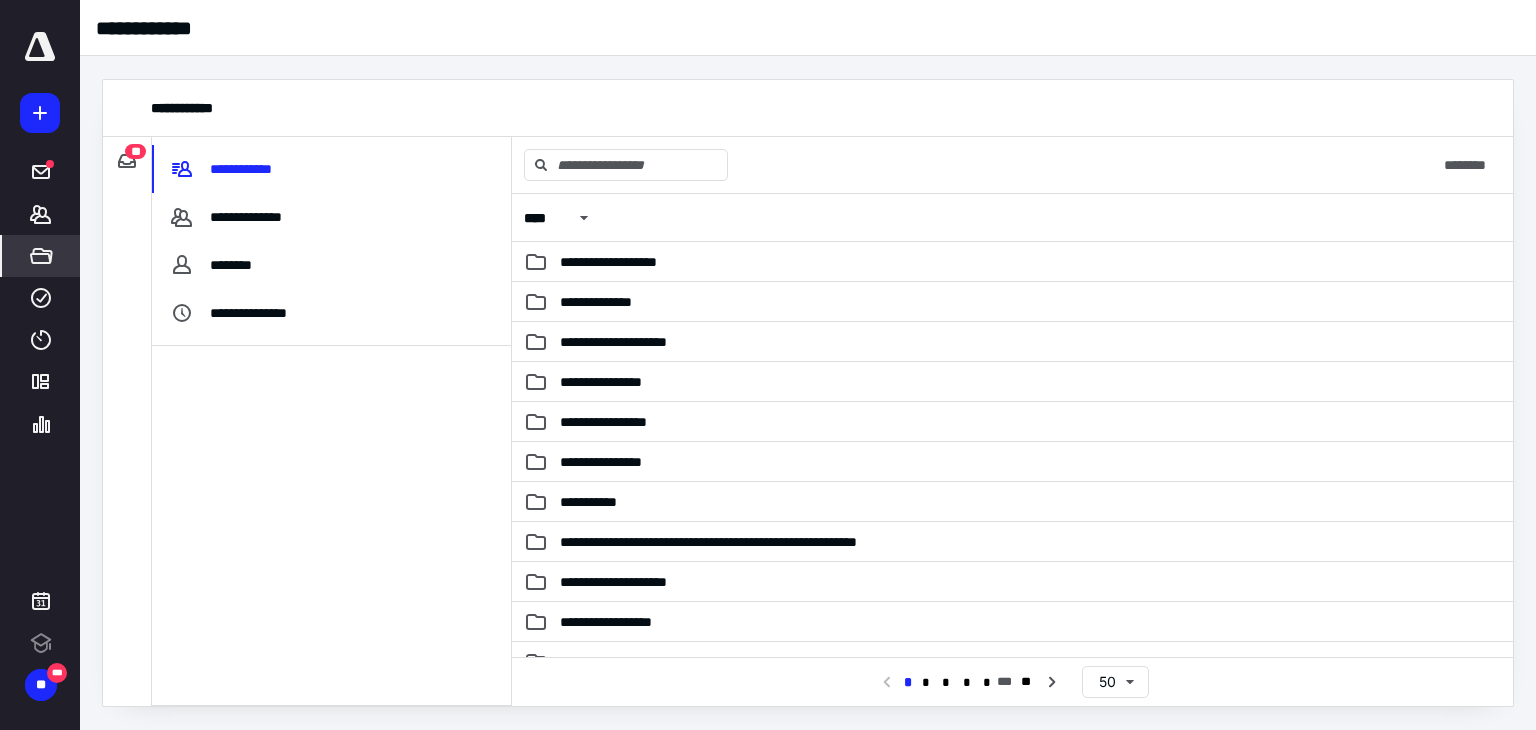 scroll, scrollTop: 0, scrollLeft: 0, axis: both 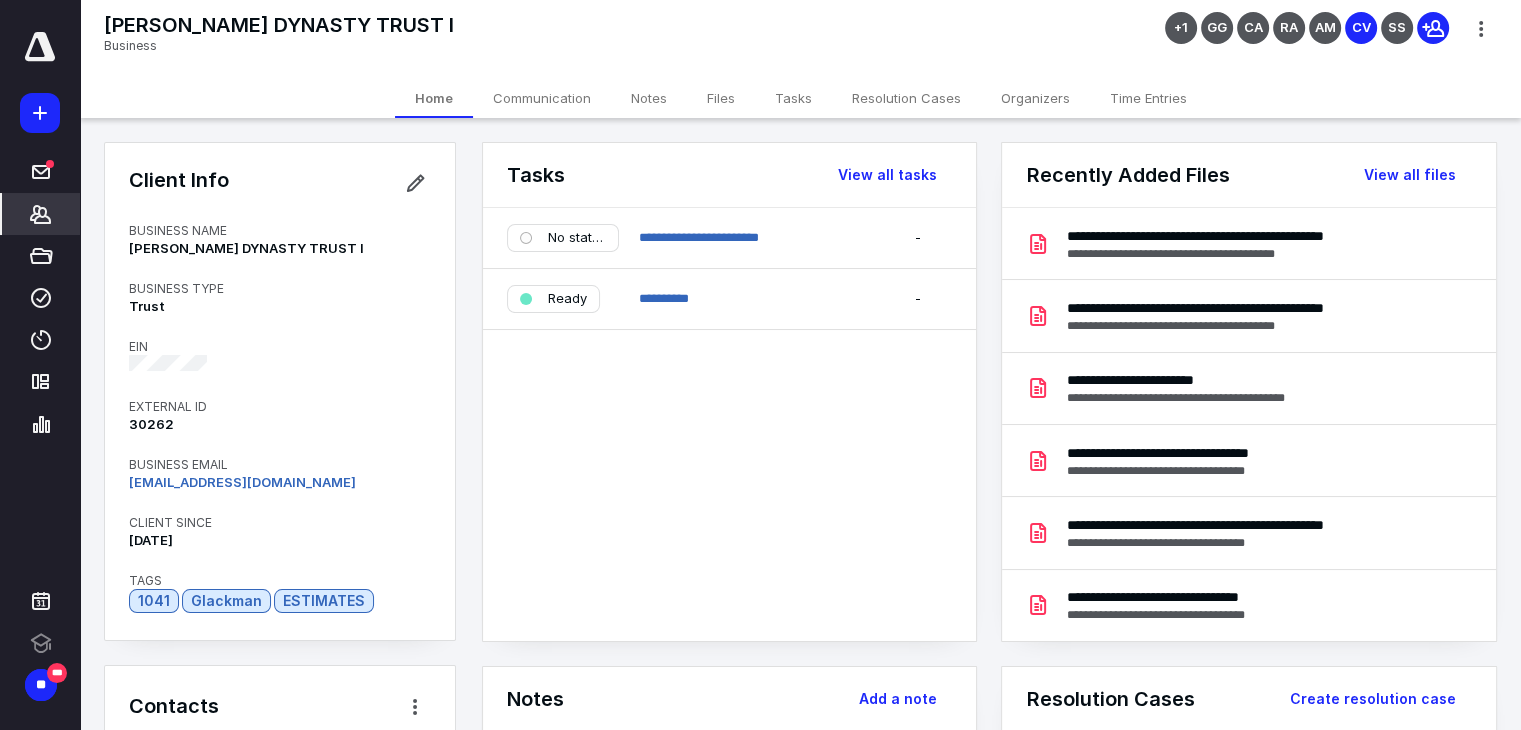click on "Files" at bounding box center [721, 98] 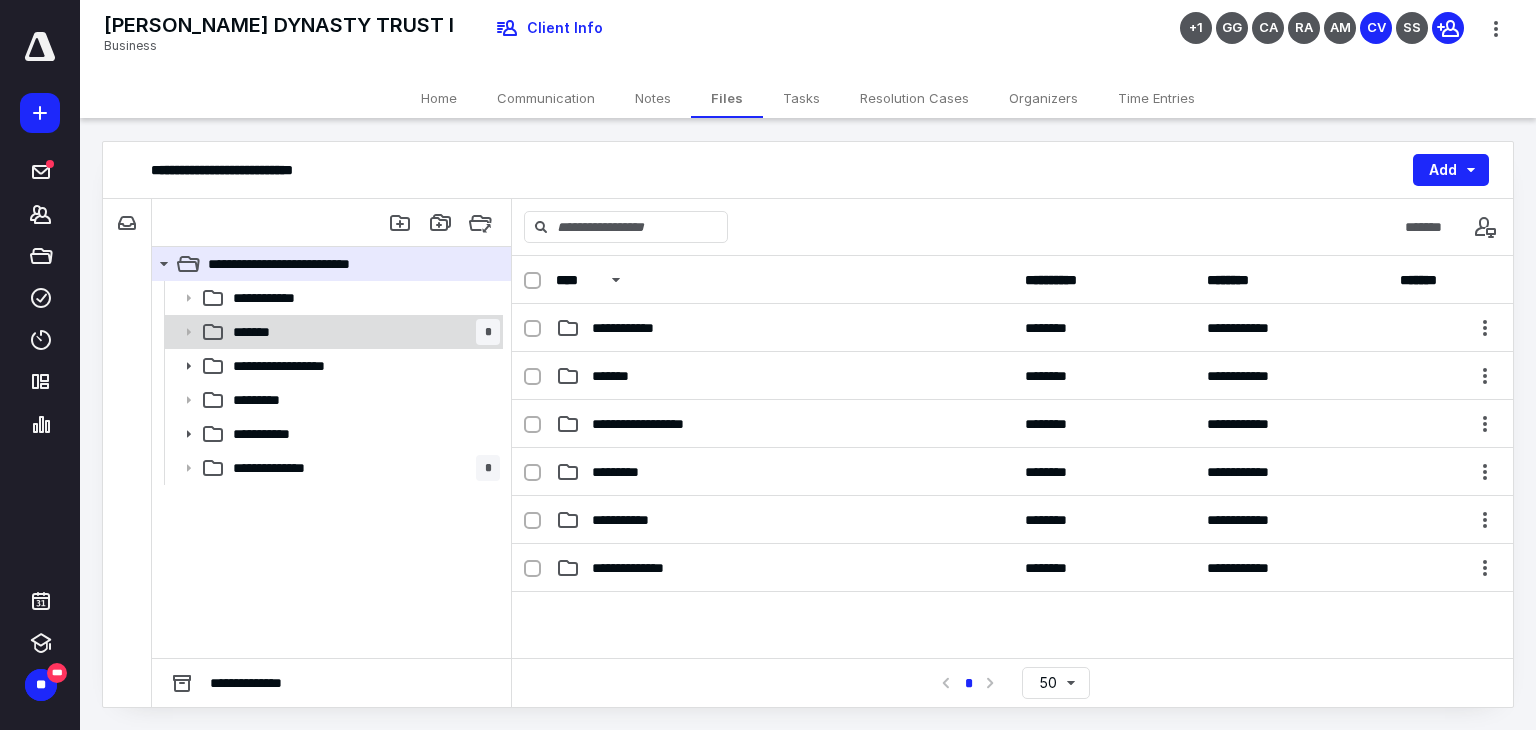click on "******* *" at bounding box center (362, 332) 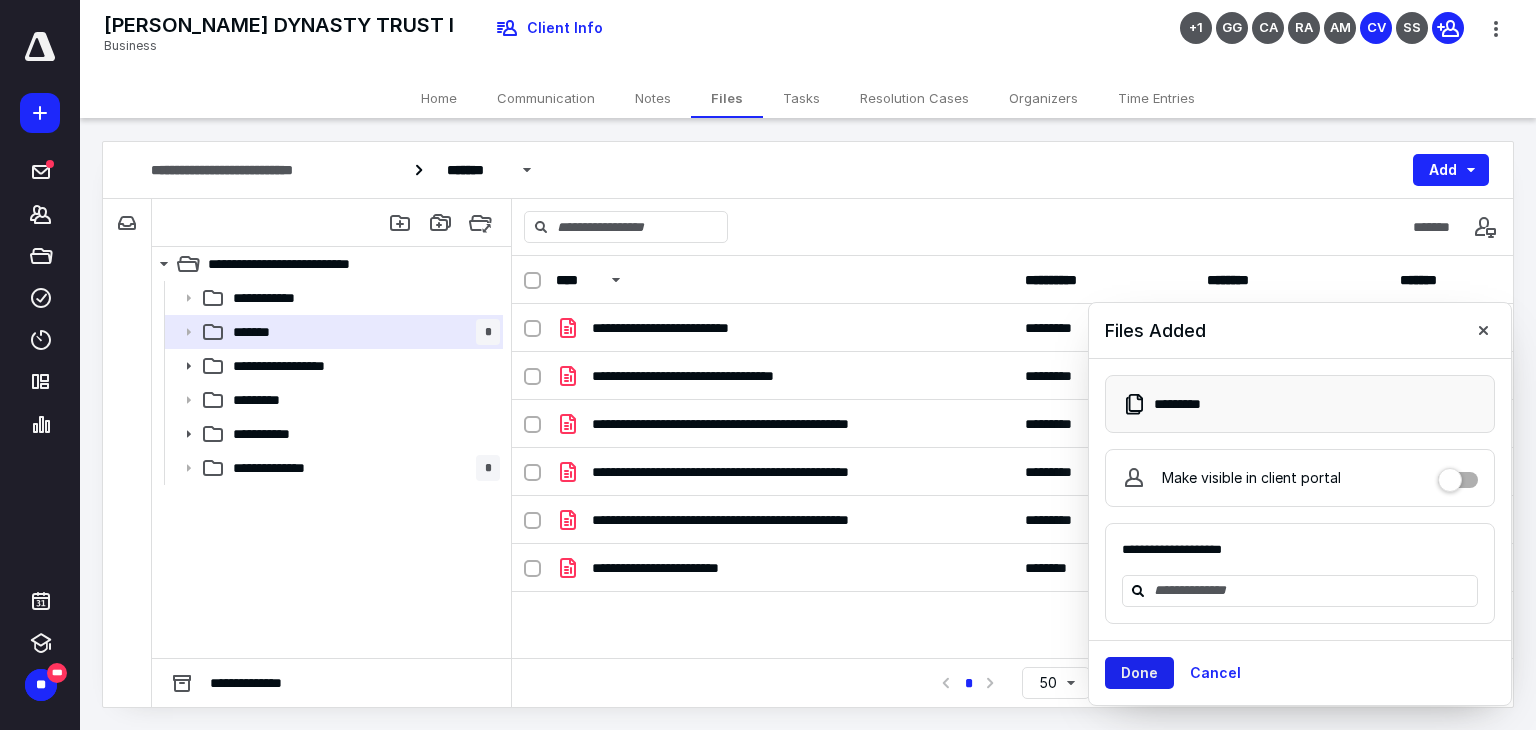 click on "Done" at bounding box center (1139, 673) 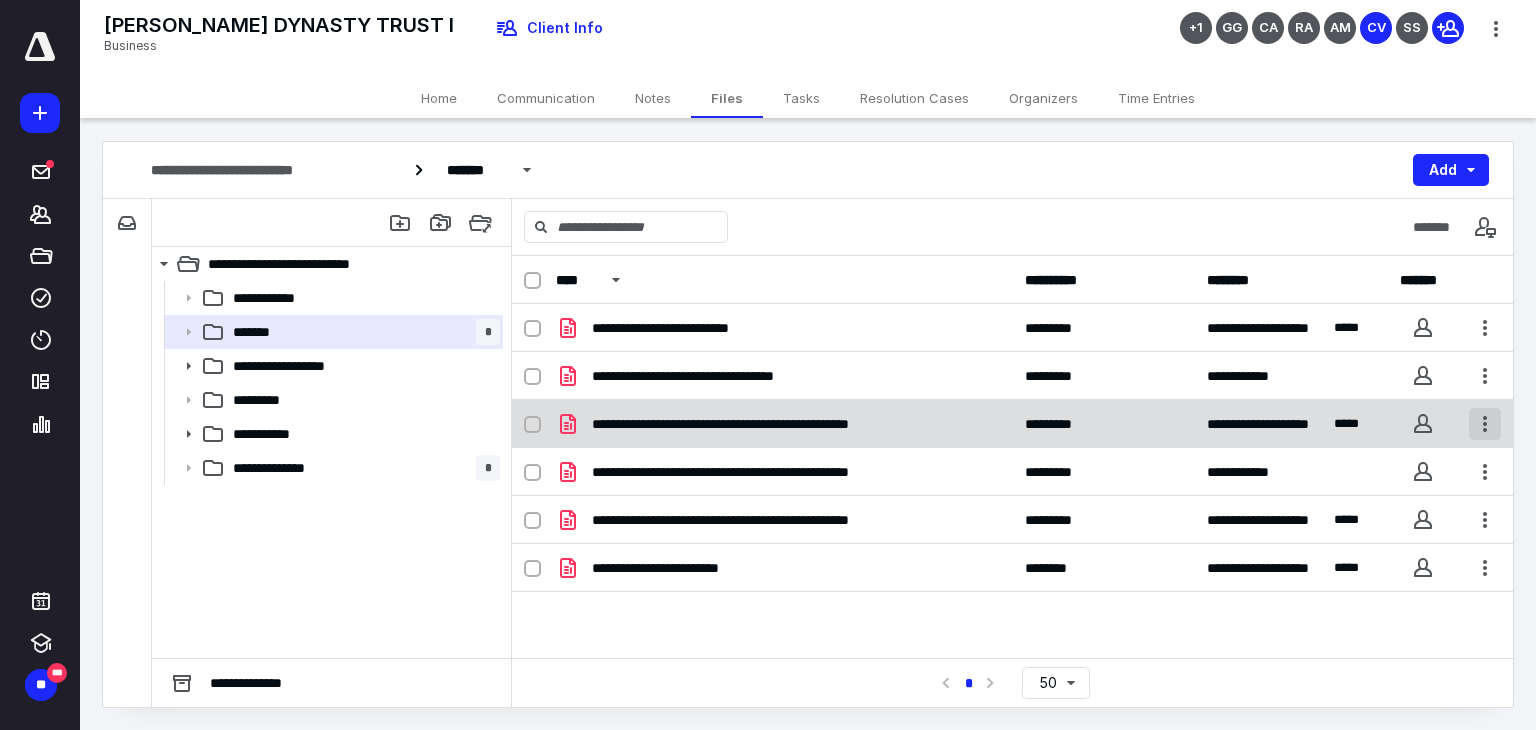 click at bounding box center [1485, 424] 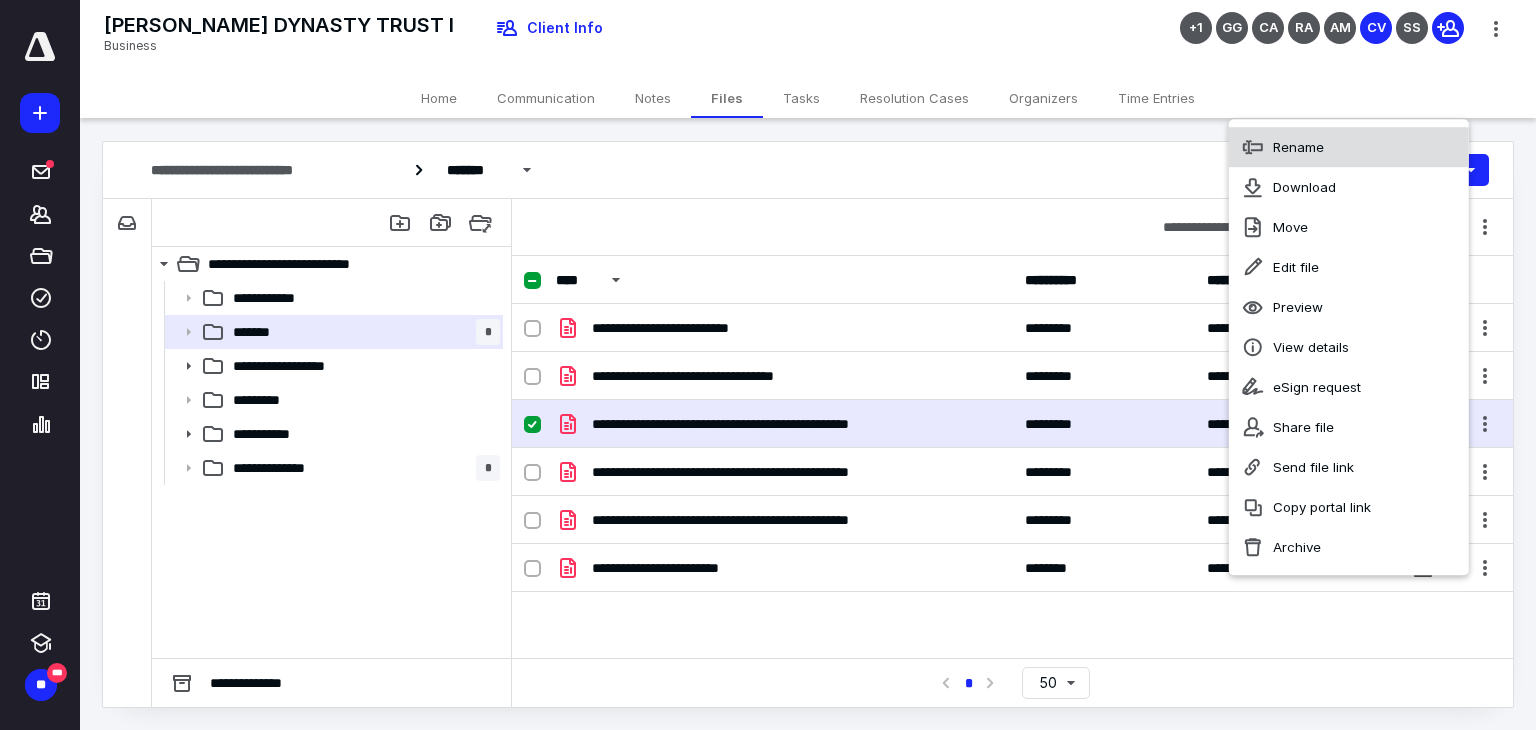 click on "Rename" at bounding box center [1349, 147] 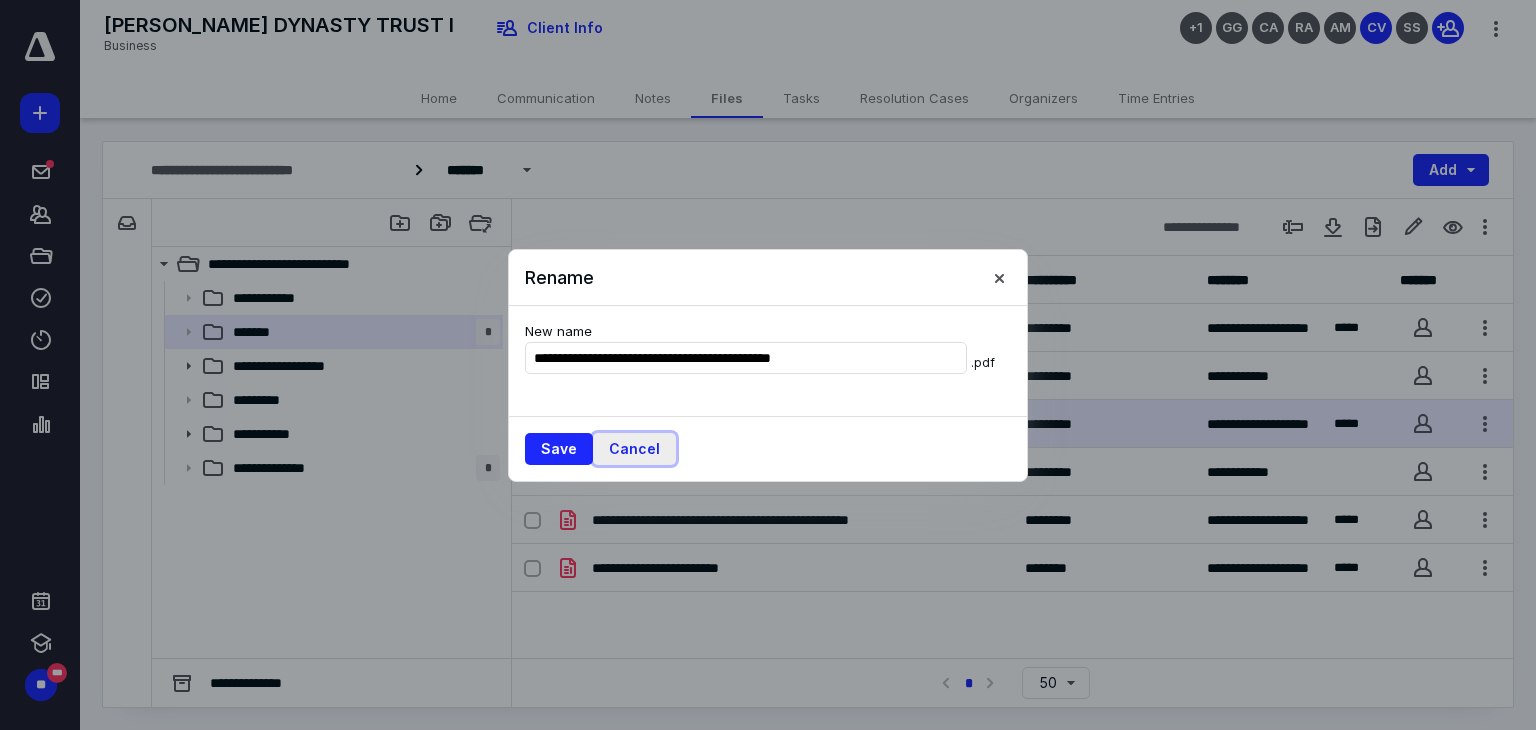 click on "Cancel" at bounding box center [634, 449] 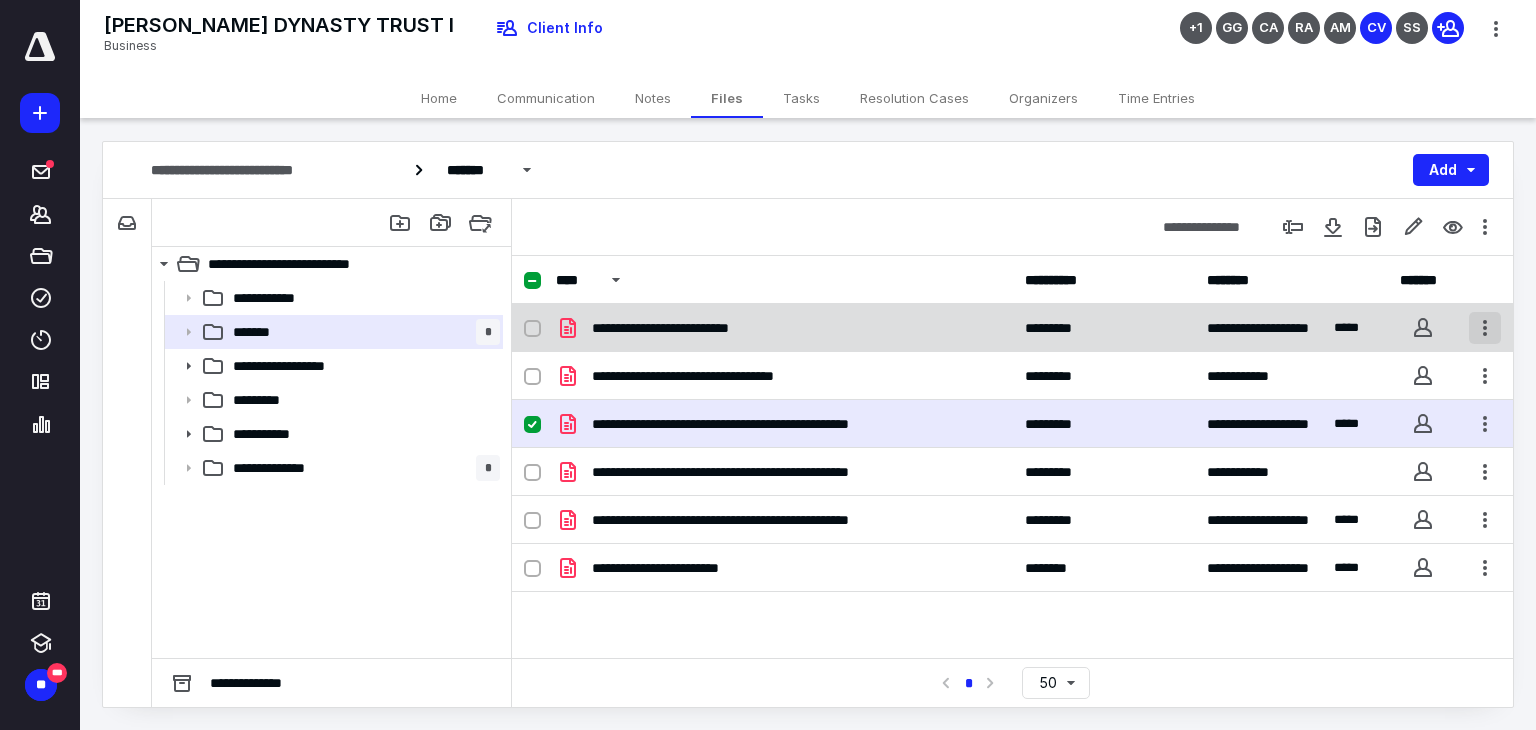 click at bounding box center (1485, 328) 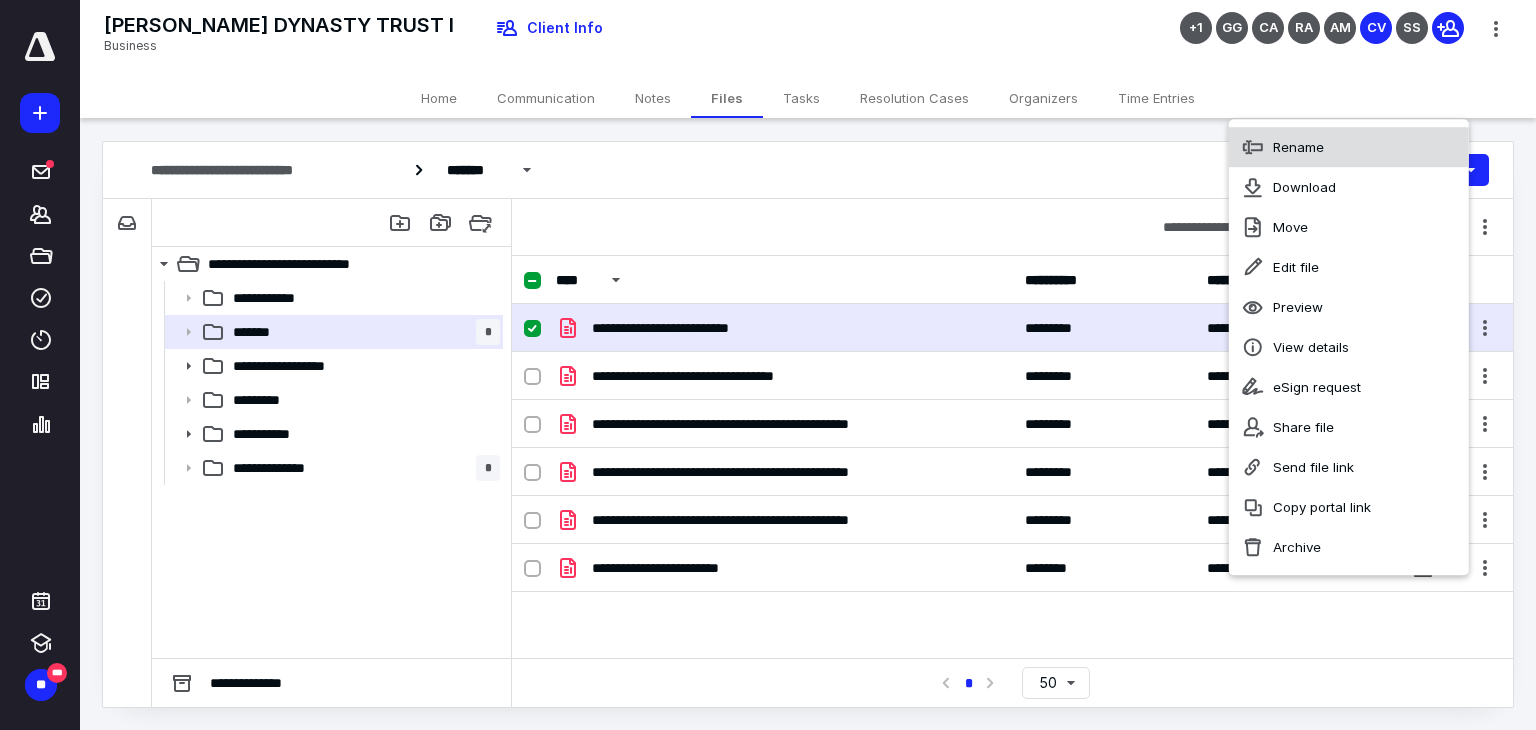 click on "Rename" at bounding box center [1349, 147] 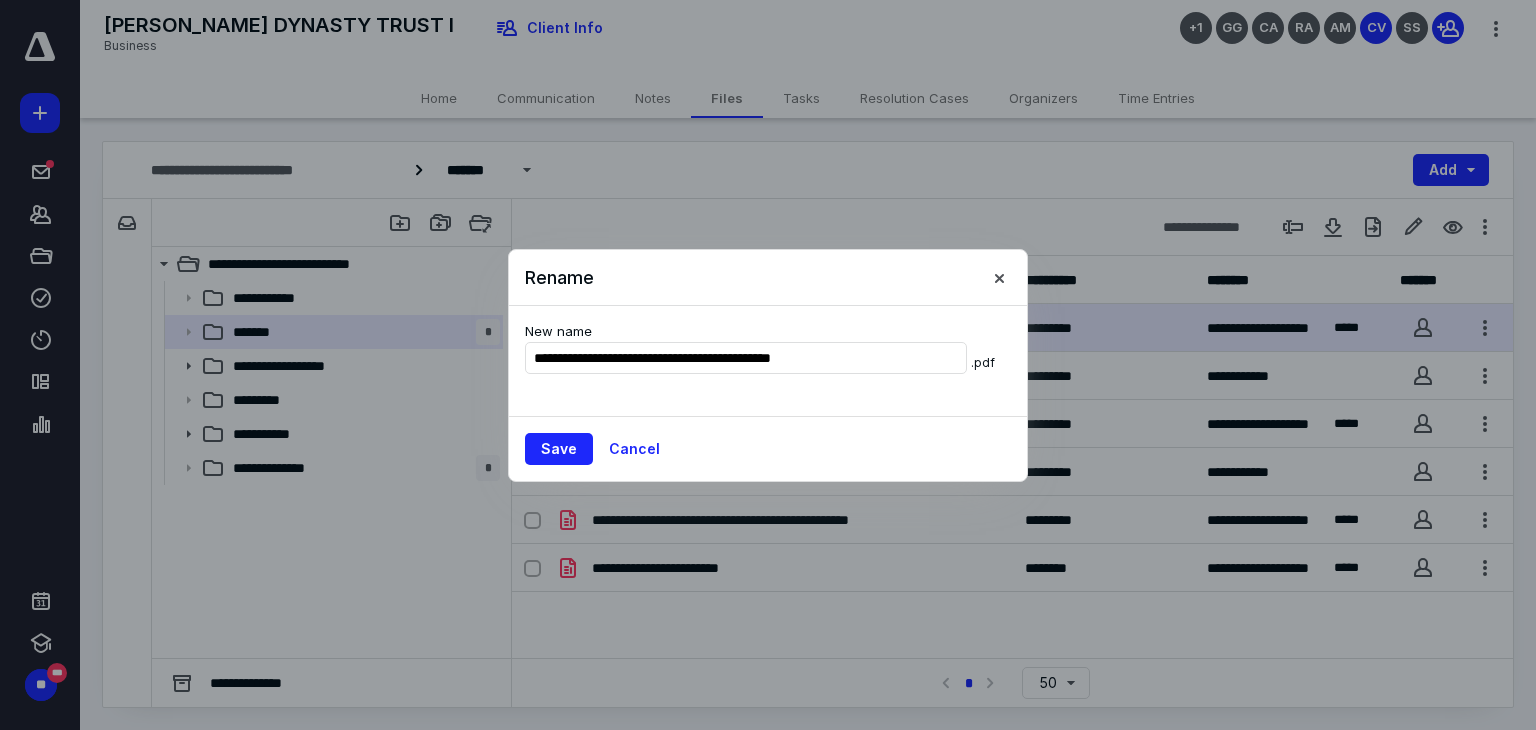 type on "**********" 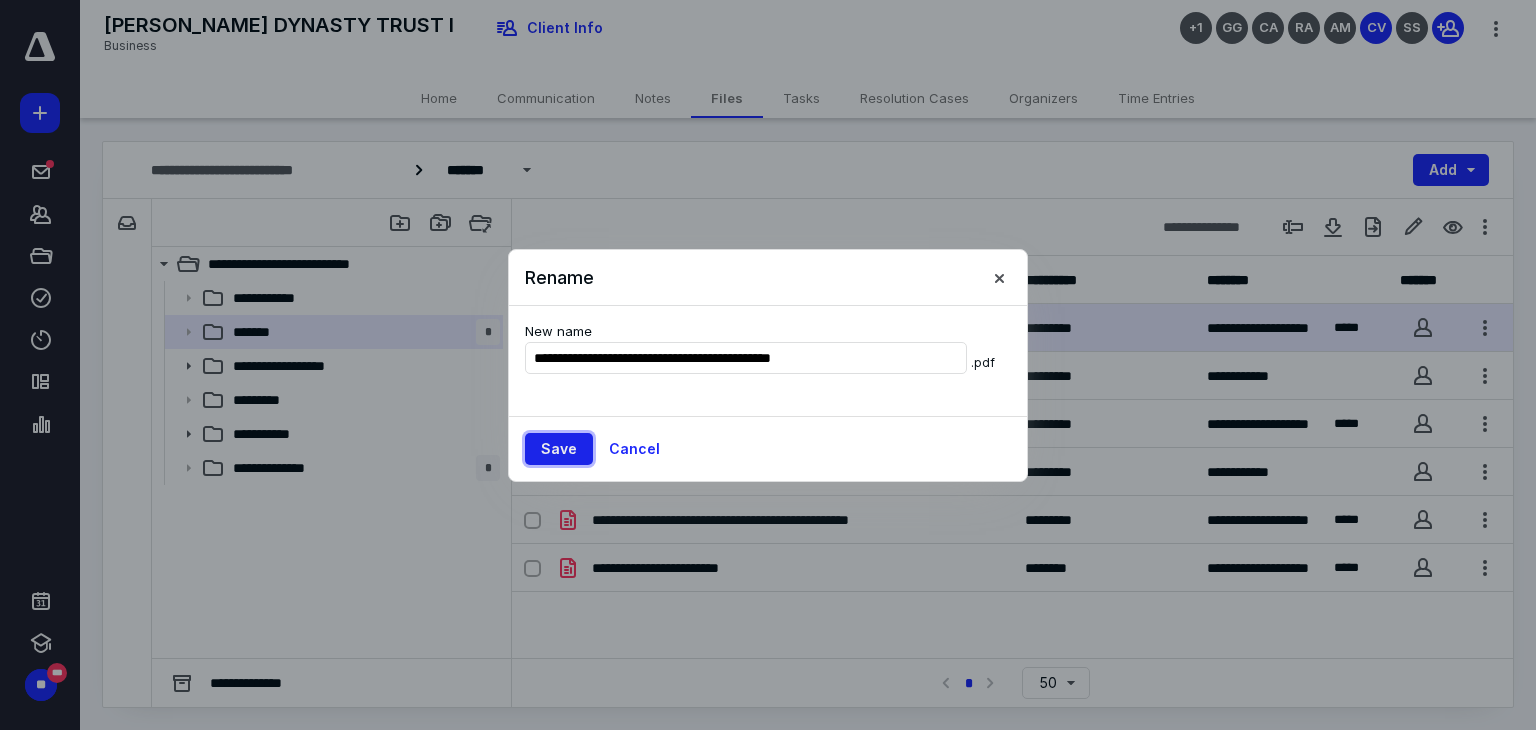 click on "Save" at bounding box center (559, 449) 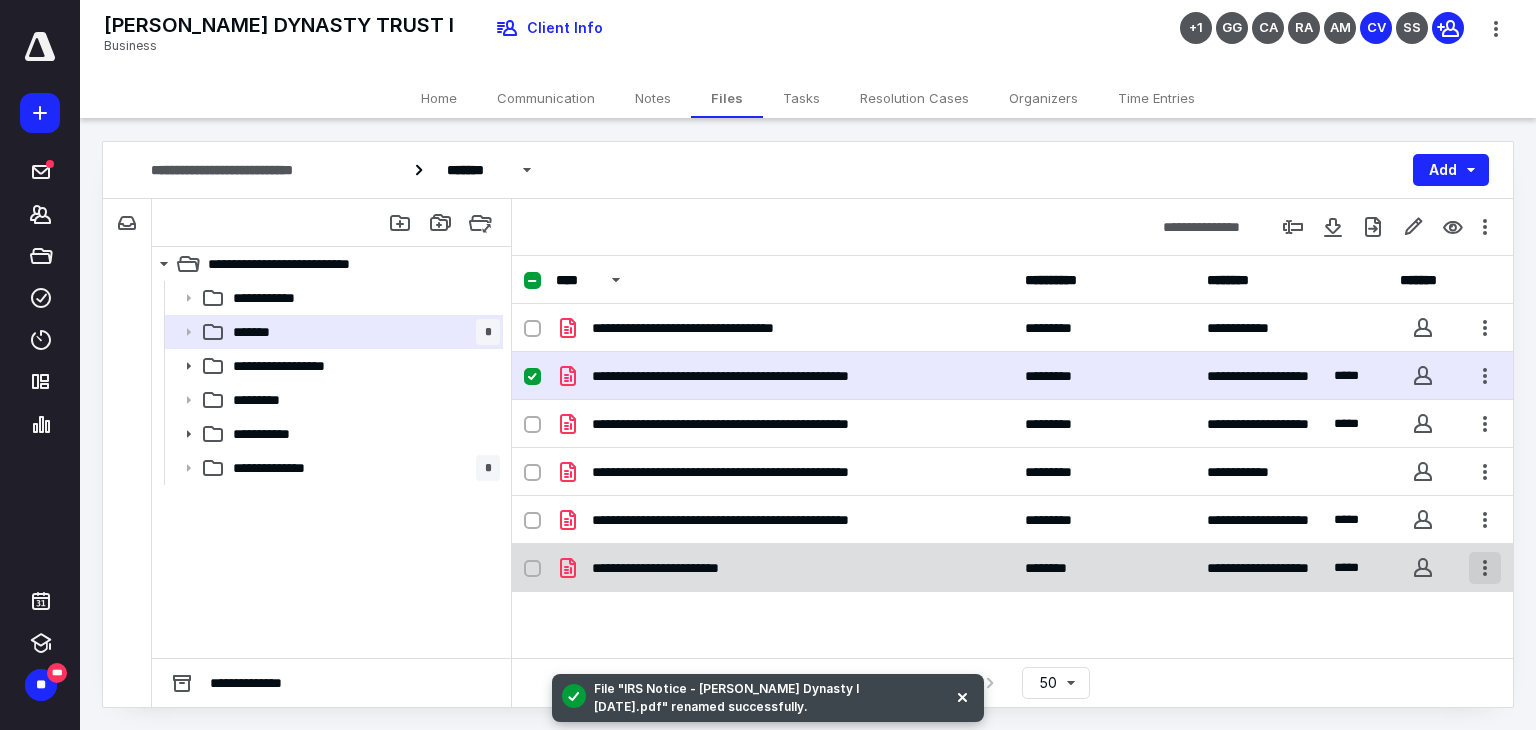 click at bounding box center (1485, 568) 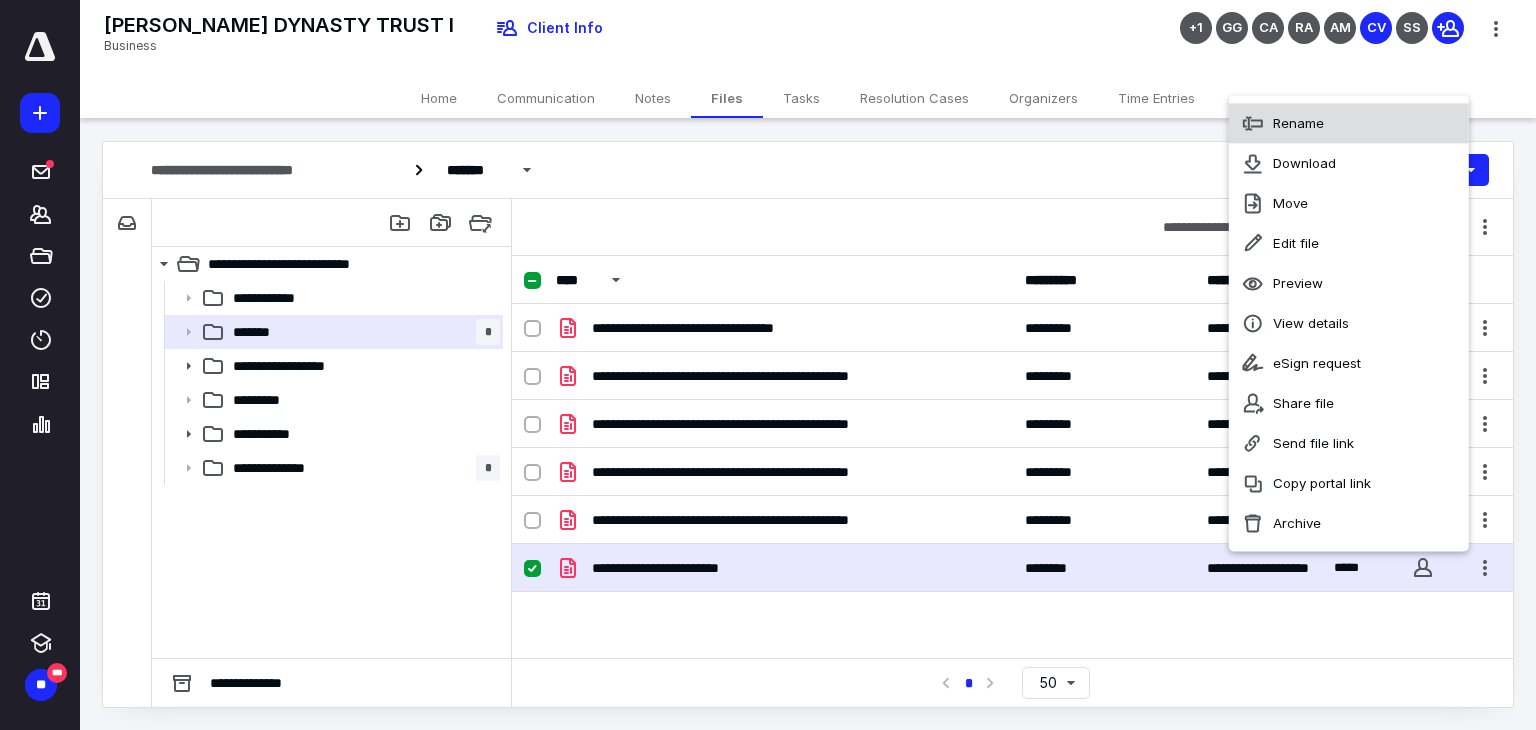 click on "Rename" at bounding box center (1349, 123) 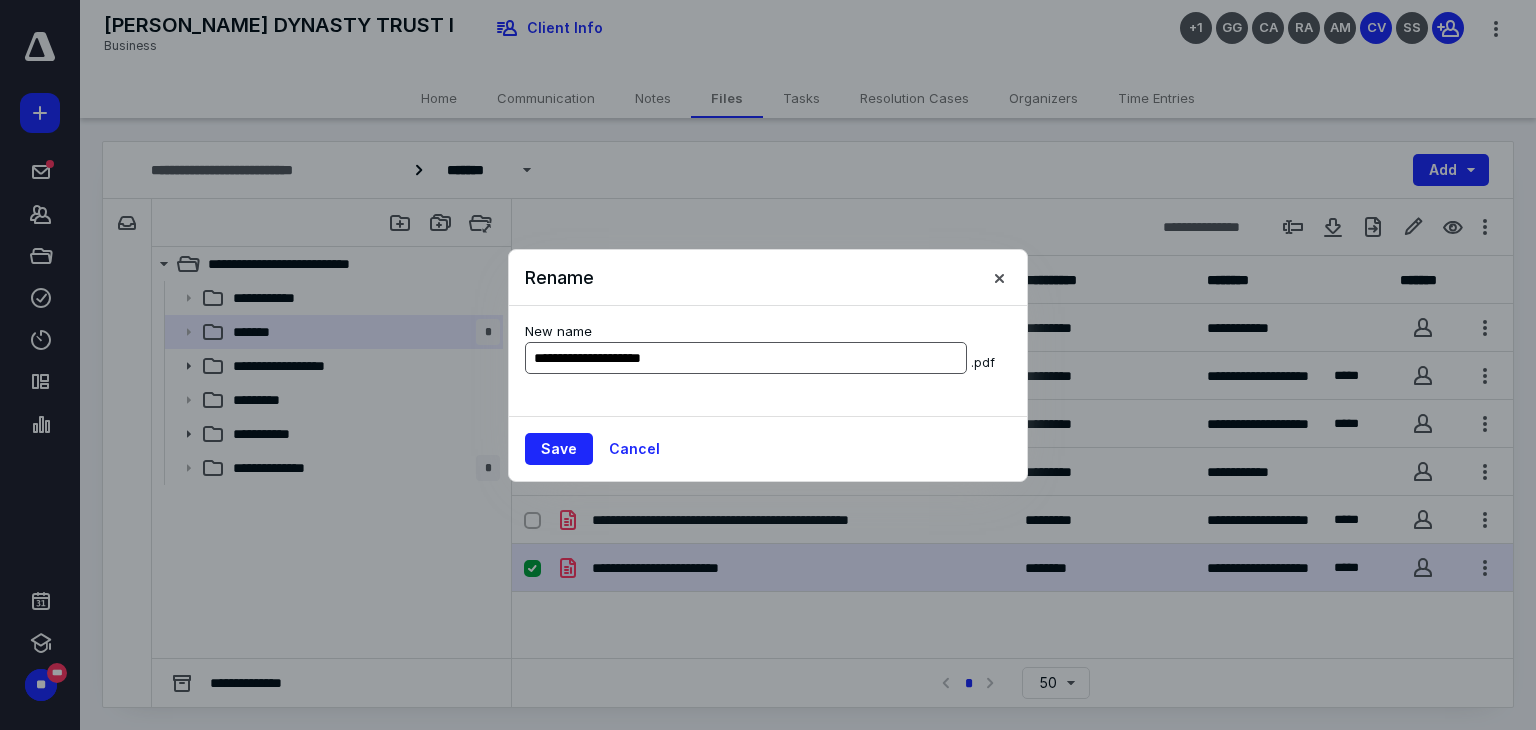 click on "**********" at bounding box center [746, 358] 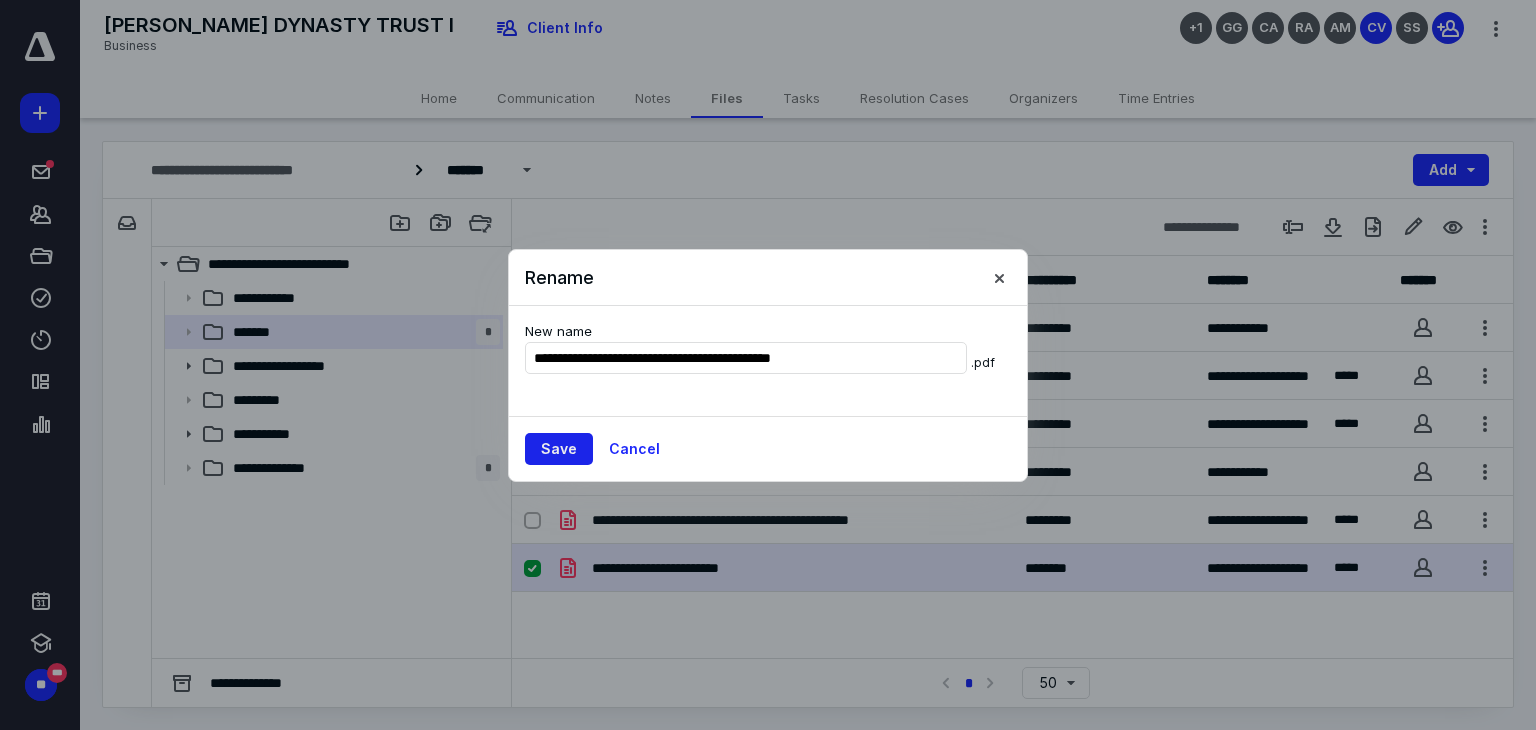 type on "**********" 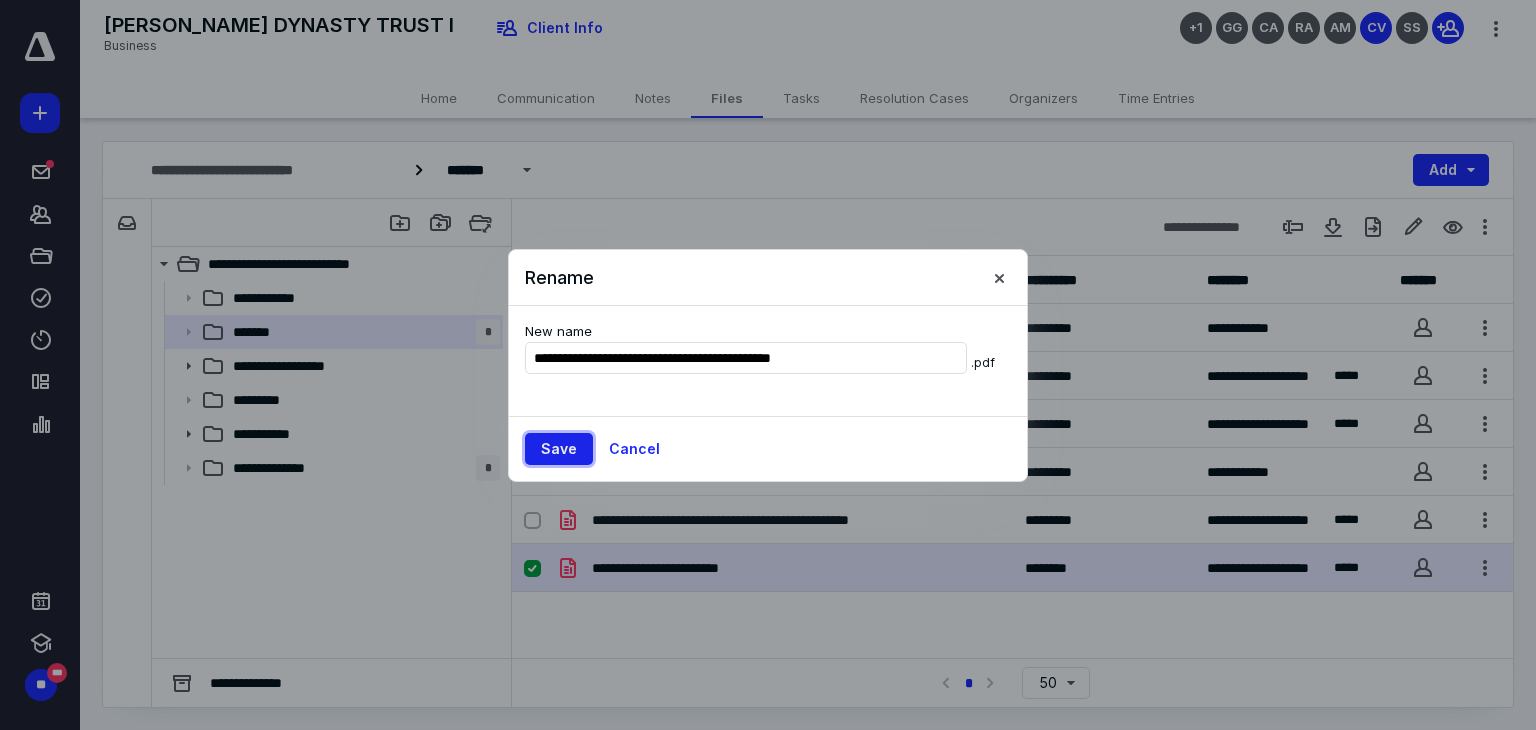 click on "Save" at bounding box center [559, 449] 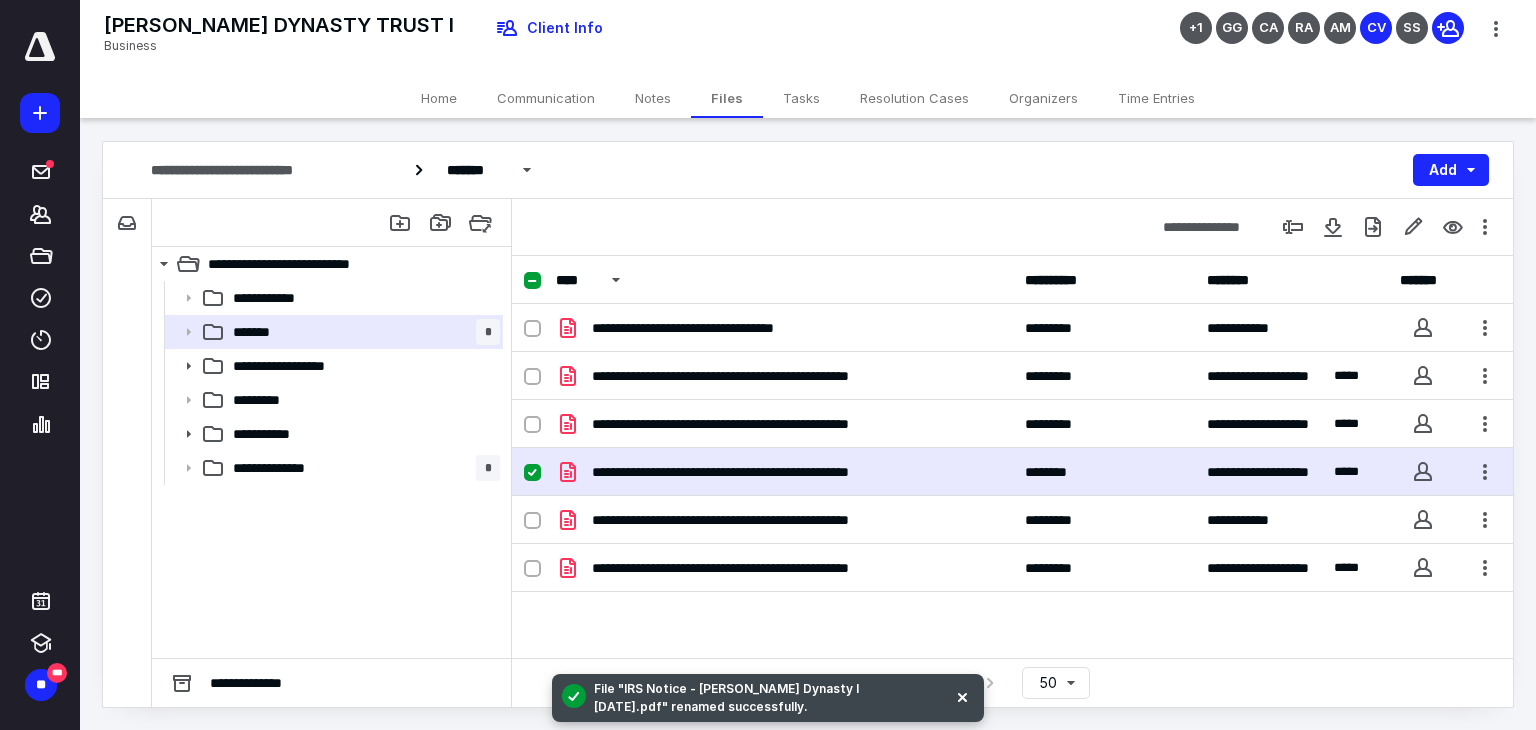 click 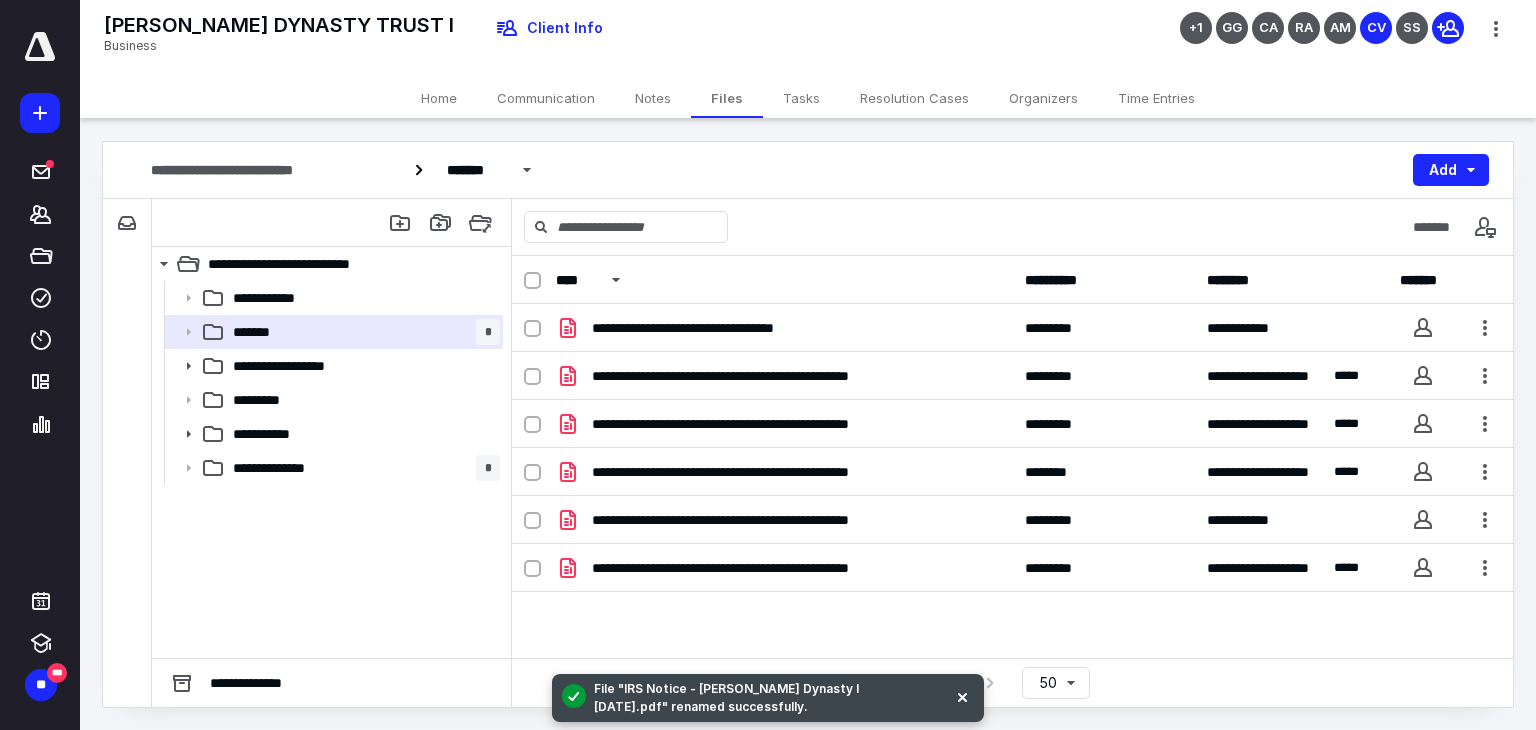click on "Tasks" at bounding box center [801, 98] 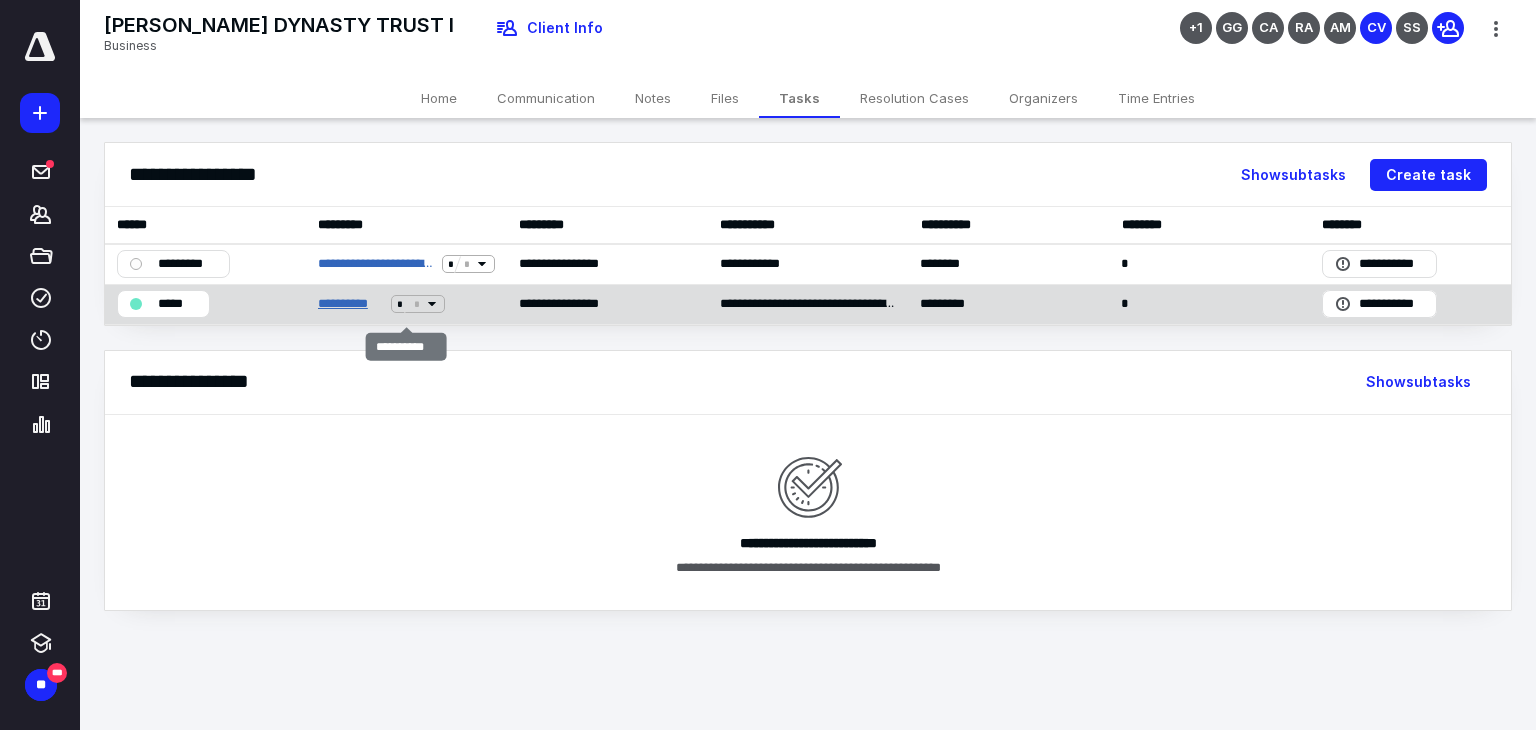 click on "**********" at bounding box center [351, 304] 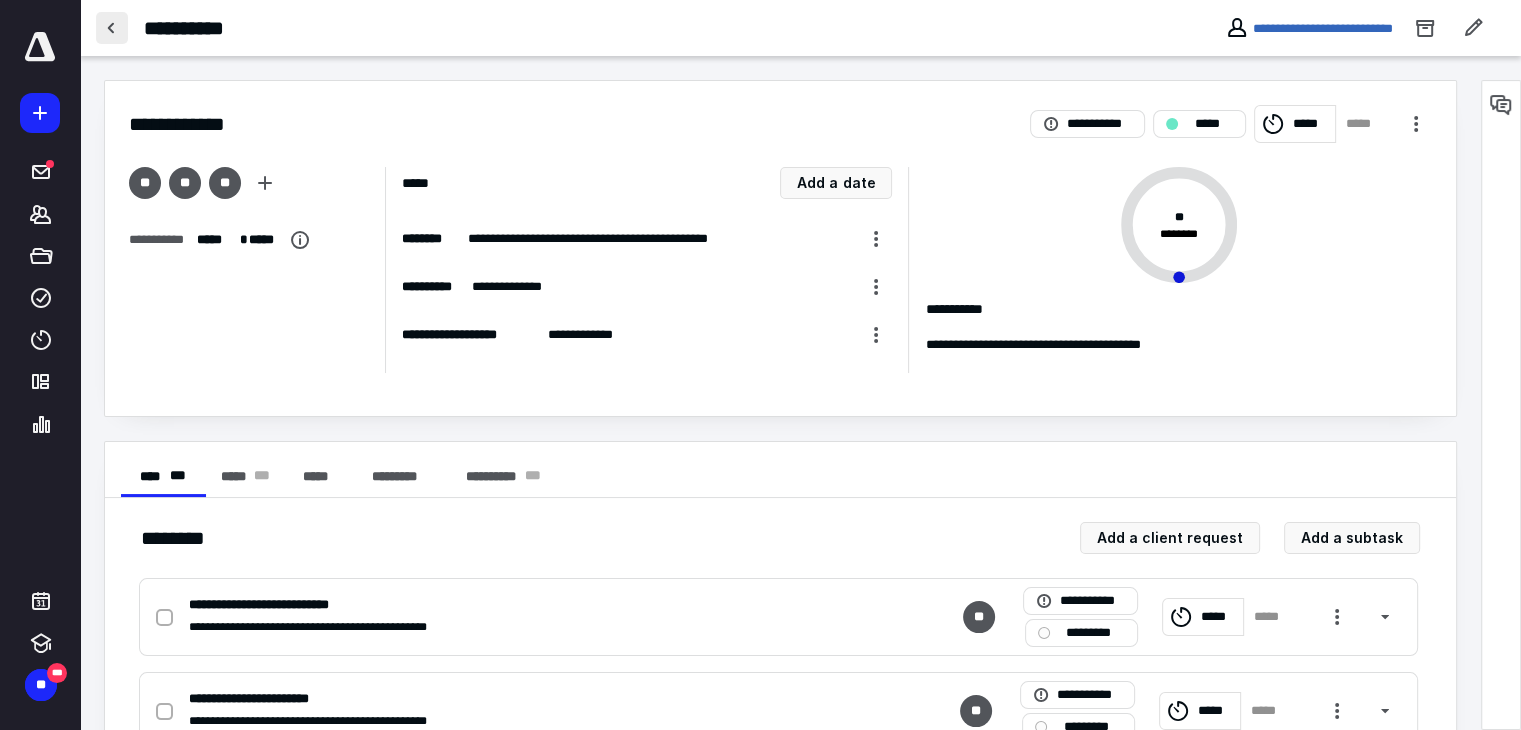 click at bounding box center [112, 28] 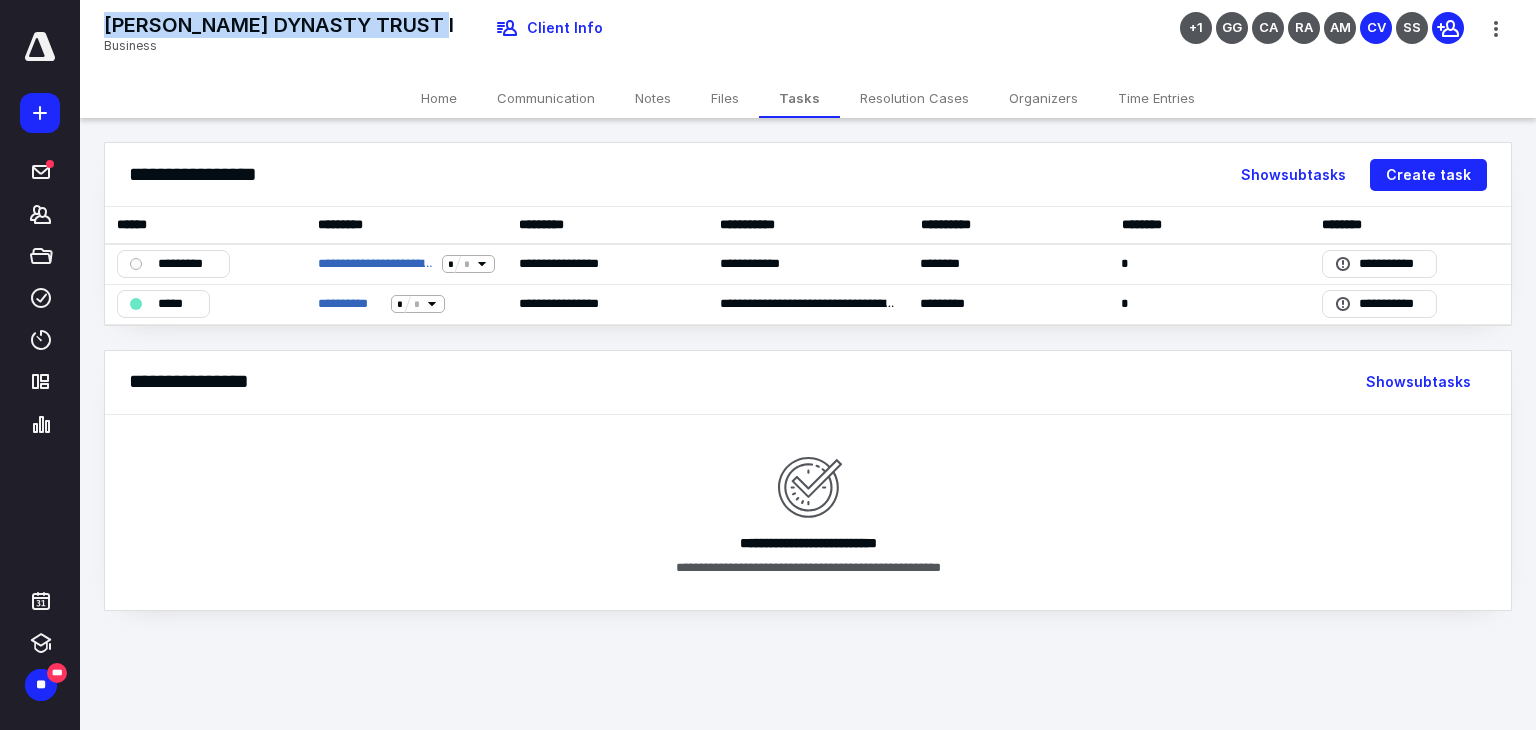 drag, startPoint x: 450, startPoint y: 29, endPoint x: 105, endPoint y: 25, distance: 345.0232 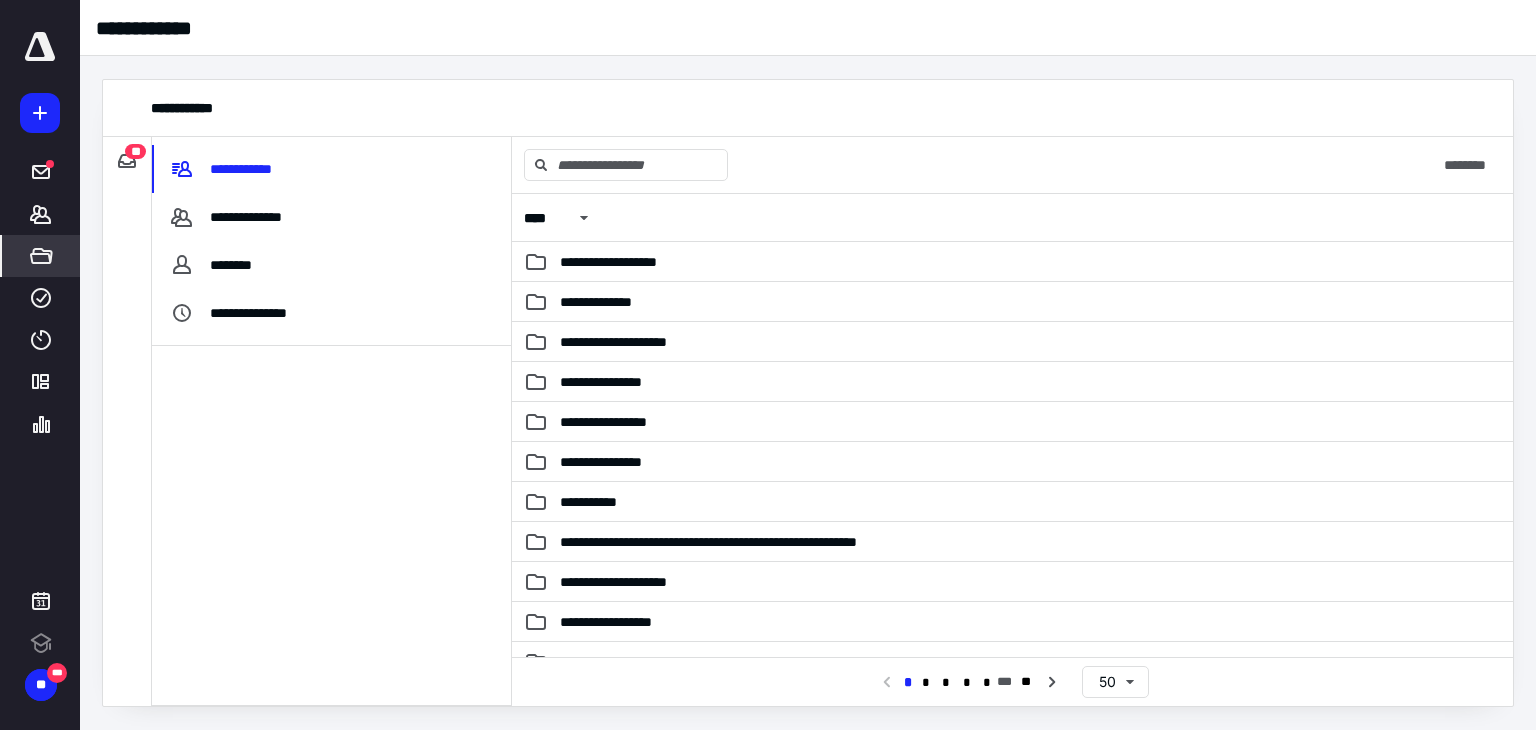 scroll, scrollTop: 0, scrollLeft: 0, axis: both 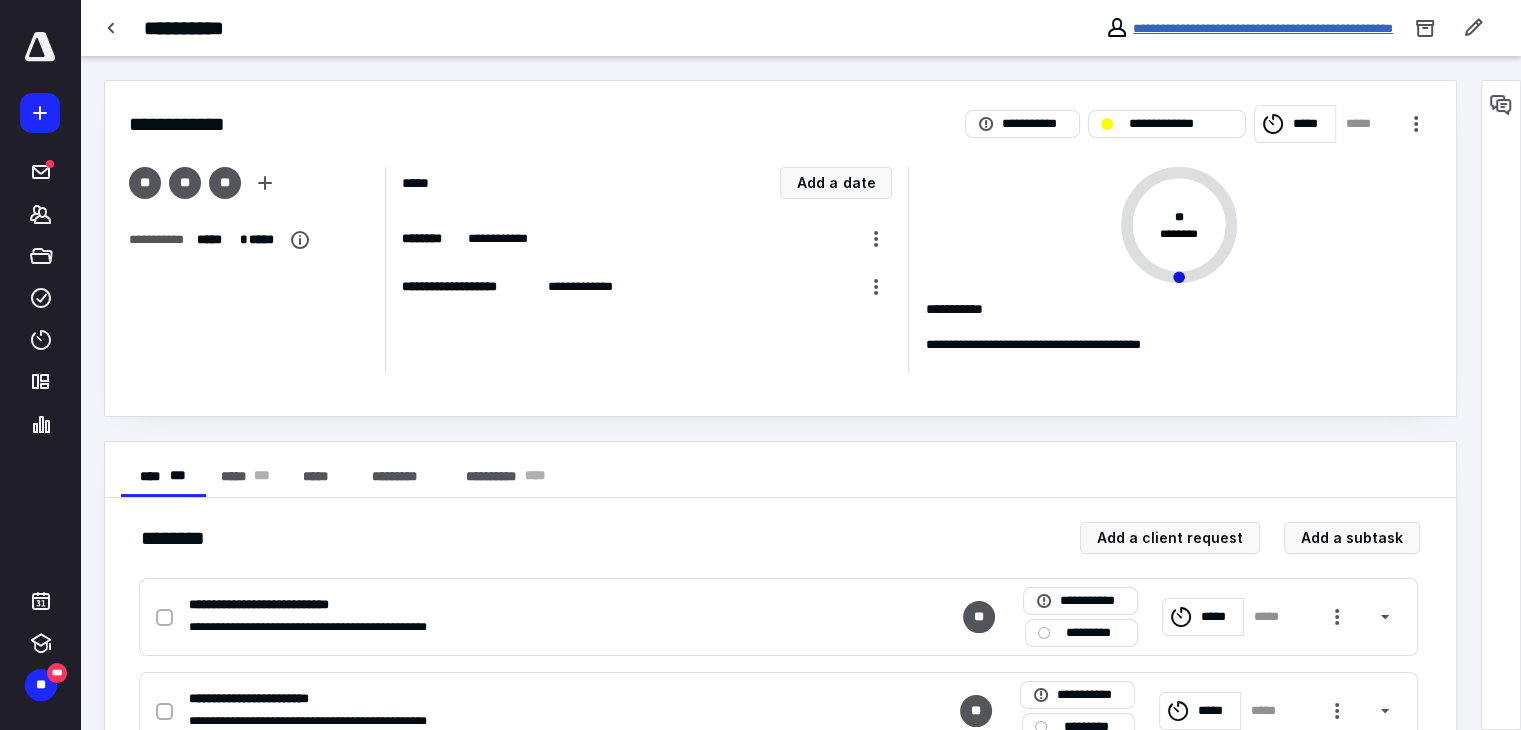 click on "**********" at bounding box center (1263, 28) 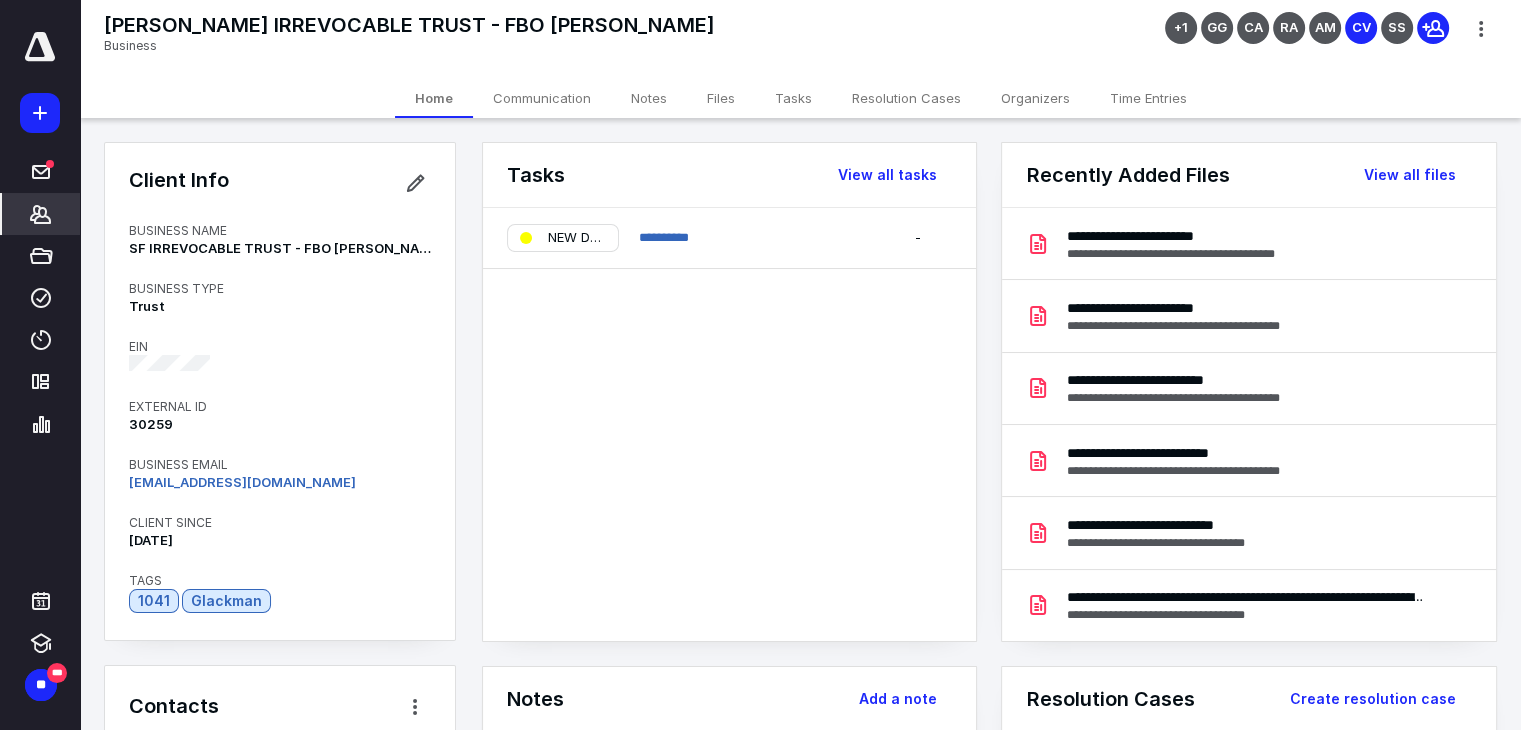 click on "Files" at bounding box center [721, 98] 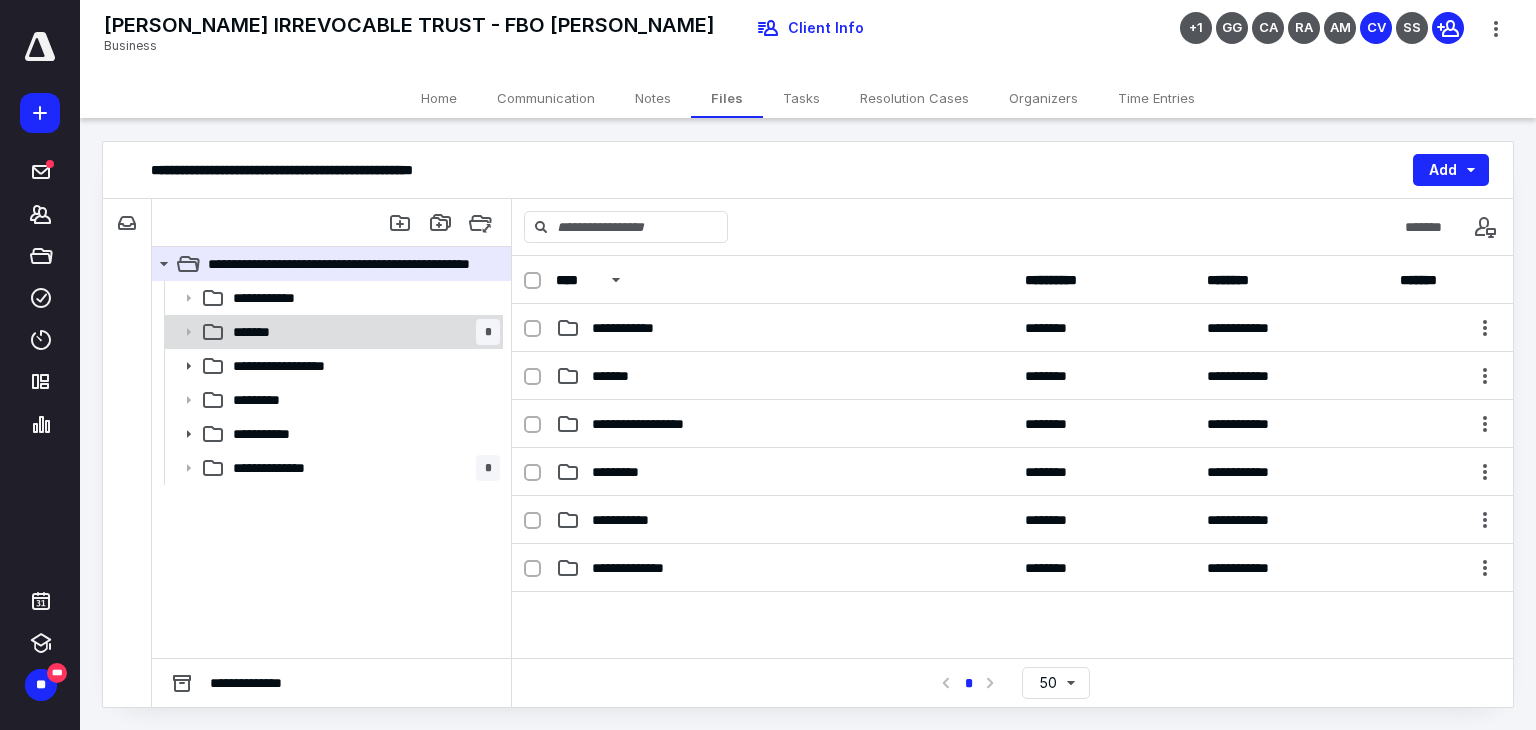 click on "******* *" at bounding box center (362, 332) 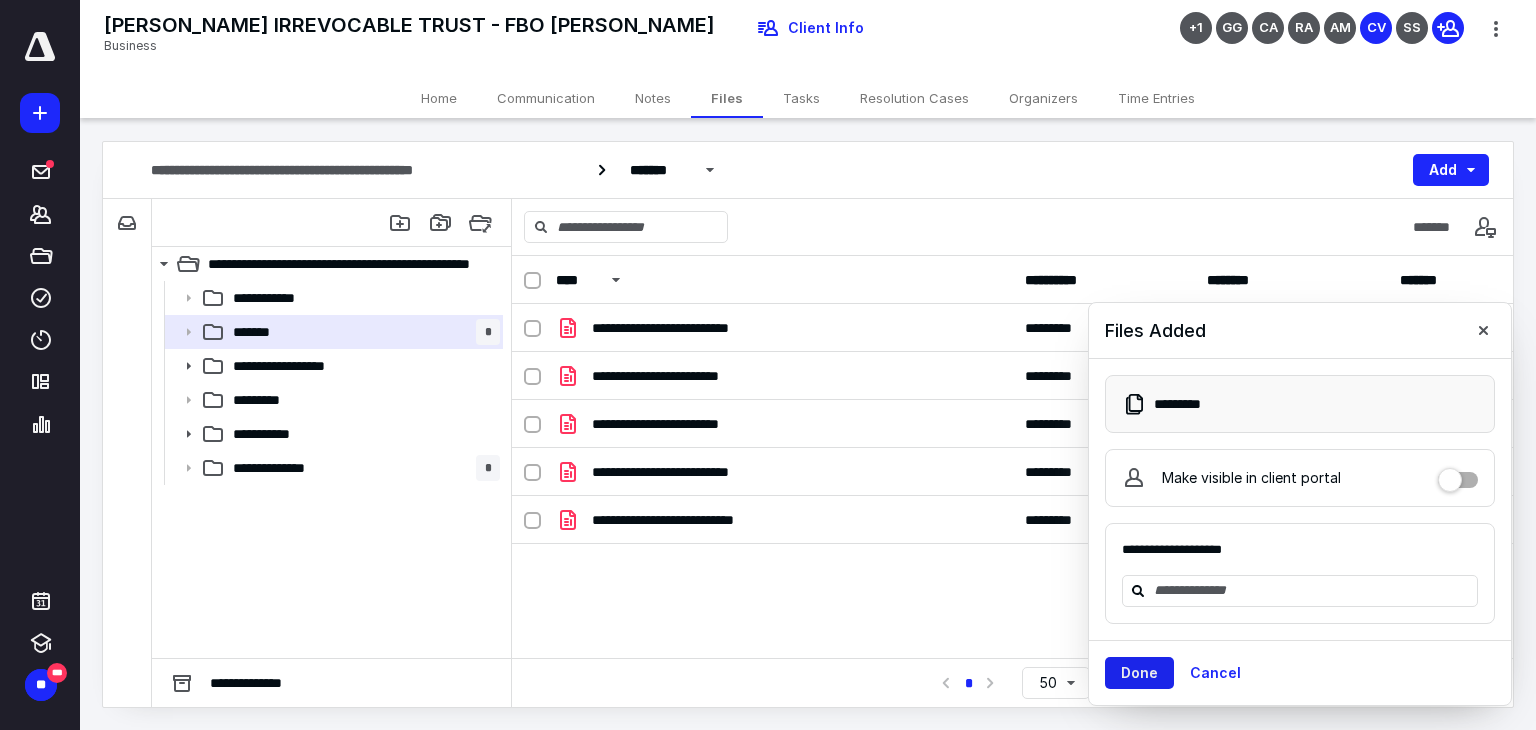 click on "Done" at bounding box center [1139, 673] 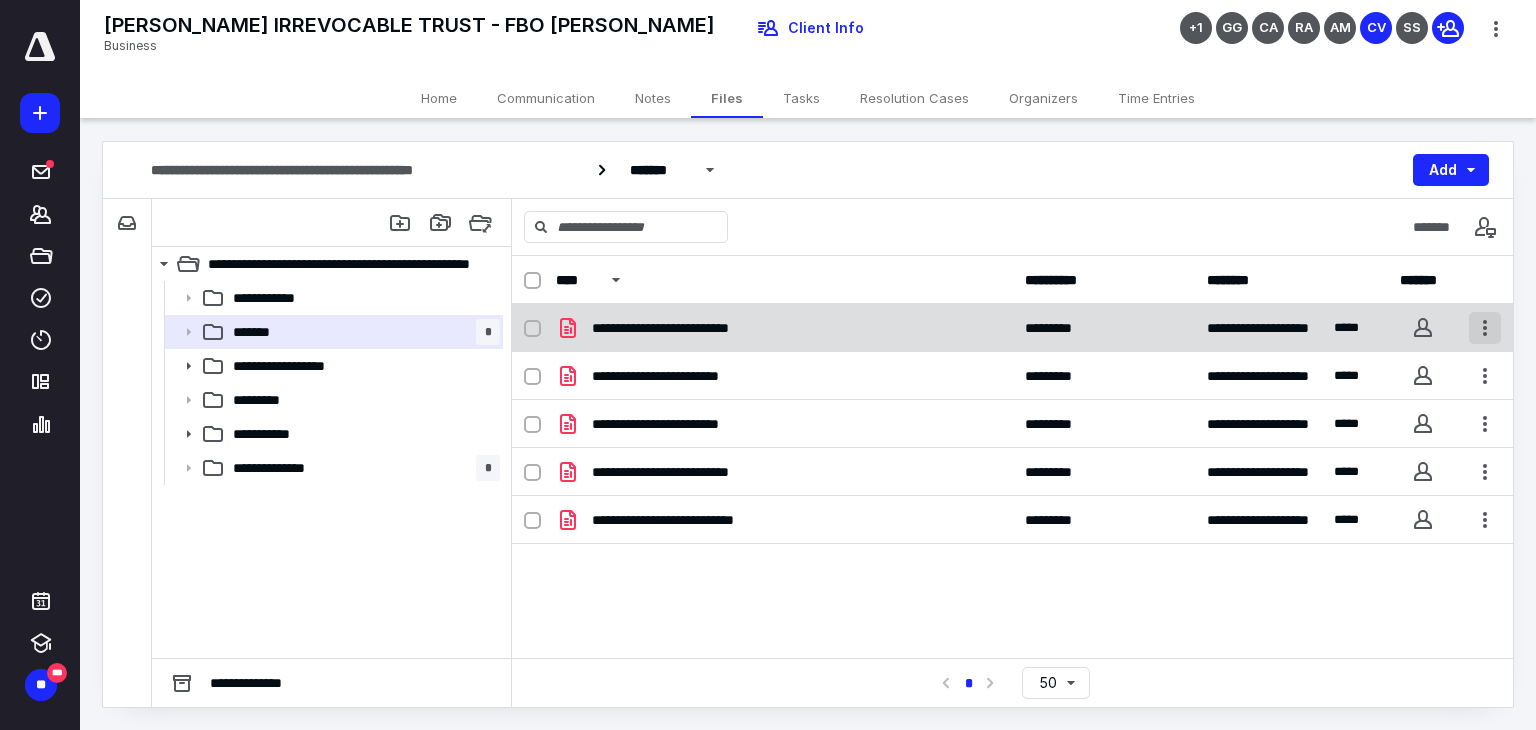 click at bounding box center (1485, 328) 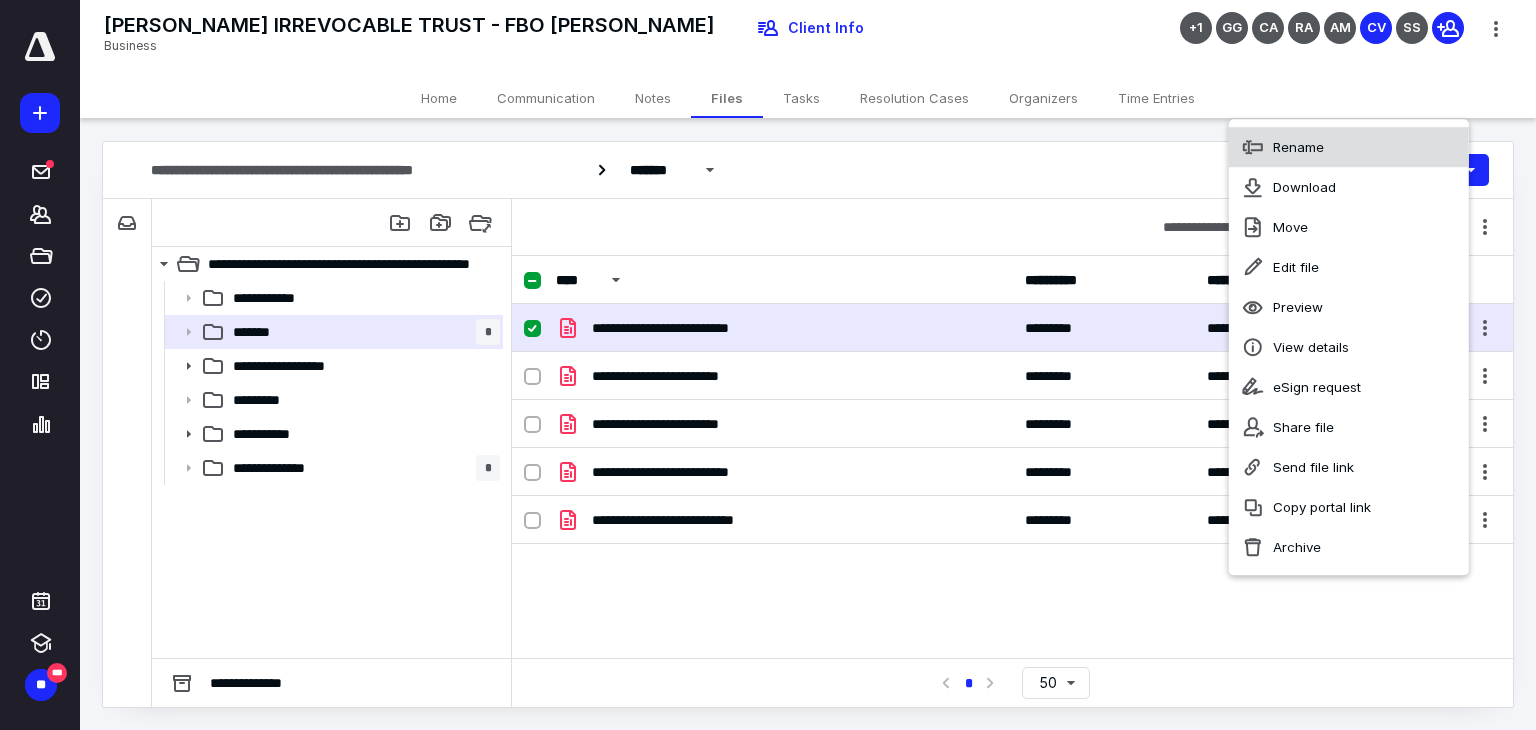 click on "Rename" at bounding box center (1349, 147) 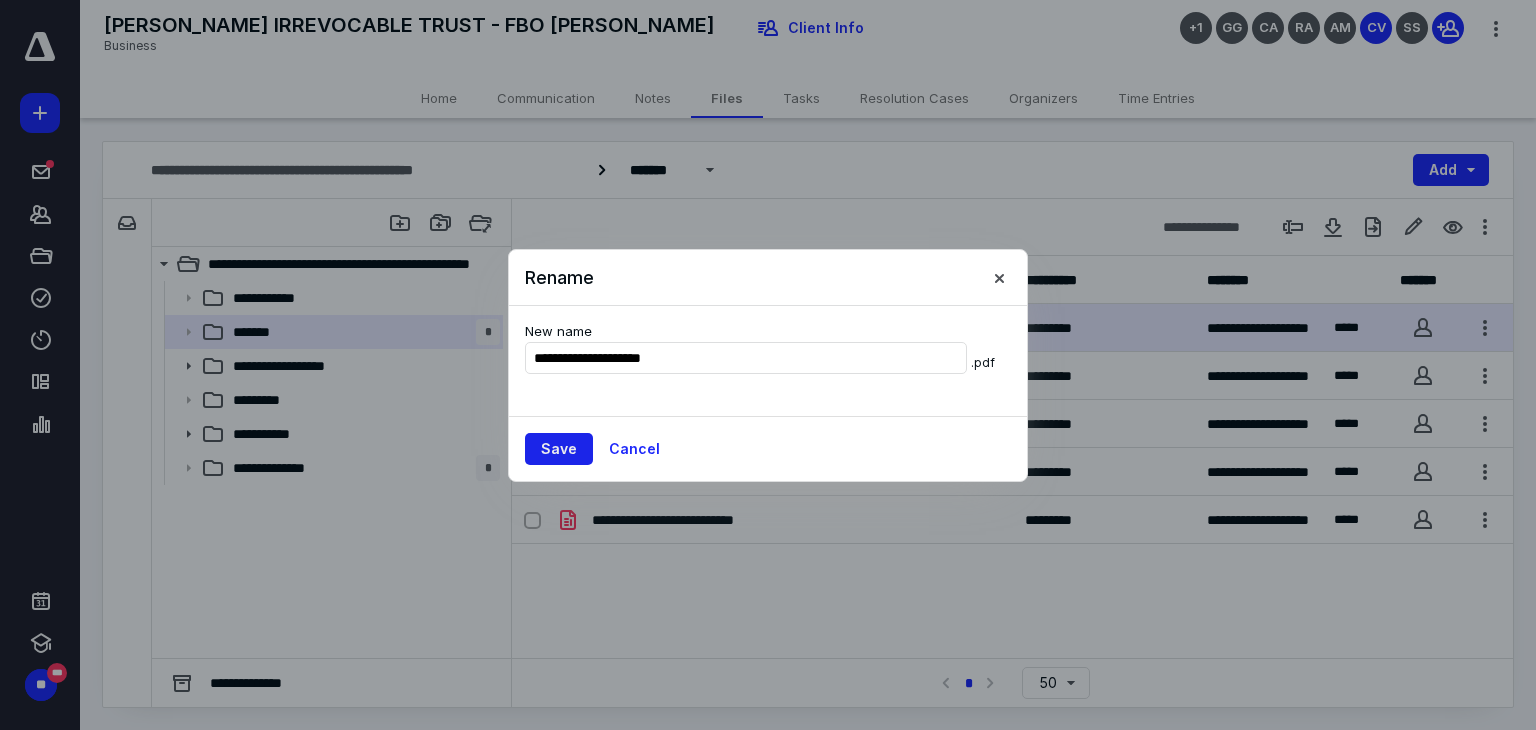 type on "**********" 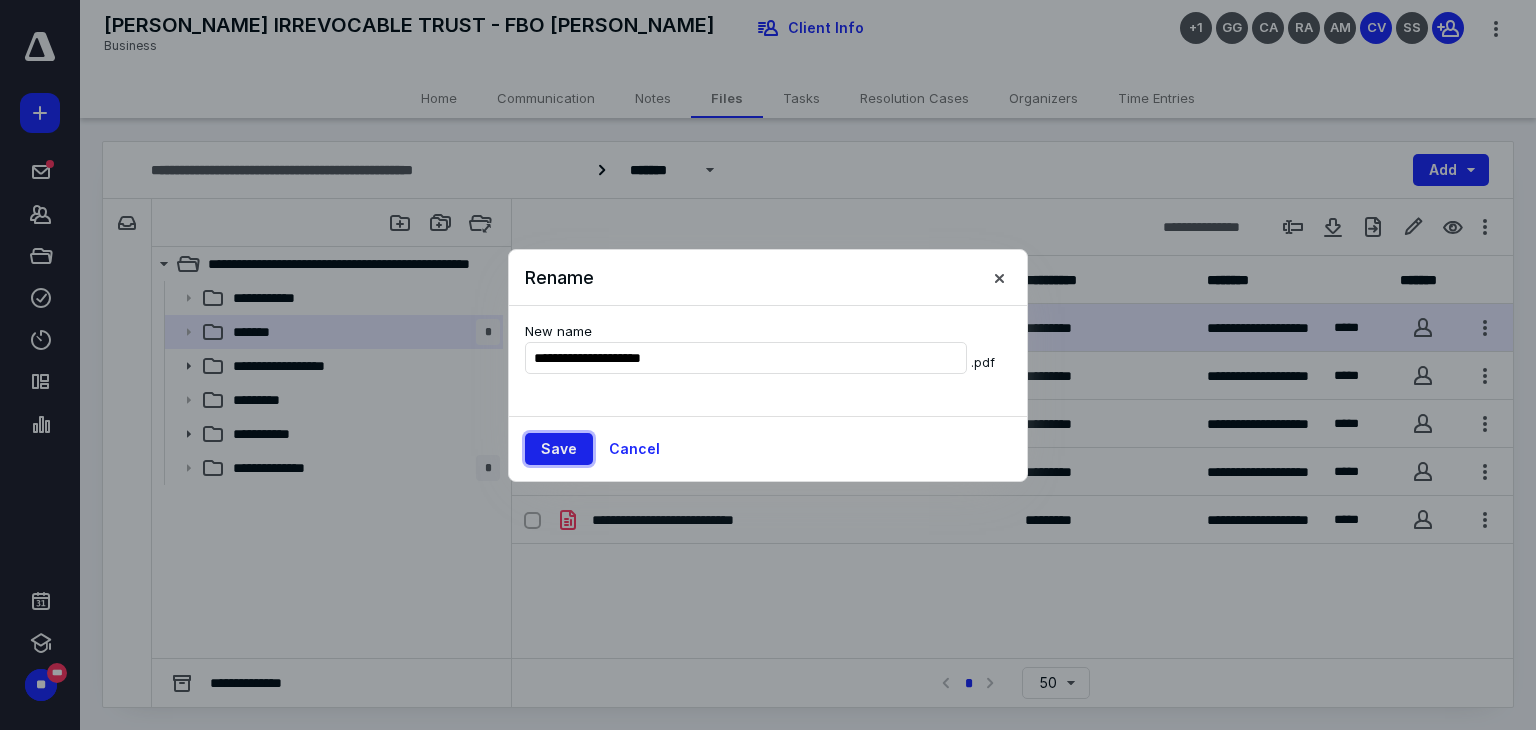 click on "Save" at bounding box center (559, 449) 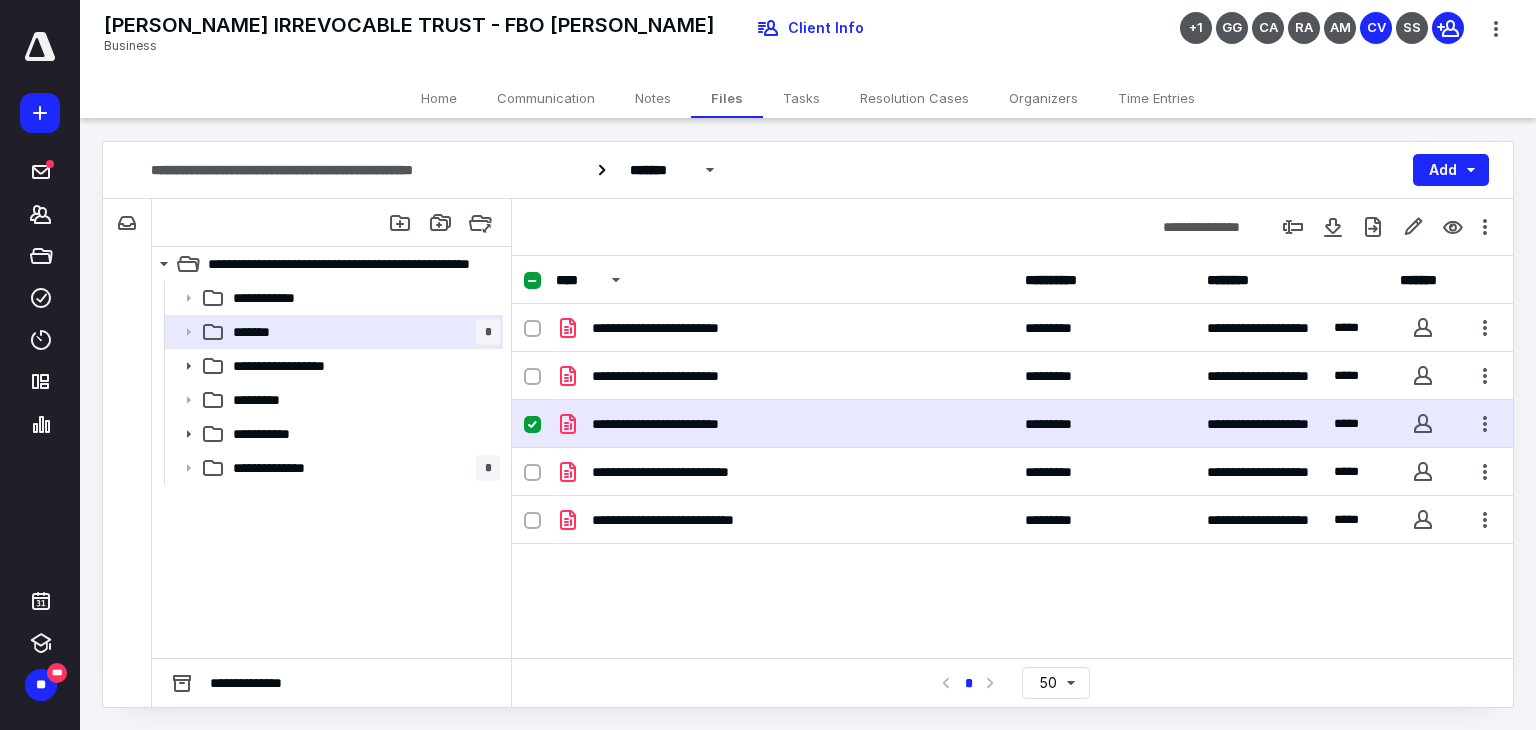 click on "**********" at bounding box center [1012, 457] 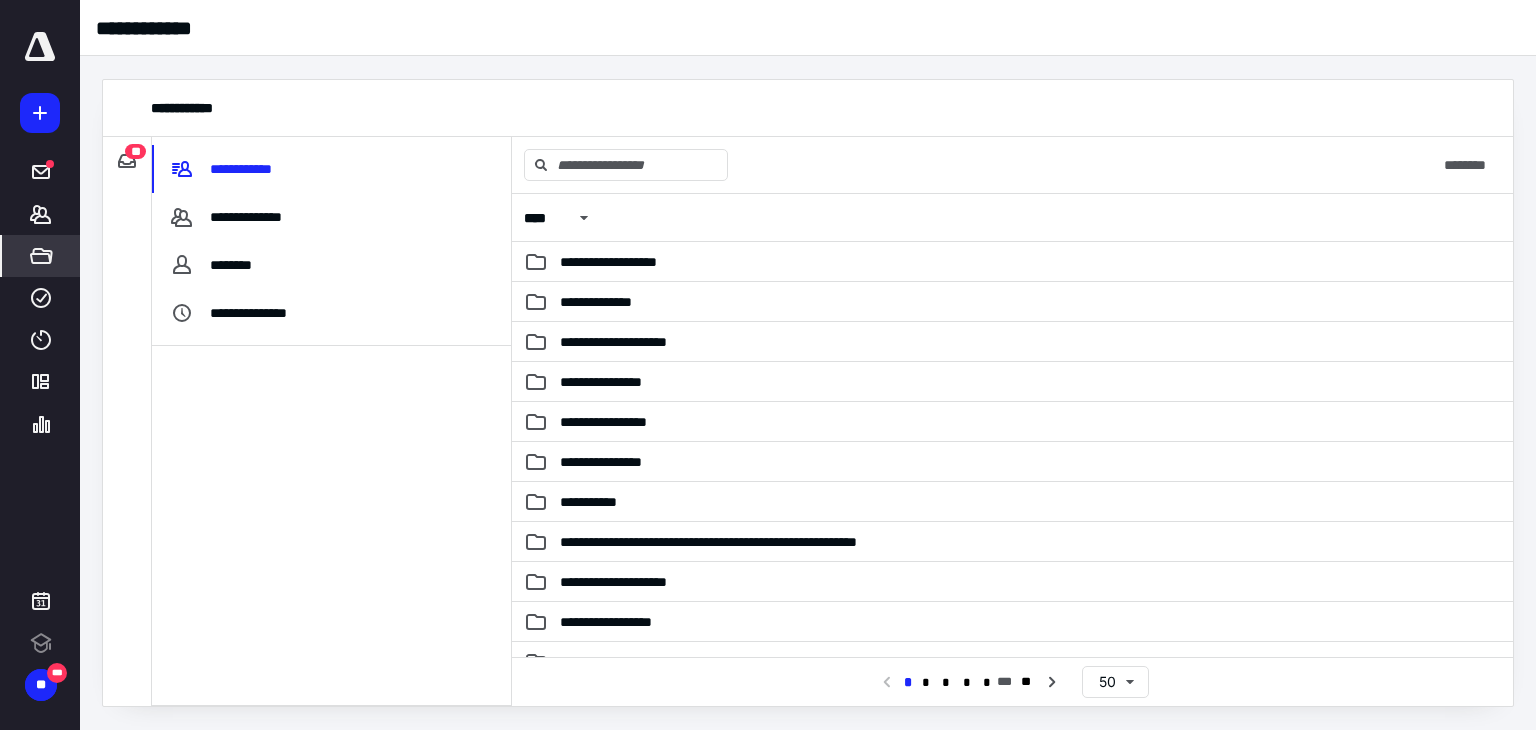 scroll, scrollTop: 0, scrollLeft: 0, axis: both 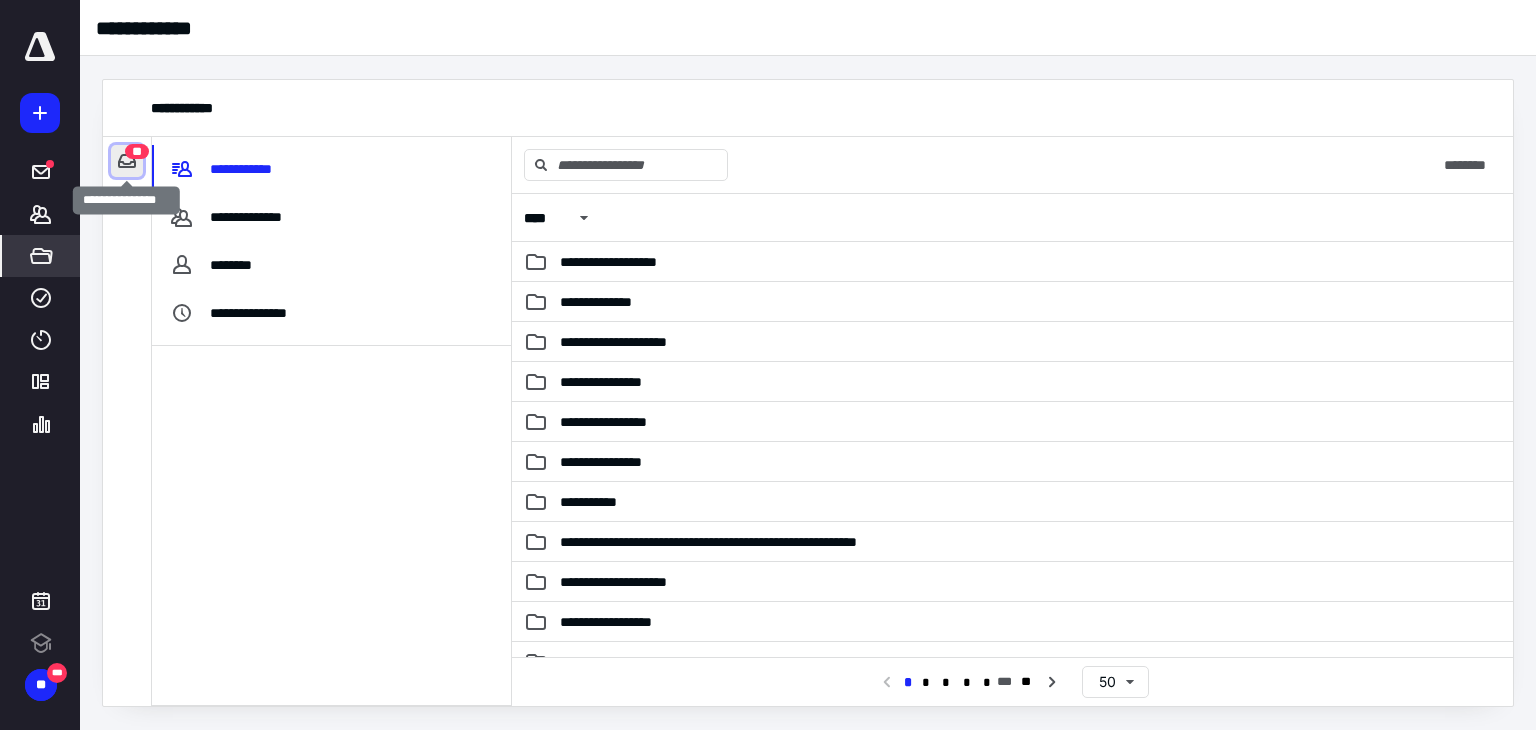 click at bounding box center [127, 161] 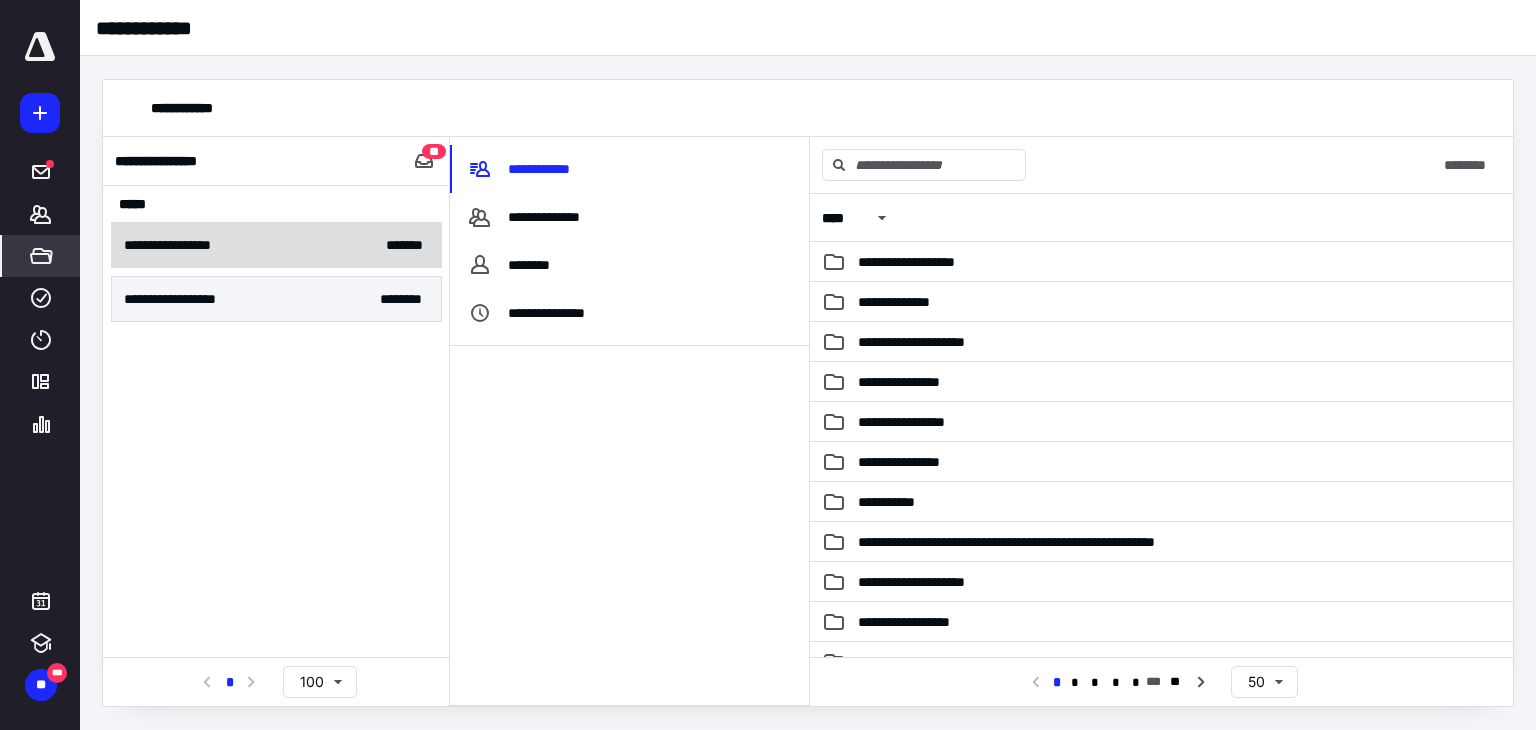 click on "**********" at bounding box center (276, 245) 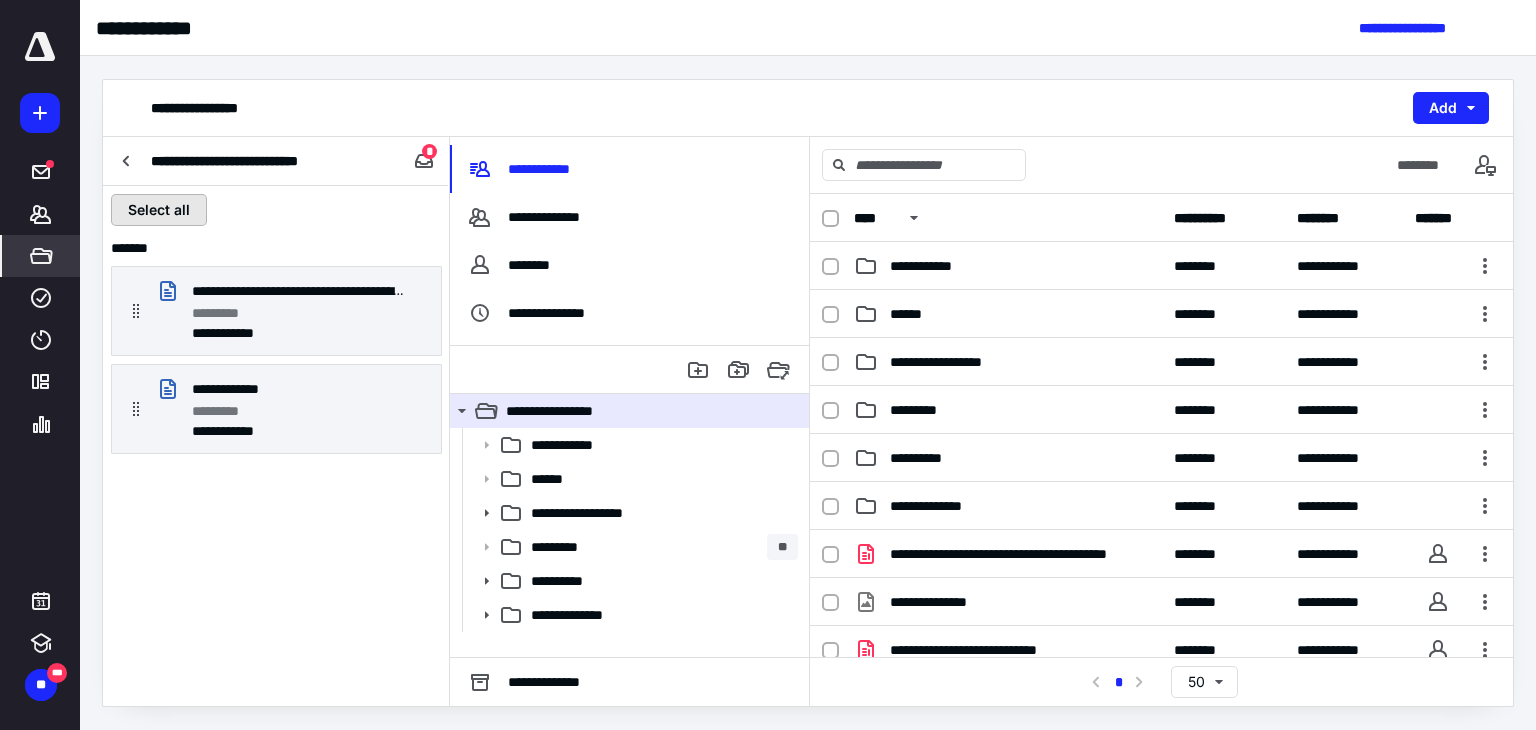 click on "Select all" at bounding box center [159, 210] 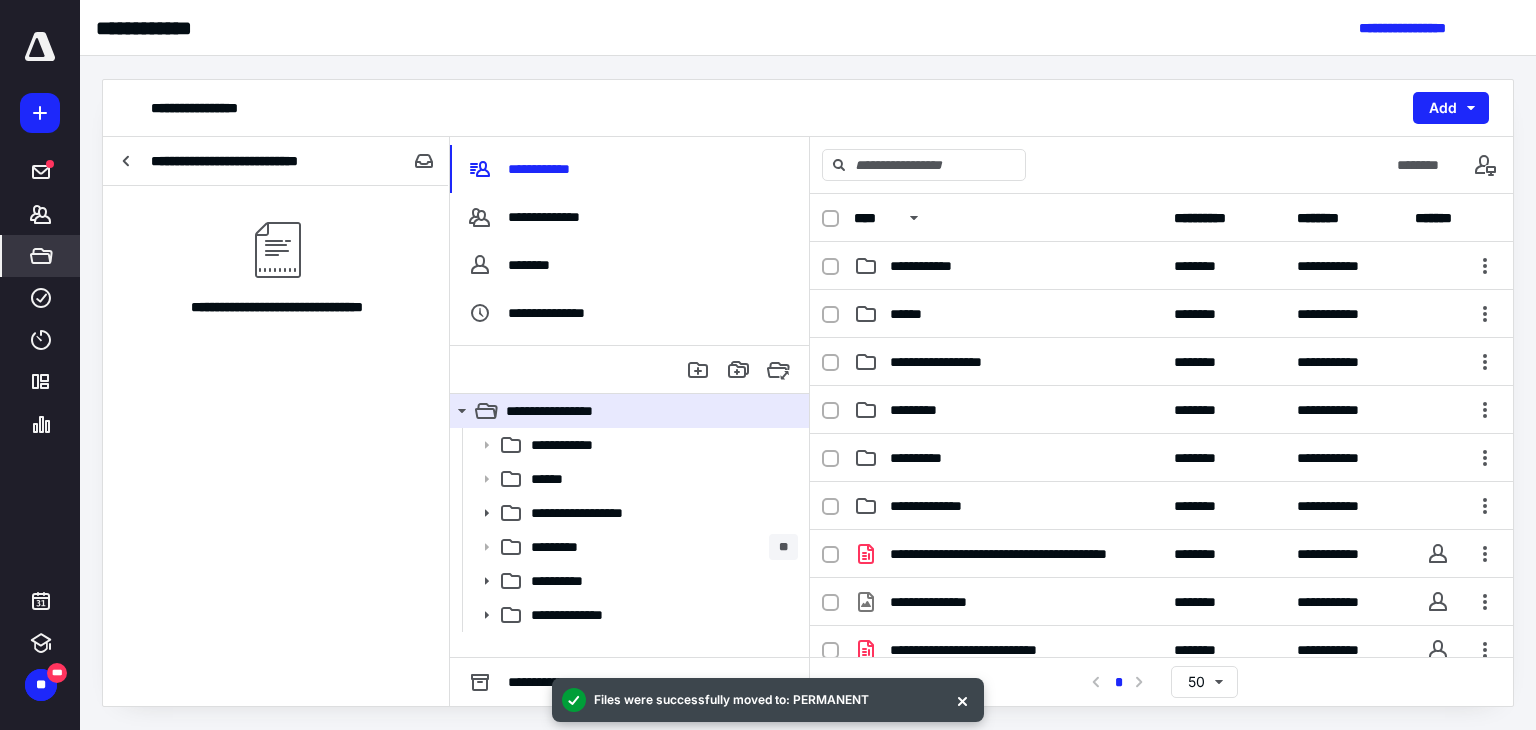 click on "**********" at bounding box center (251, 161) 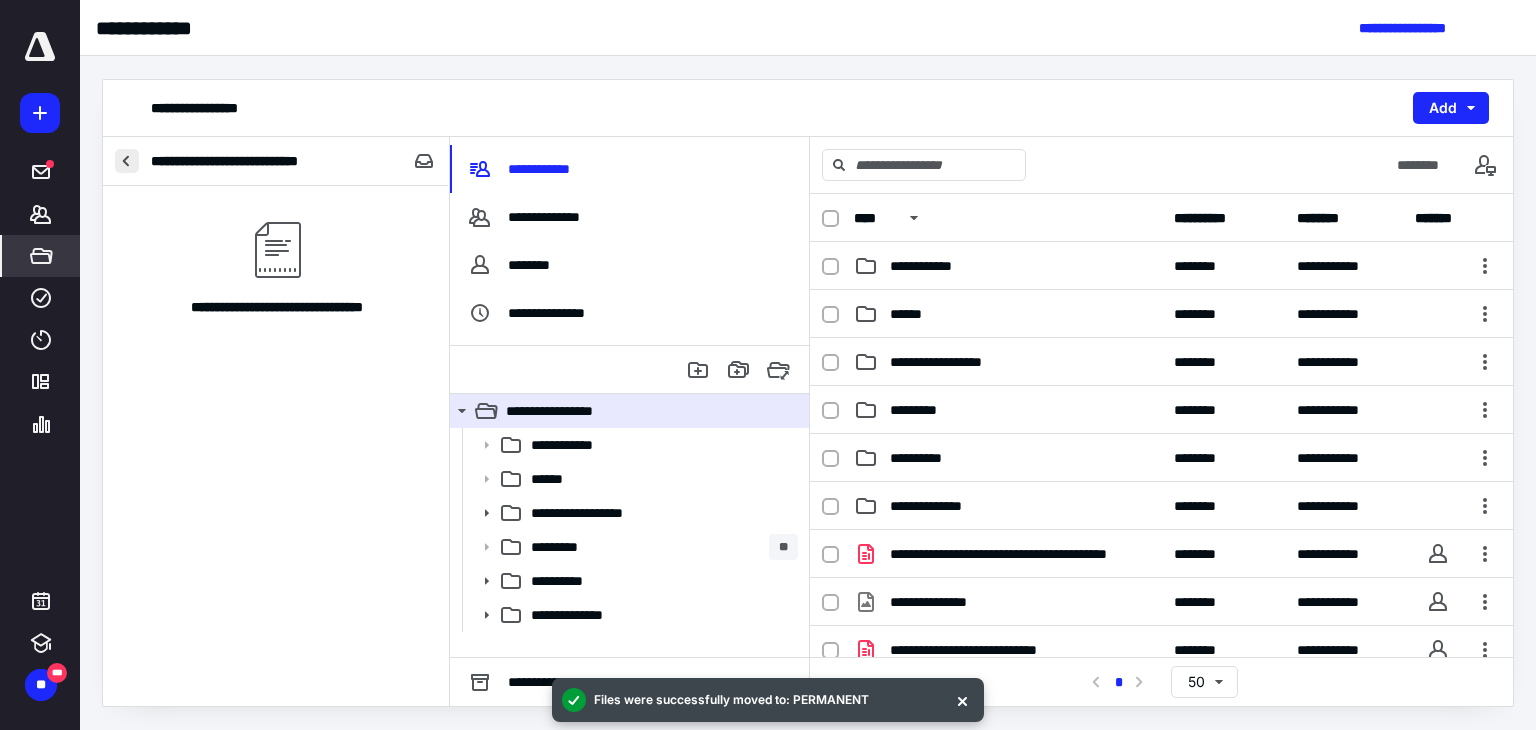 click at bounding box center (127, 161) 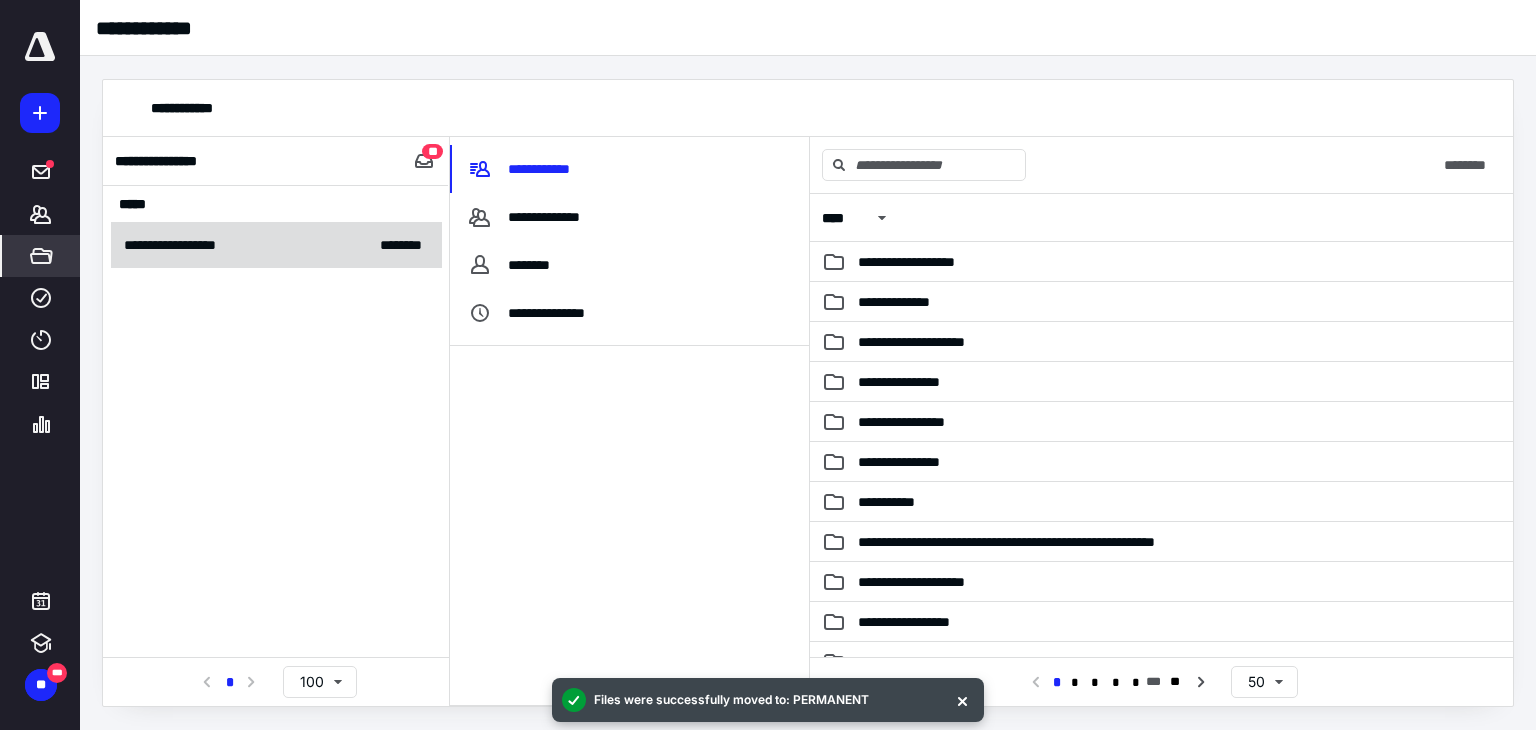 click on "**********" at bounding box center [276, 245] 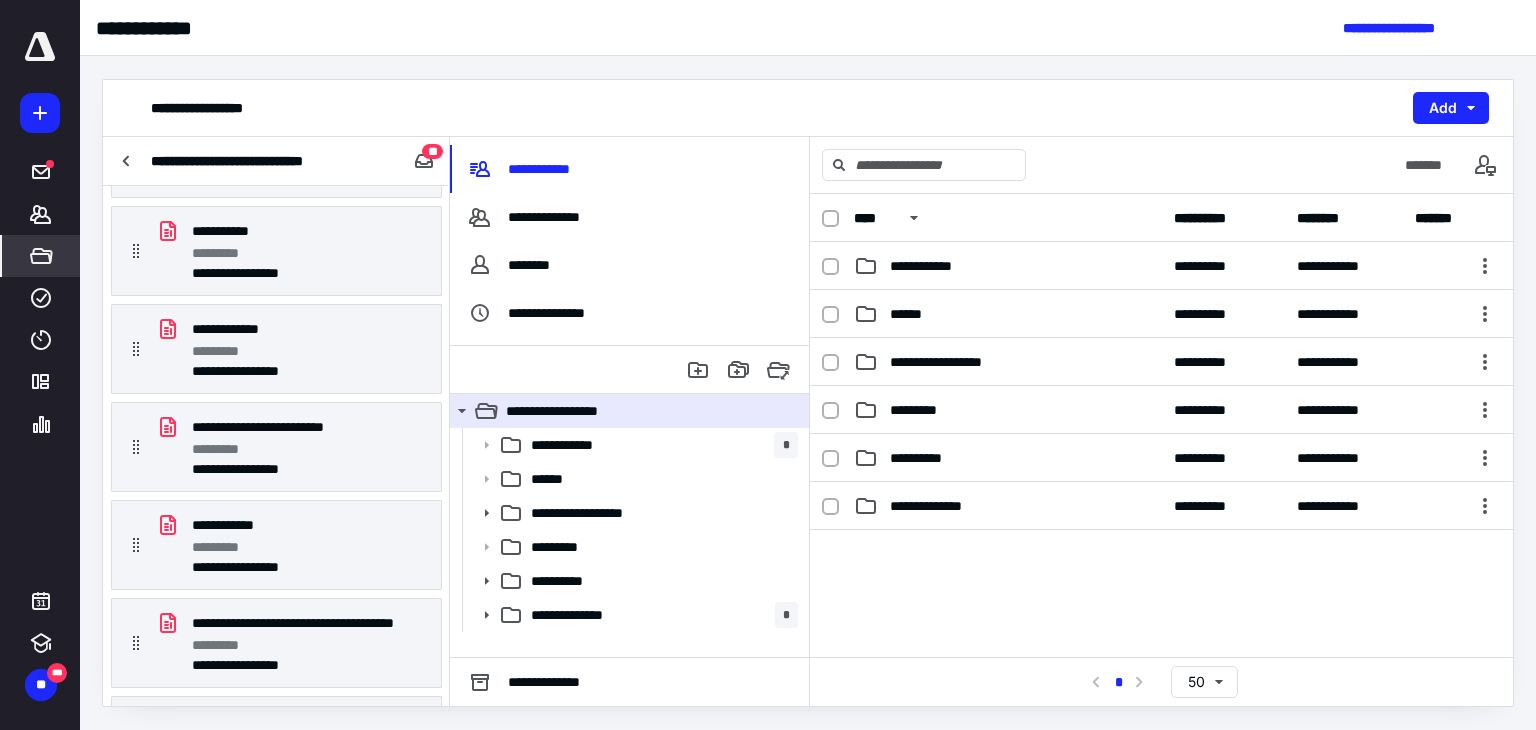 scroll, scrollTop: 1308, scrollLeft: 0, axis: vertical 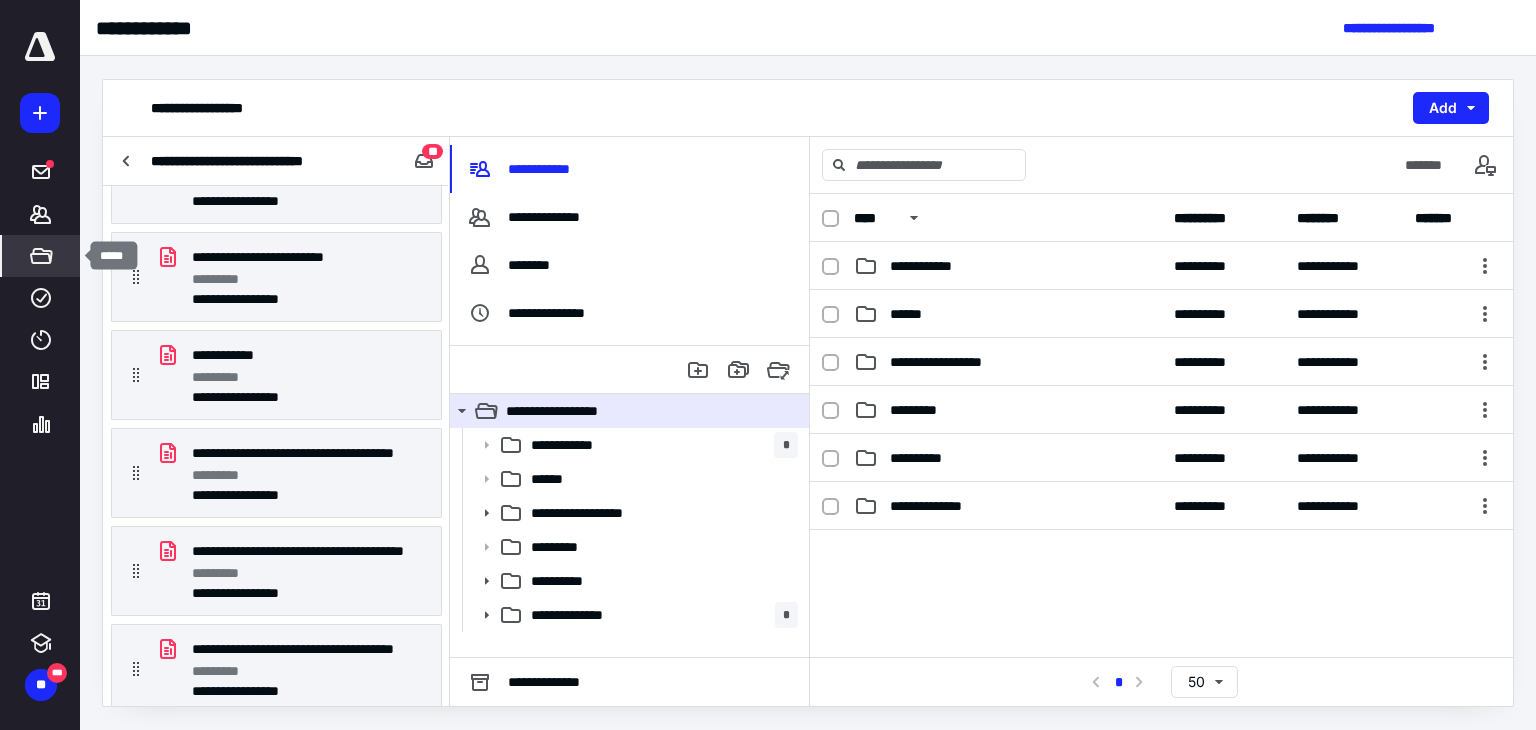 click on "*****" at bounding box center [41, 256] 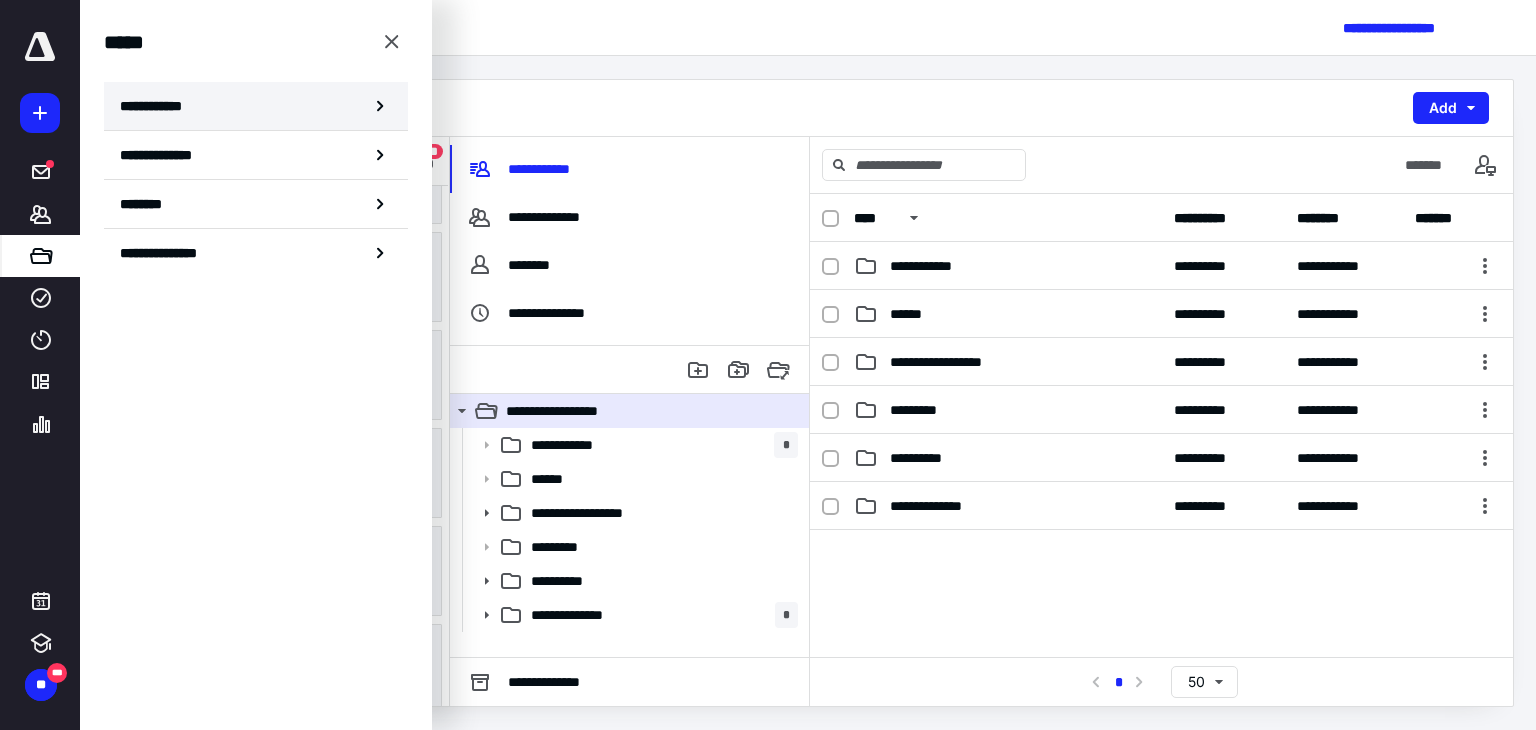 click on "**********" at bounding box center (256, 106) 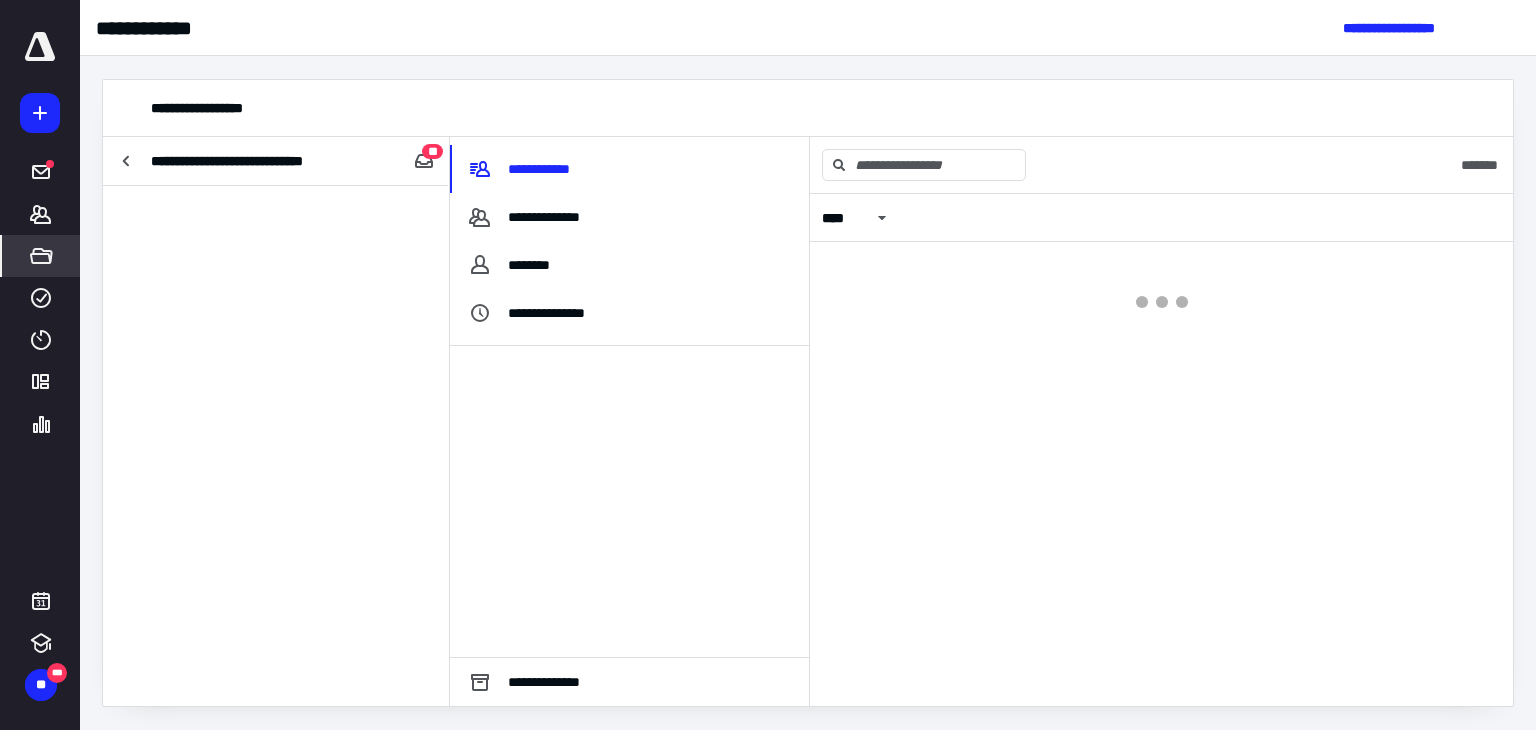 scroll, scrollTop: 0, scrollLeft: 0, axis: both 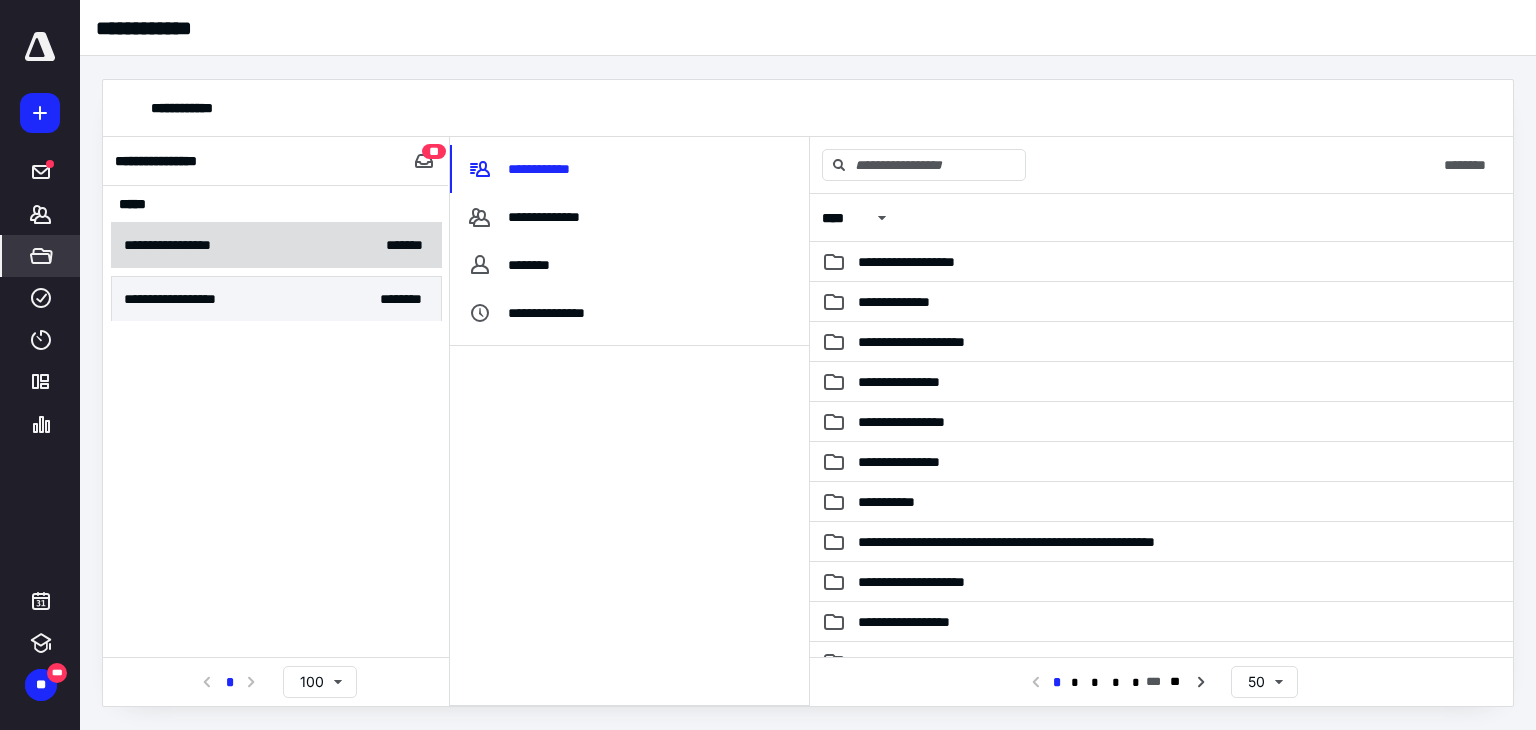 click on "**********" at bounding box center [276, 245] 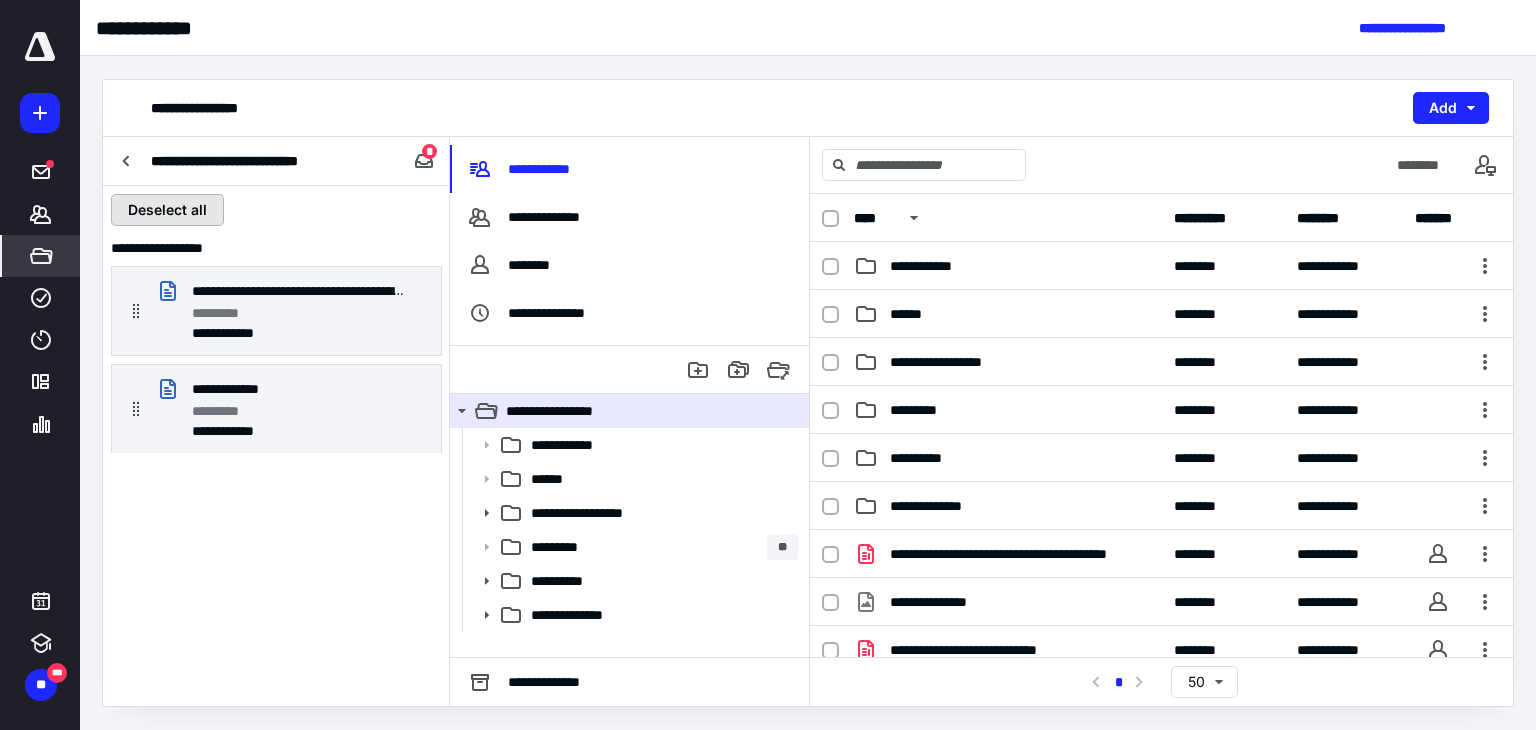 click on "Deselect all" at bounding box center (167, 210) 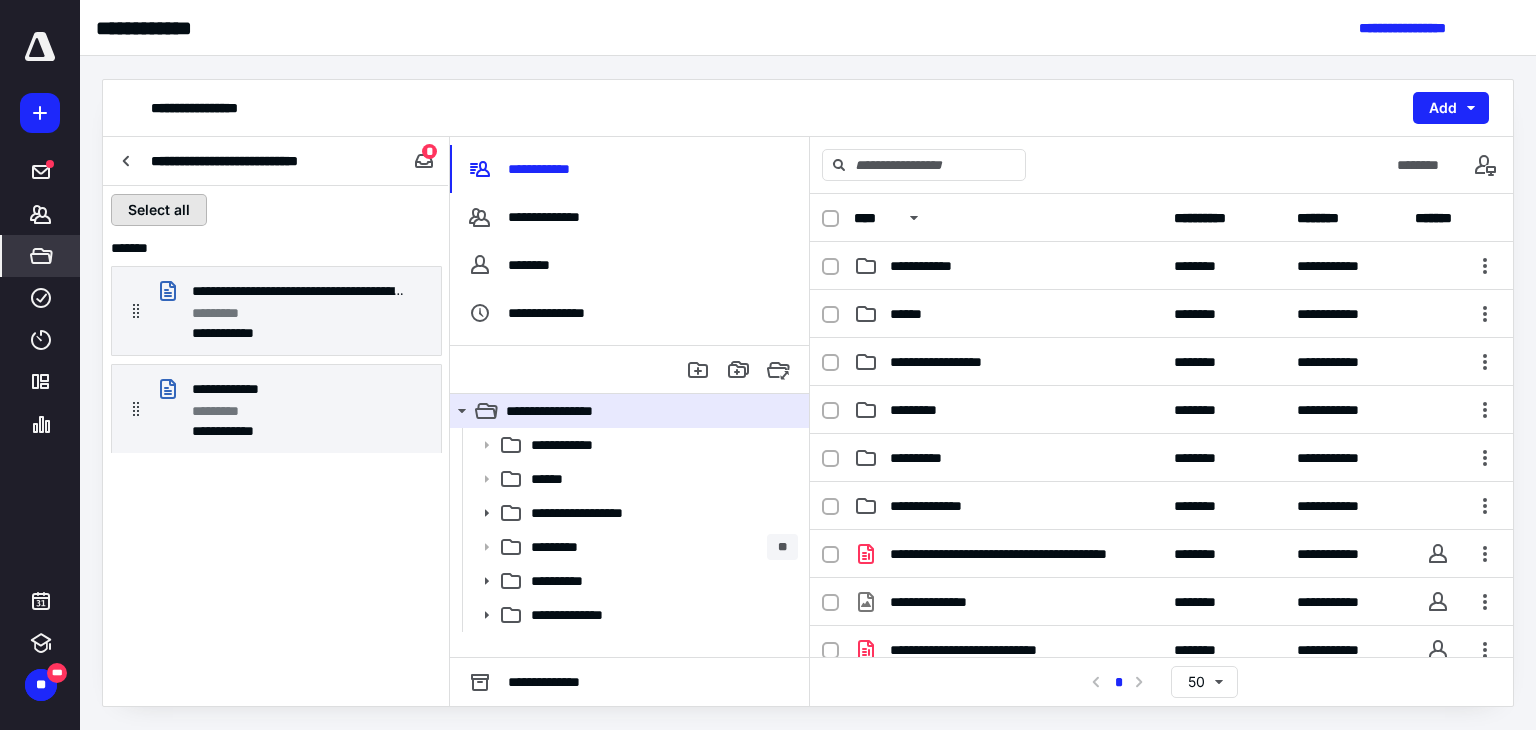 click on "Select all" at bounding box center (159, 210) 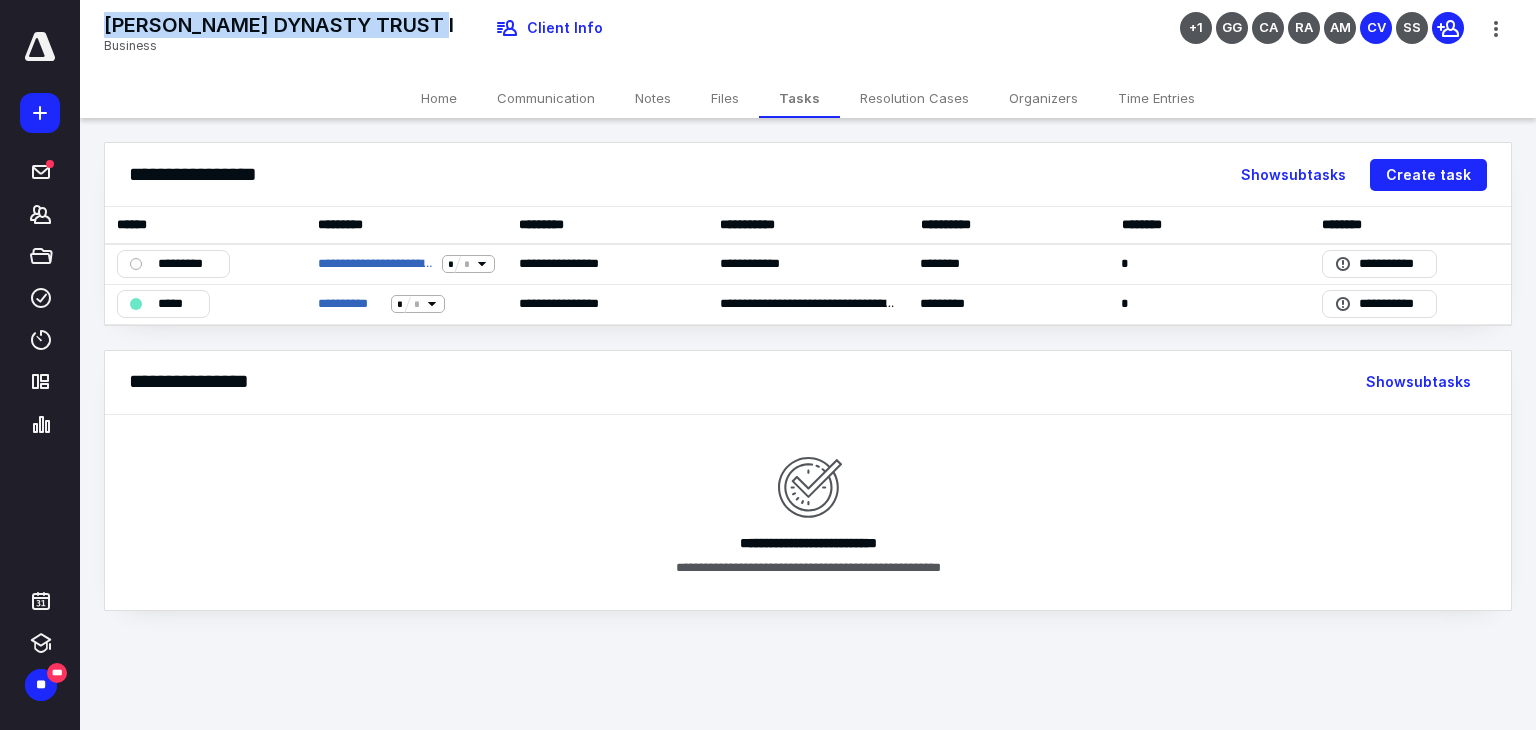 scroll, scrollTop: 0, scrollLeft: 0, axis: both 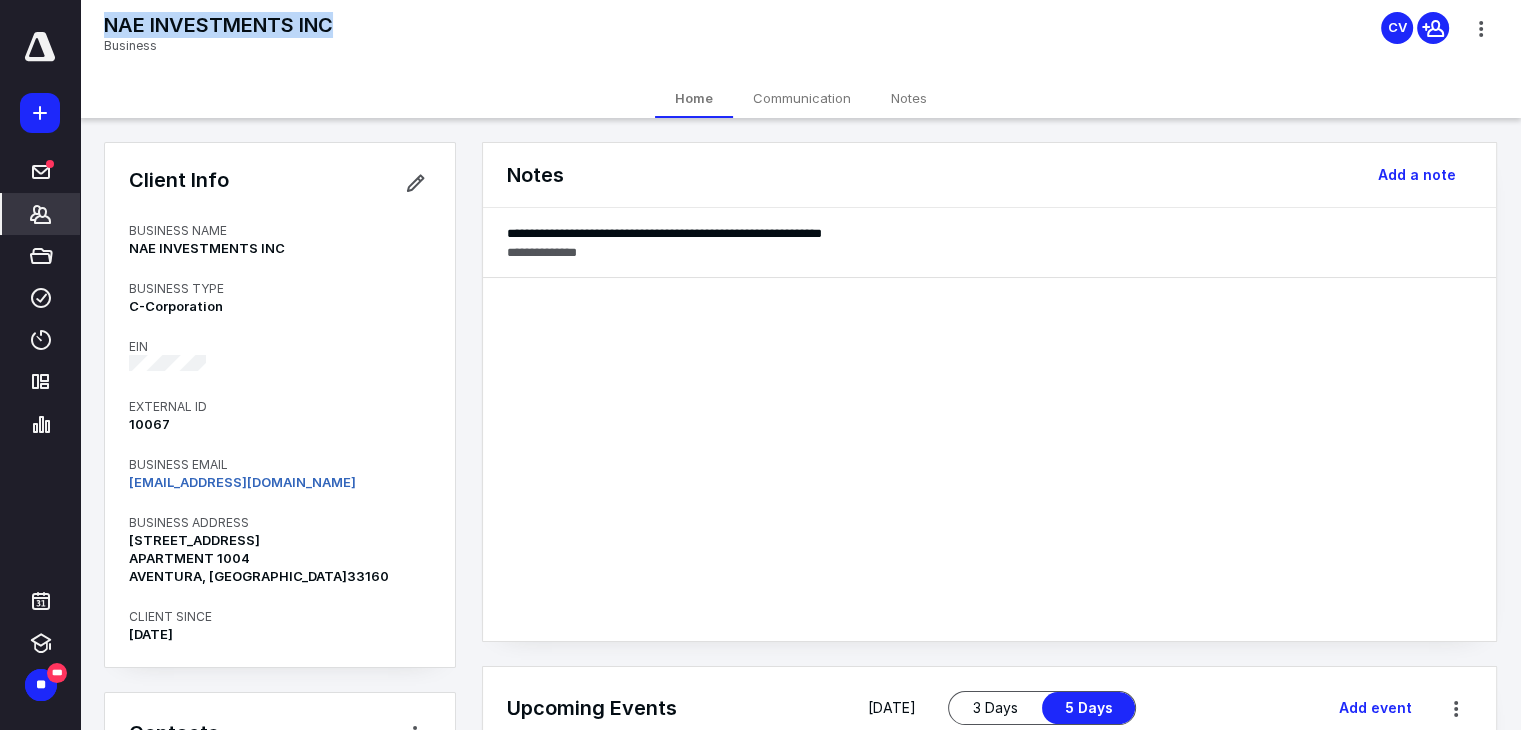 drag, startPoint x: 344, startPoint y: 28, endPoint x: 104, endPoint y: 11, distance: 240.60133 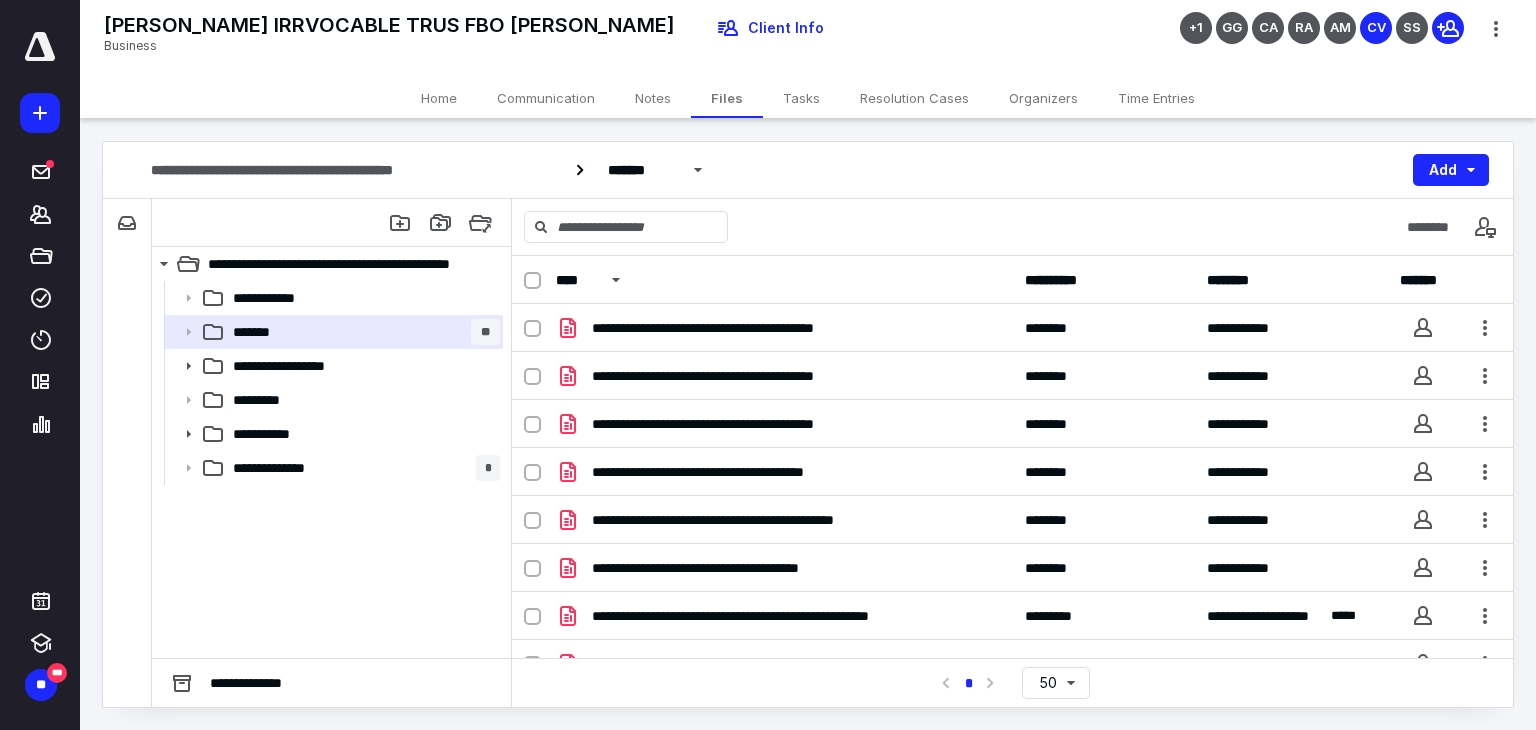 scroll, scrollTop: 0, scrollLeft: 0, axis: both 